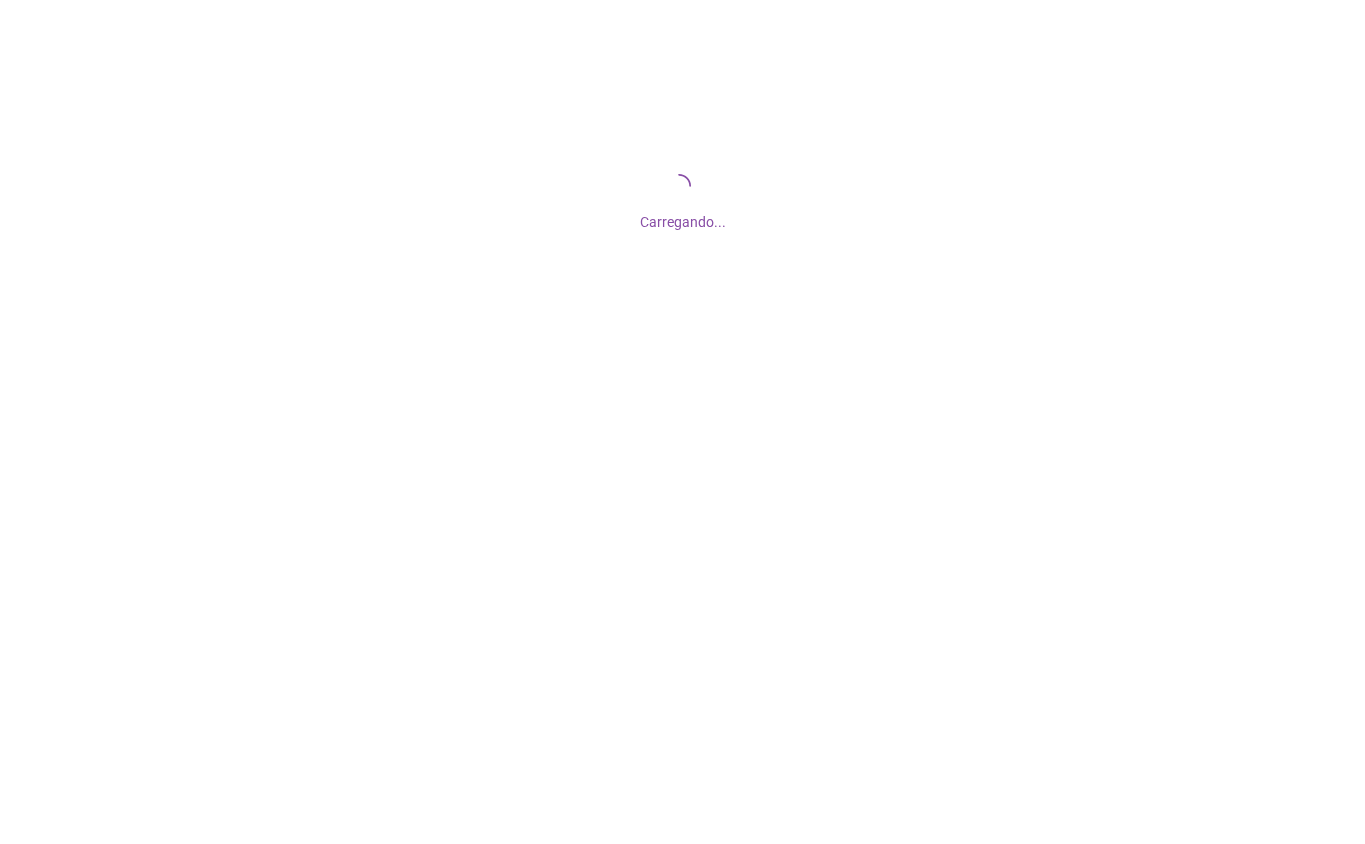 scroll, scrollTop: 0, scrollLeft: 0, axis: both 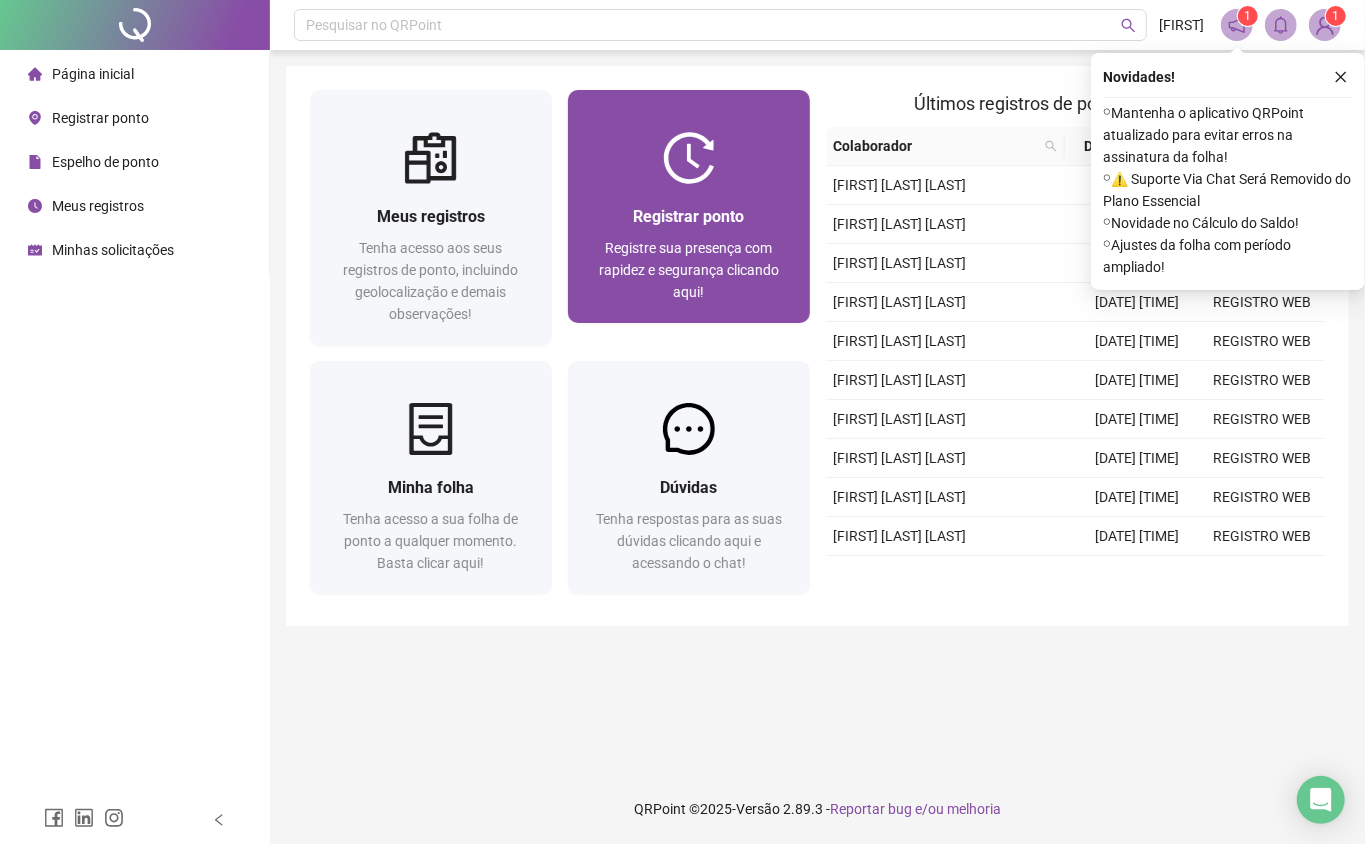 click on "Registrar ponto" at bounding box center (688, 216) 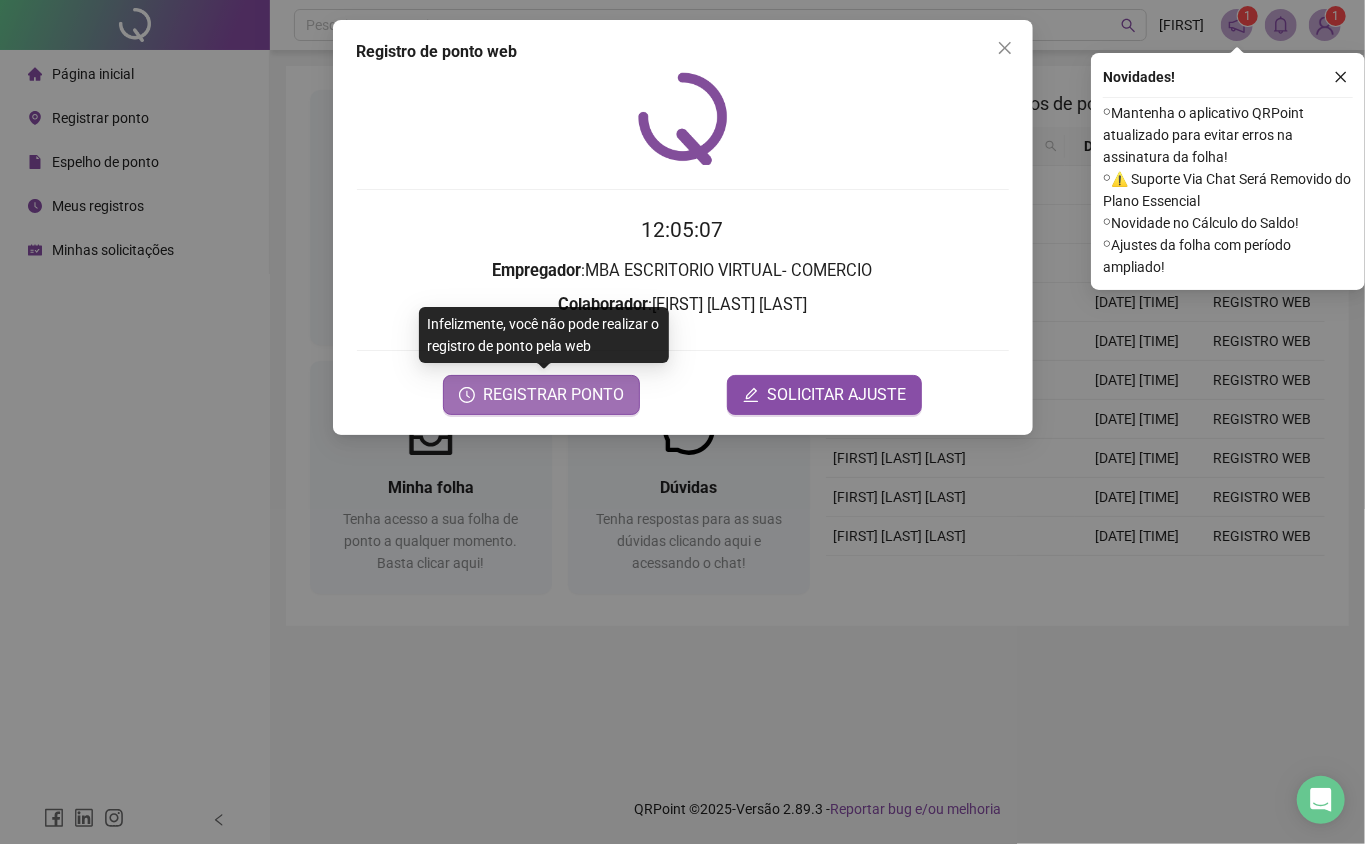 click on "REGISTRAR PONTO" at bounding box center [553, 395] 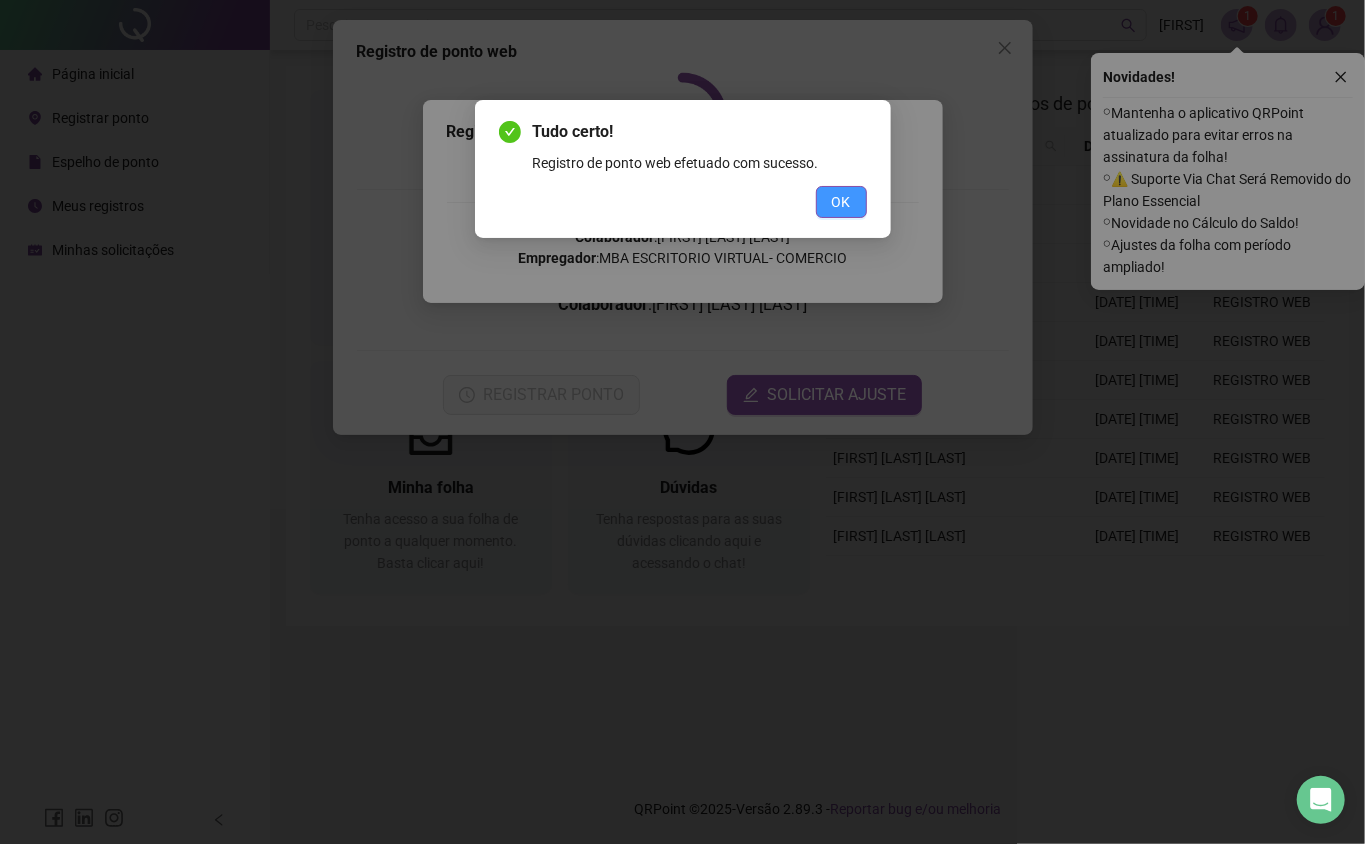 click on "OK" at bounding box center [841, 202] 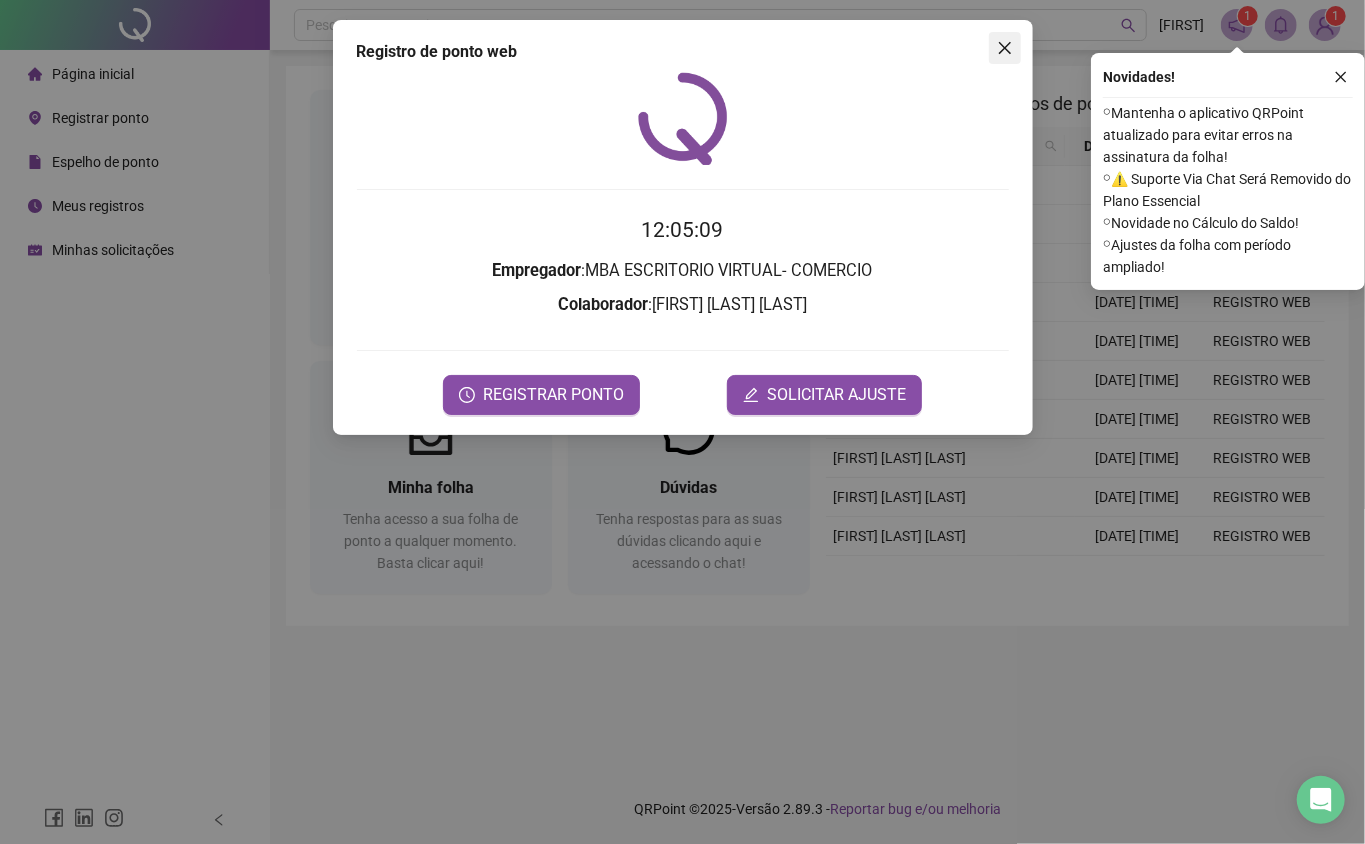 click 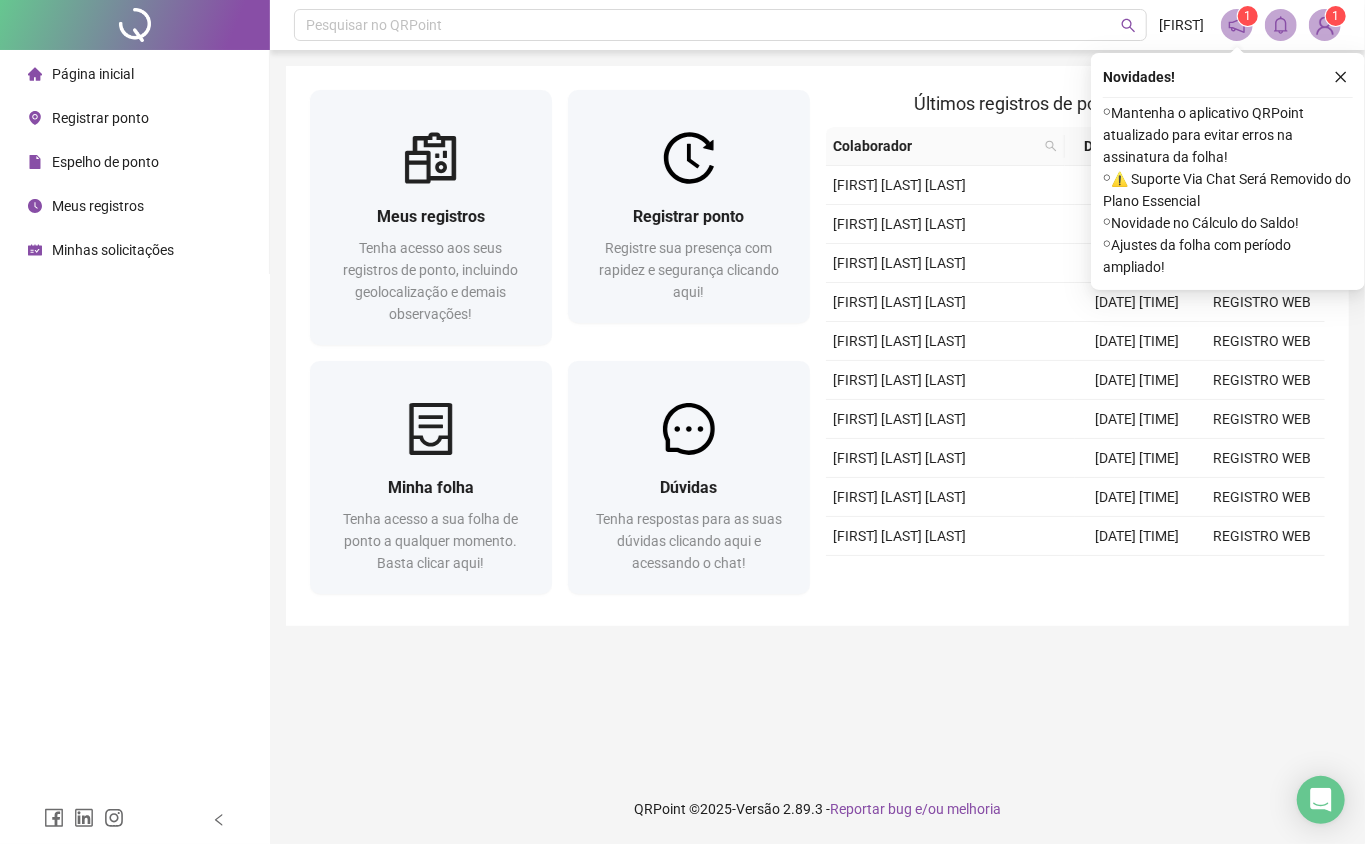click on "Página inicial" at bounding box center [134, 74] 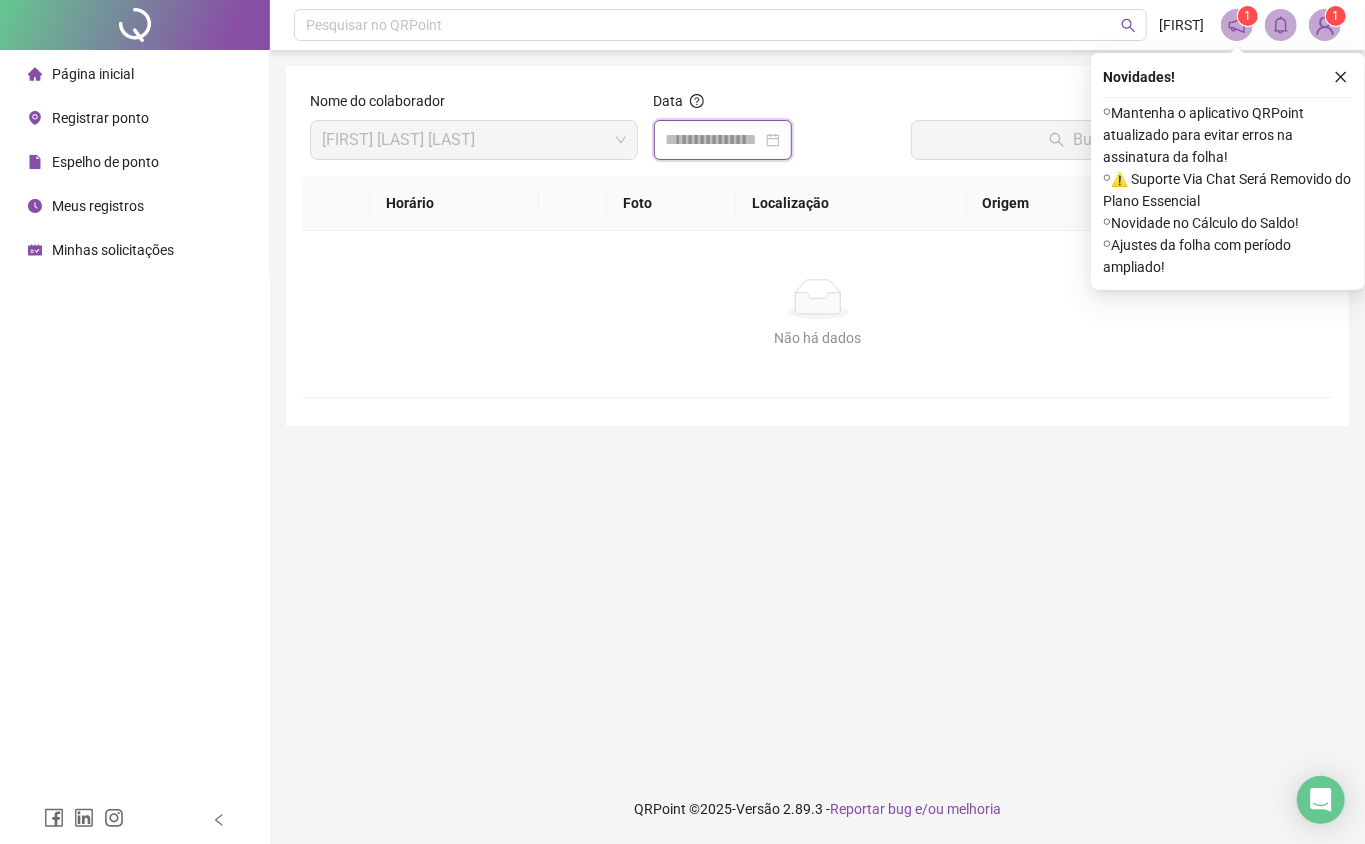 click at bounding box center (714, 140) 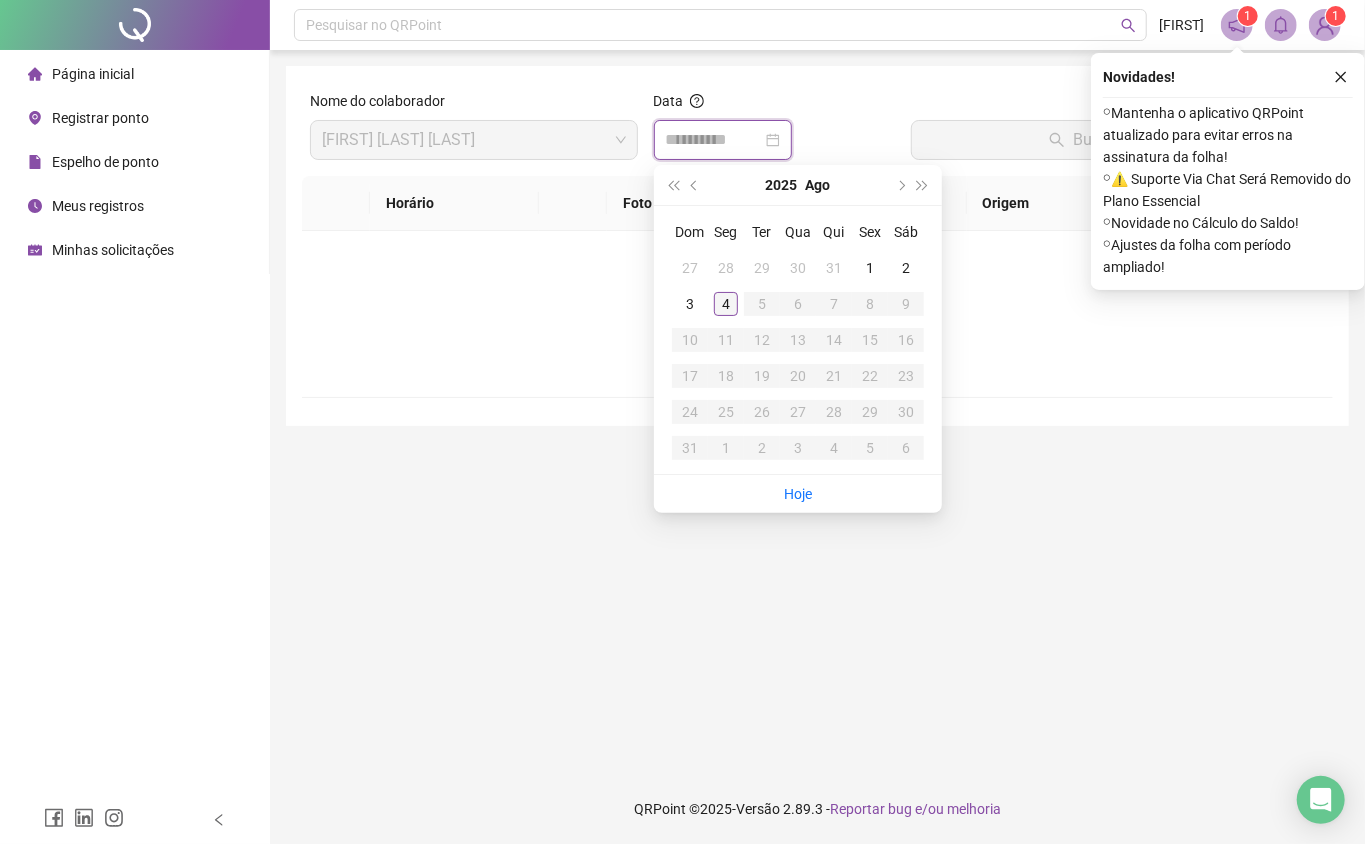 type on "**********" 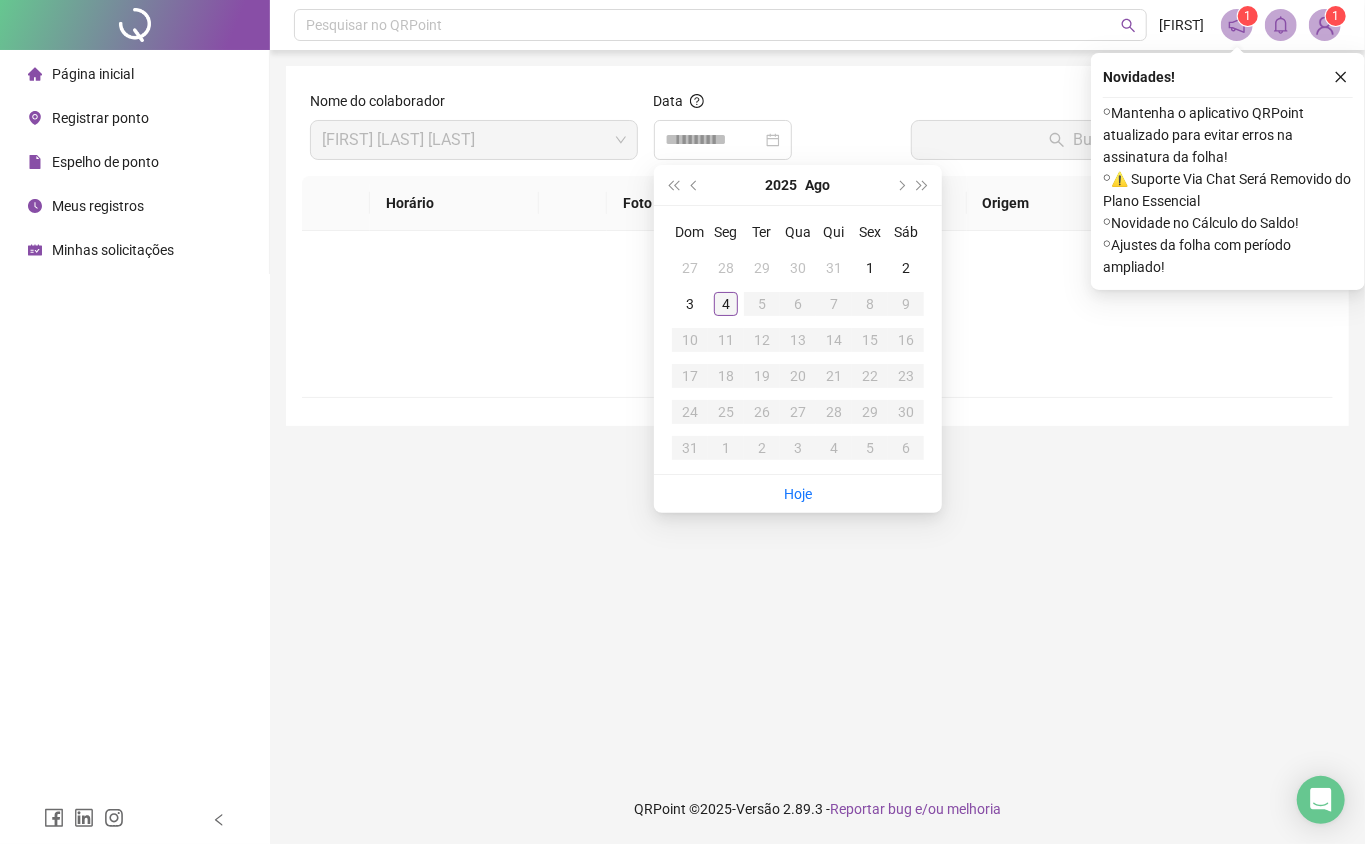click on "4" at bounding box center (726, 304) 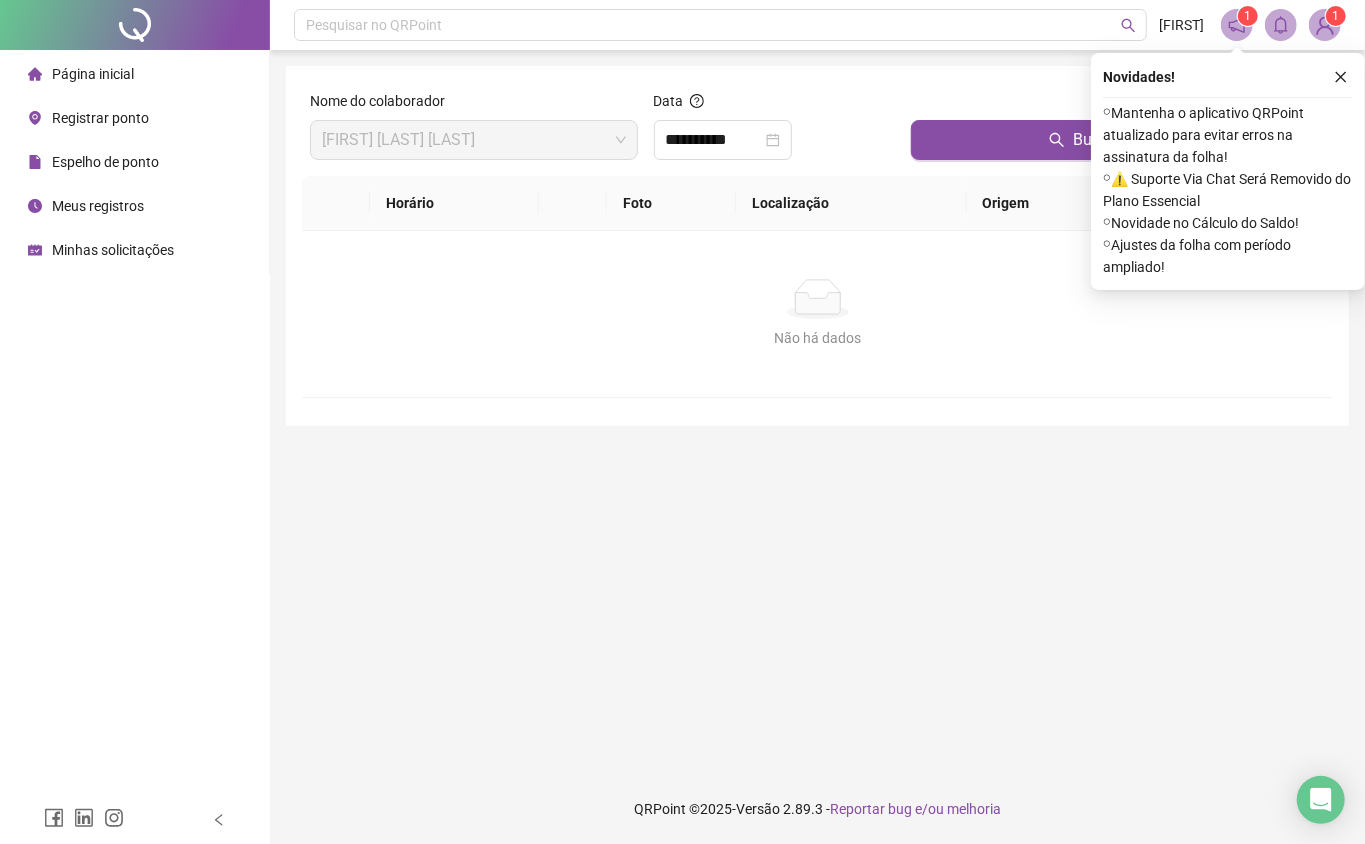click on "Buscar registros" at bounding box center [1118, 133] 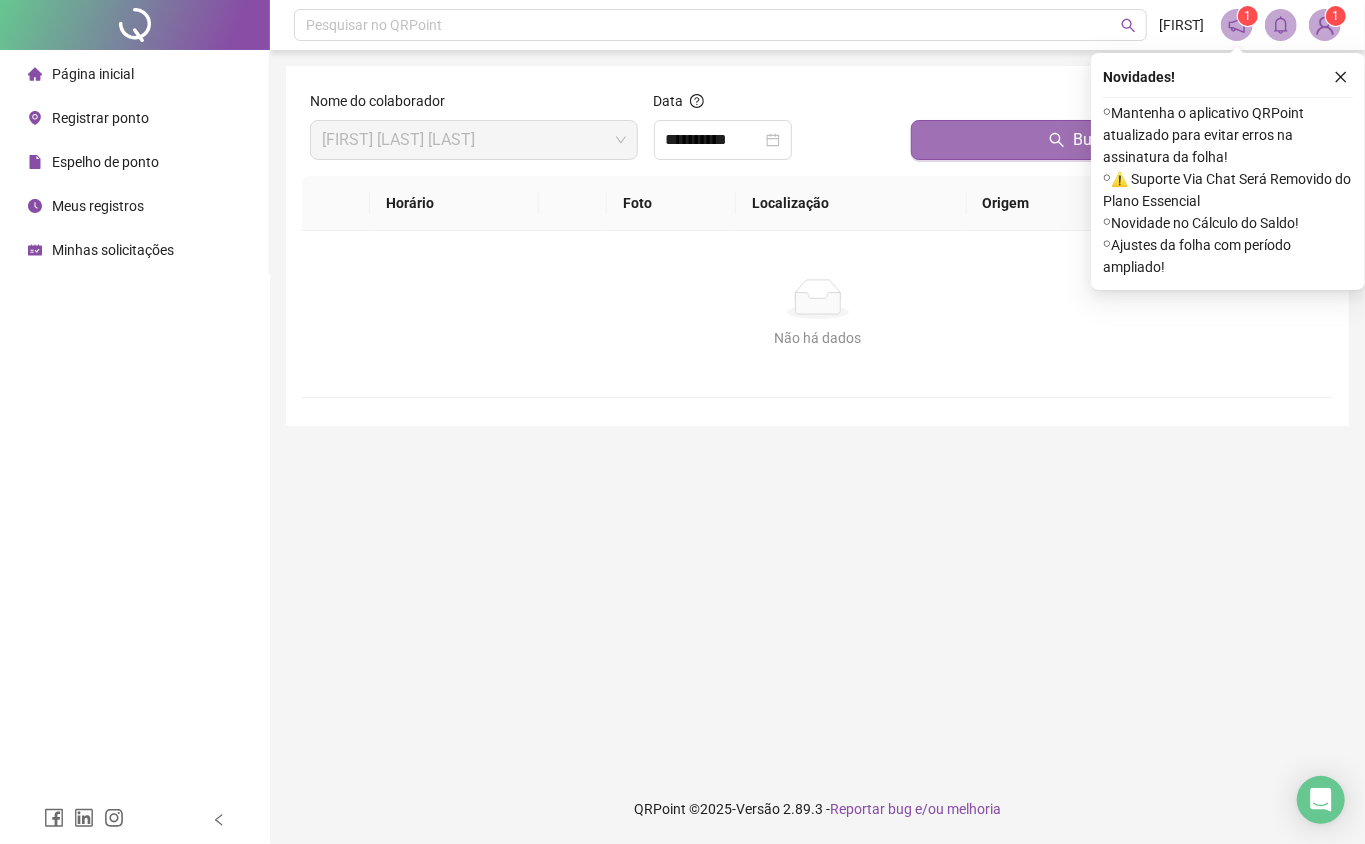 click on "Buscar registros" at bounding box center [1118, 140] 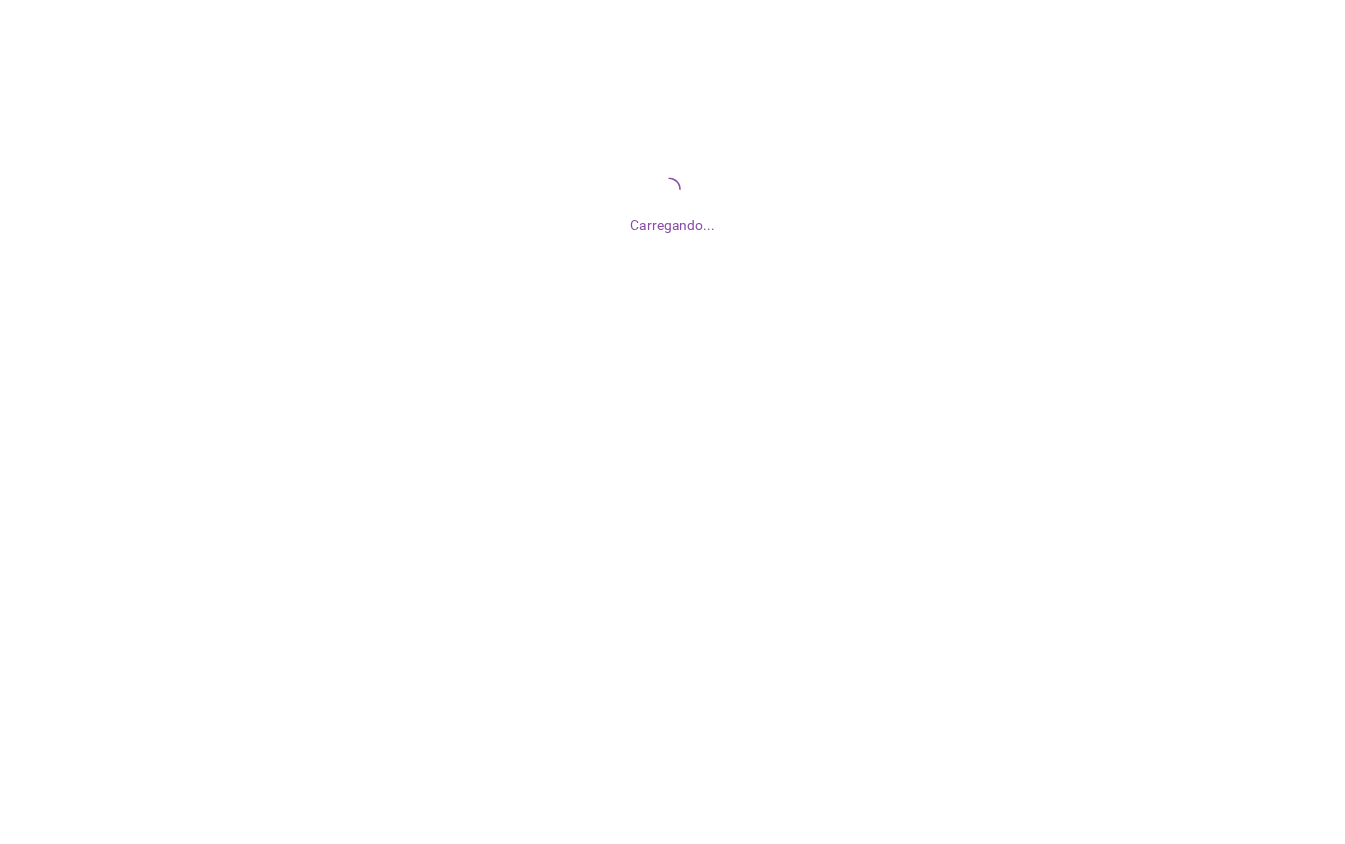 scroll, scrollTop: 0, scrollLeft: 0, axis: both 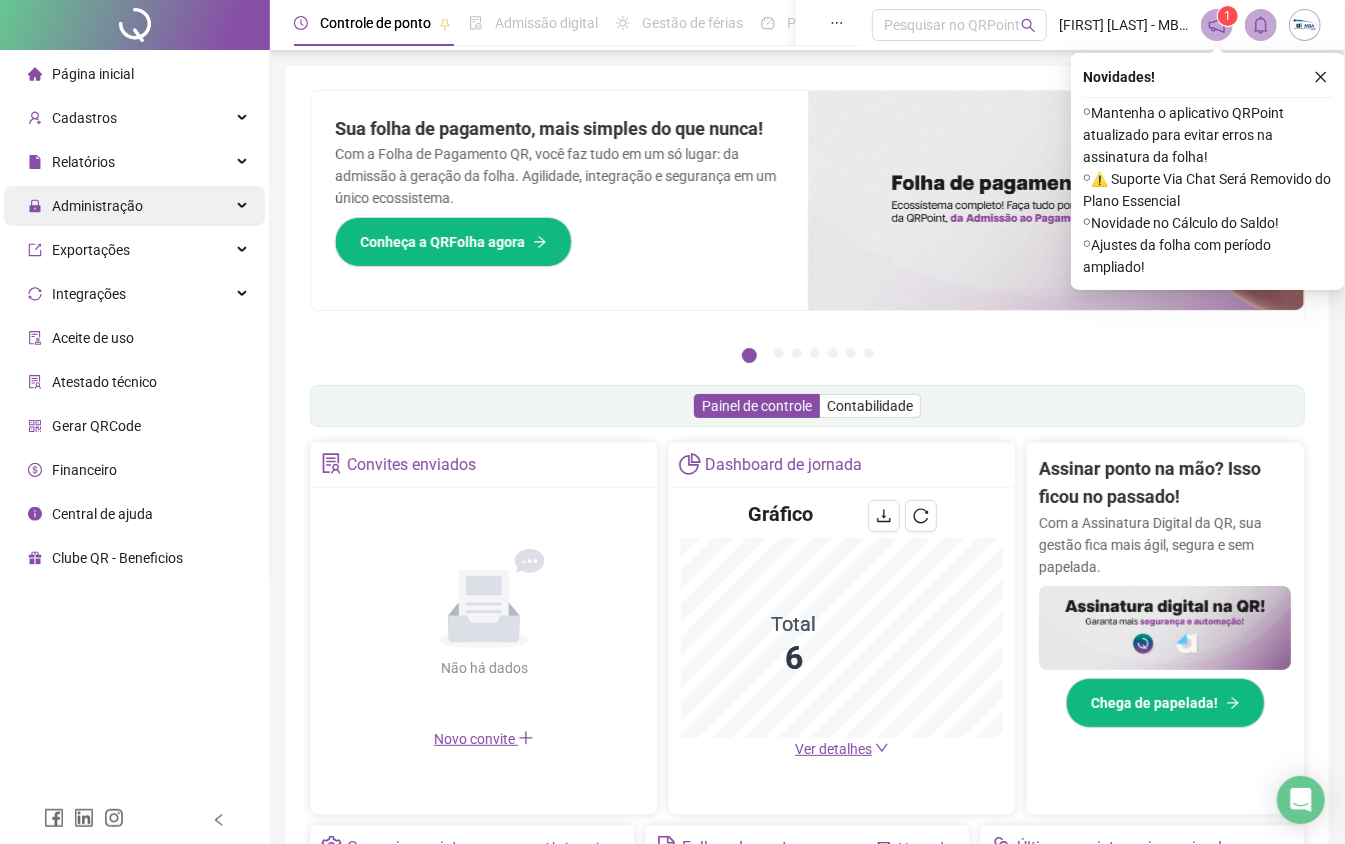 click on "Administração" at bounding box center [97, 206] 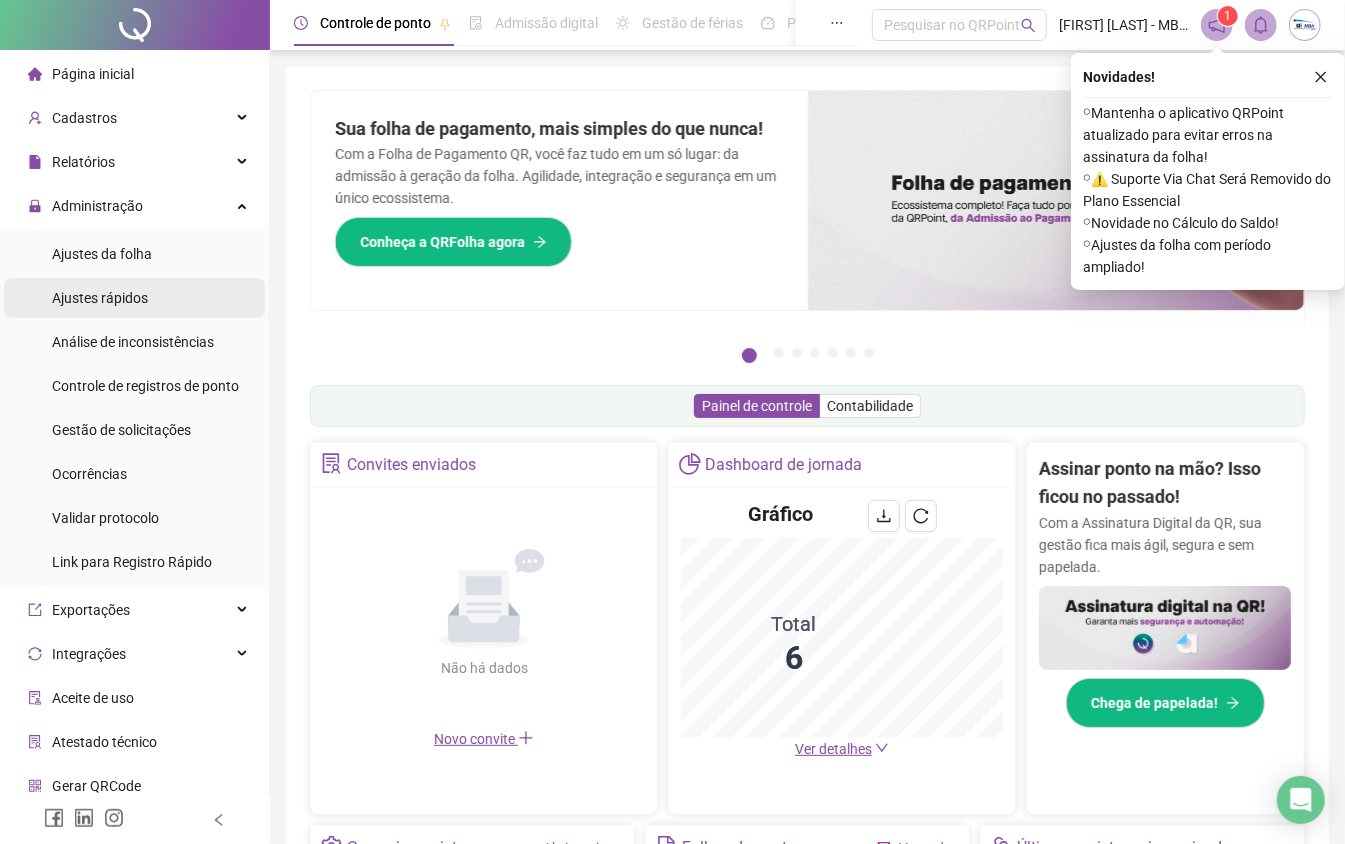 click on "Ajustes rápidos" at bounding box center [100, 298] 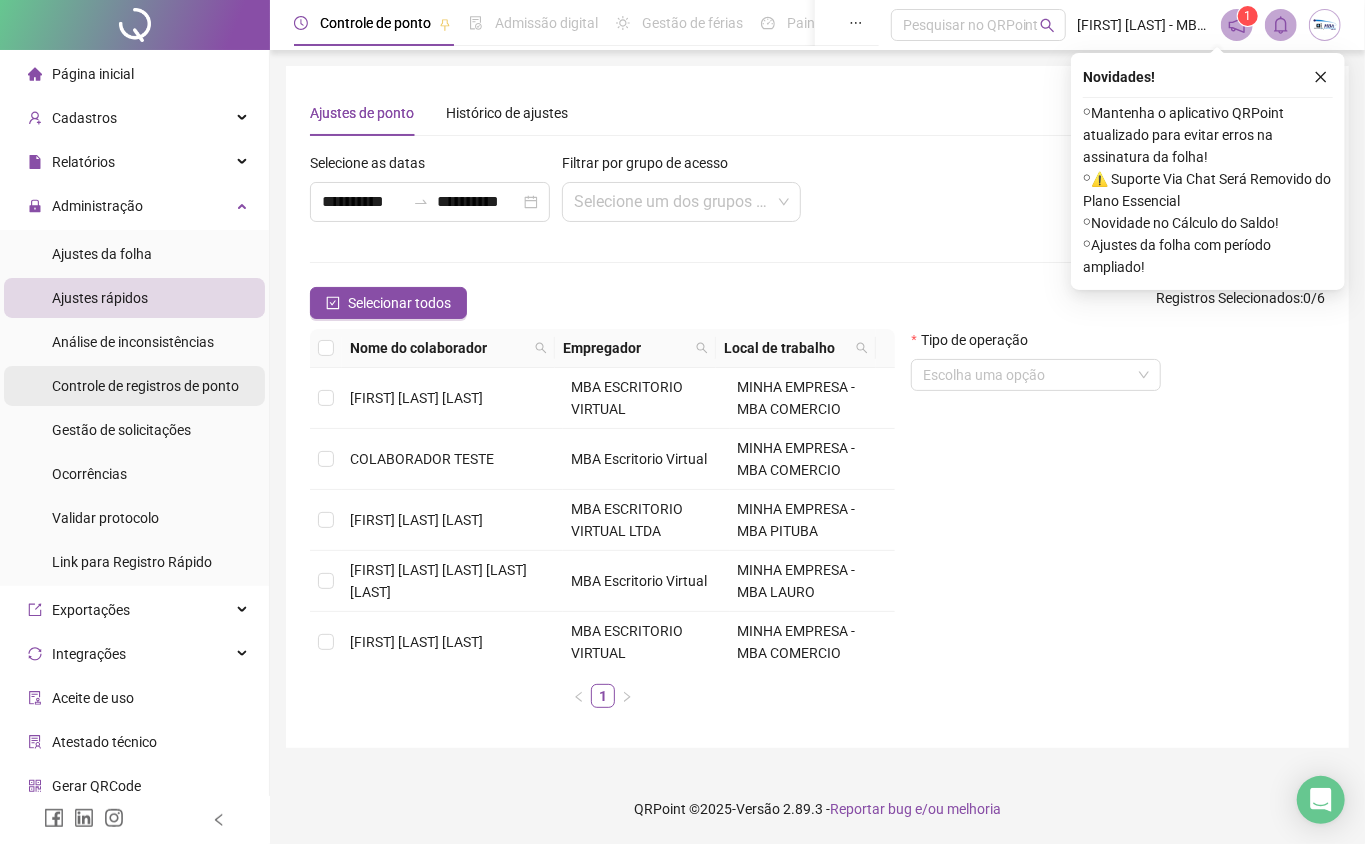 click on "Controle de registros de ponto" at bounding box center [145, 386] 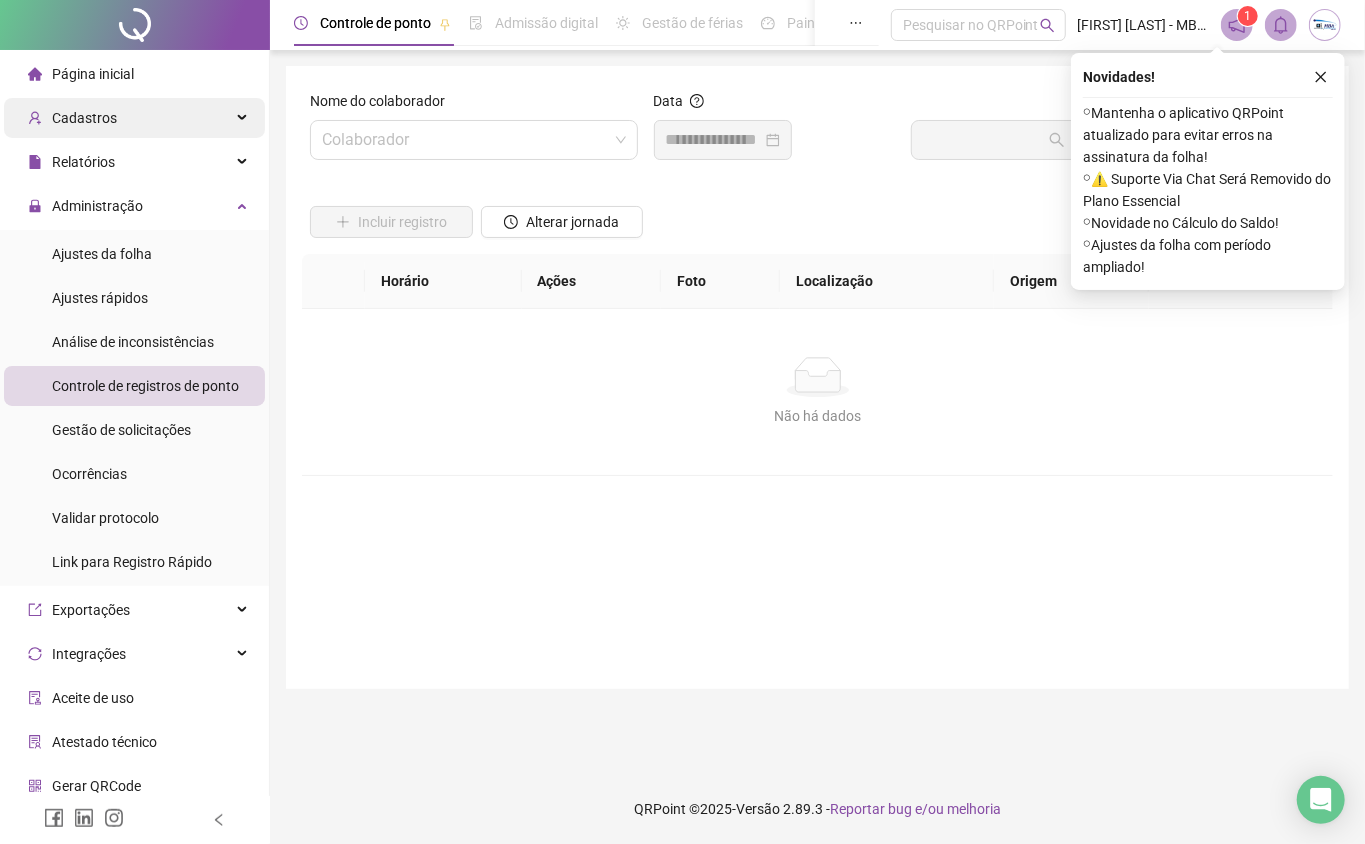 click on "Cadastros" at bounding box center [134, 118] 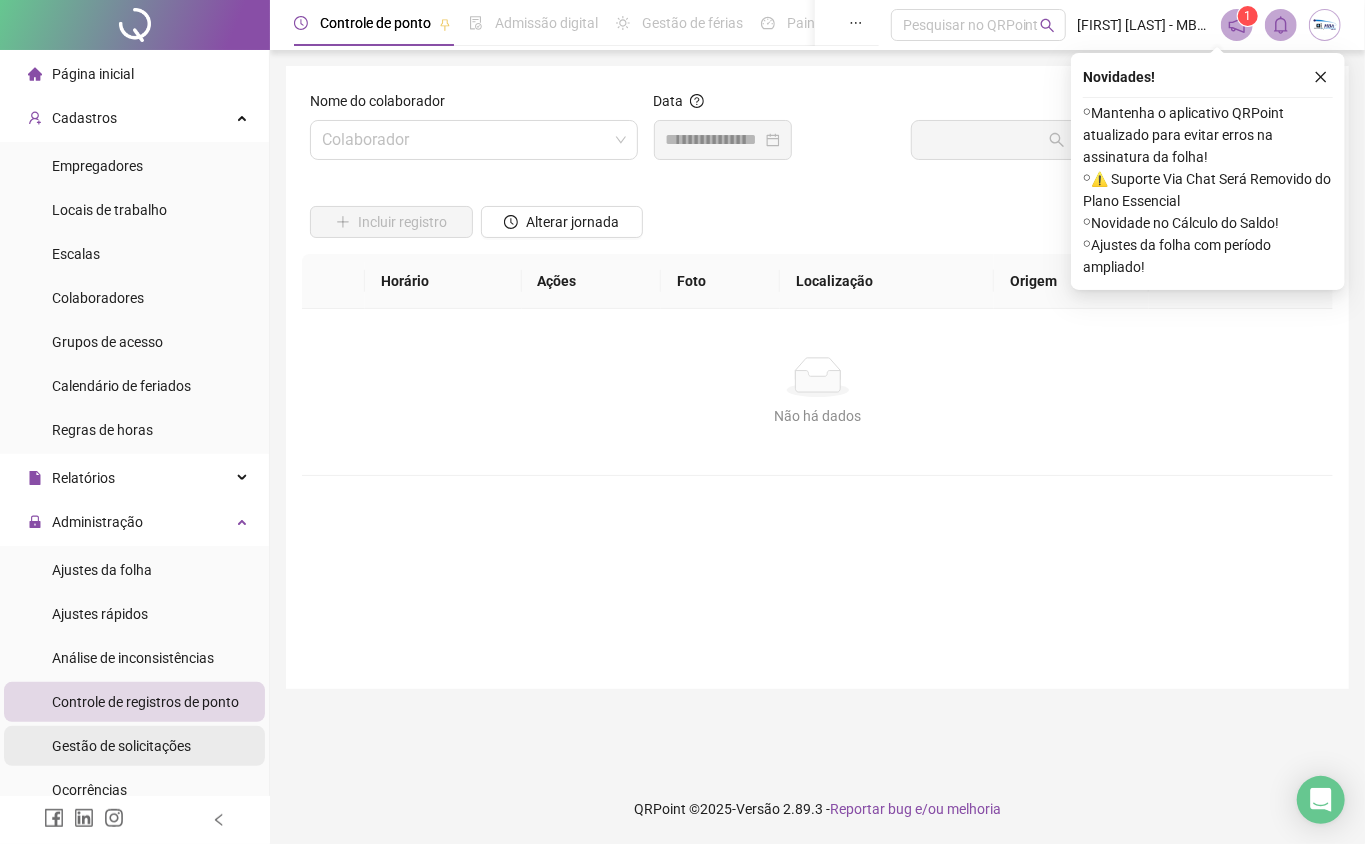 click on "Gestão de solicitações" at bounding box center (121, 746) 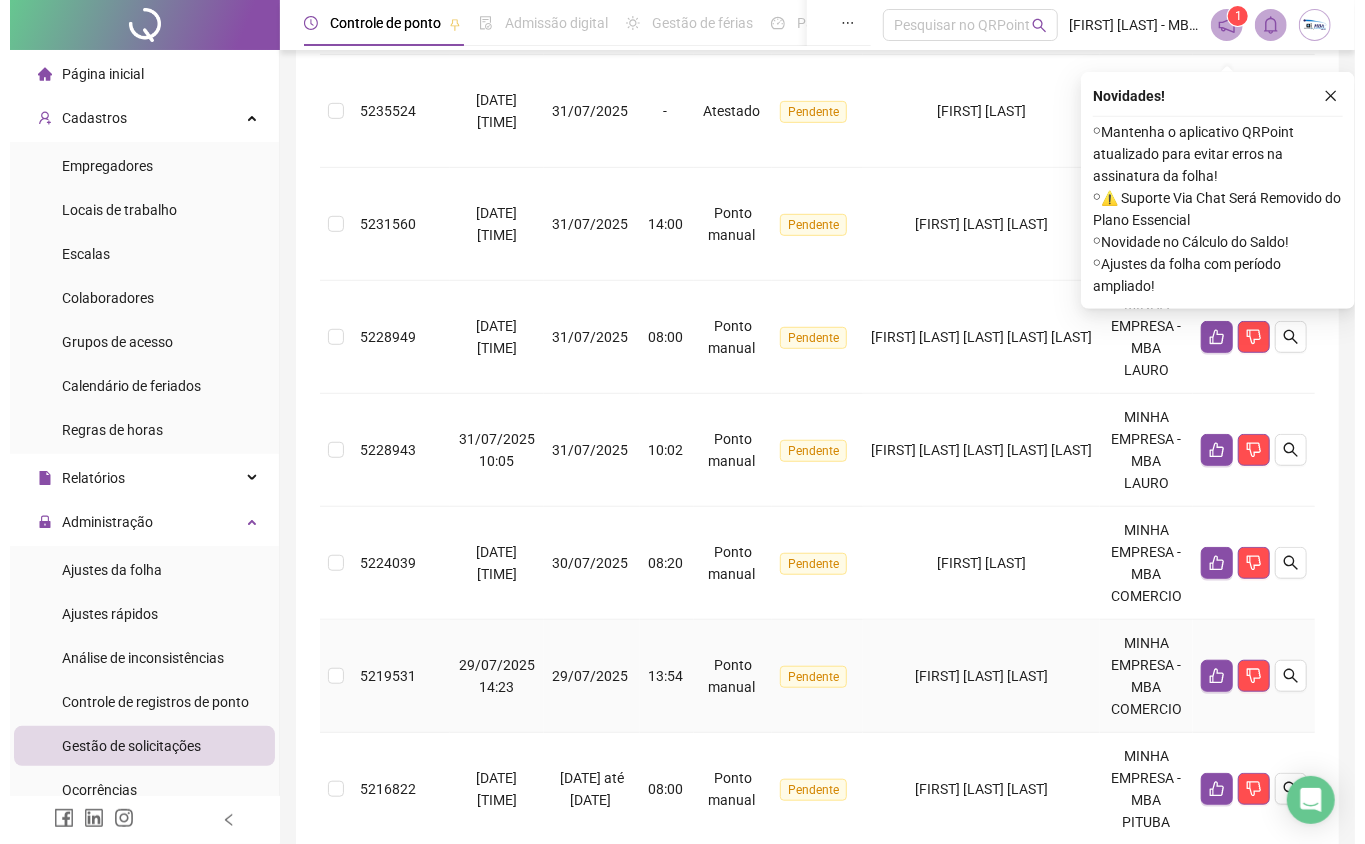 scroll, scrollTop: 533, scrollLeft: 0, axis: vertical 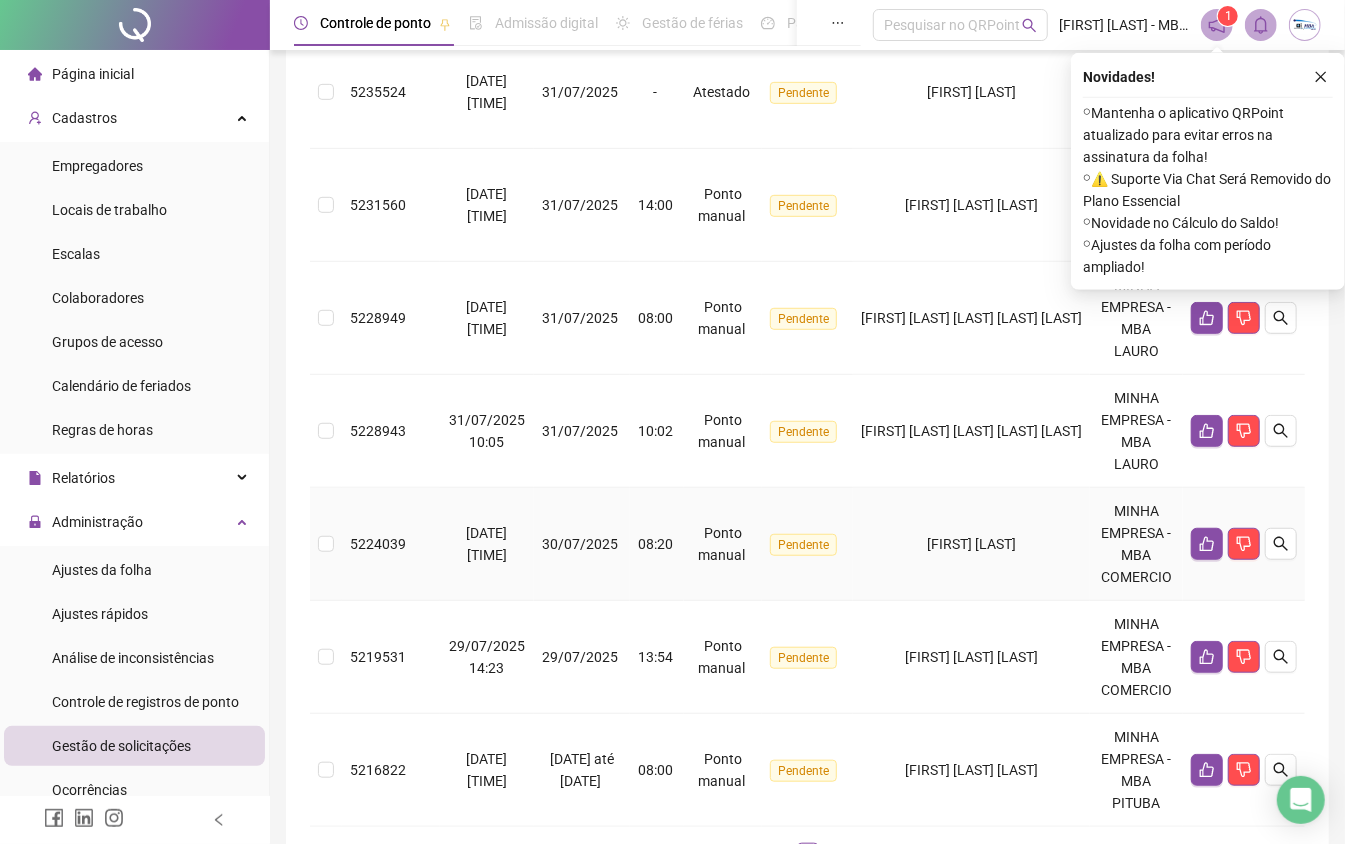 click at bounding box center [326, 544] 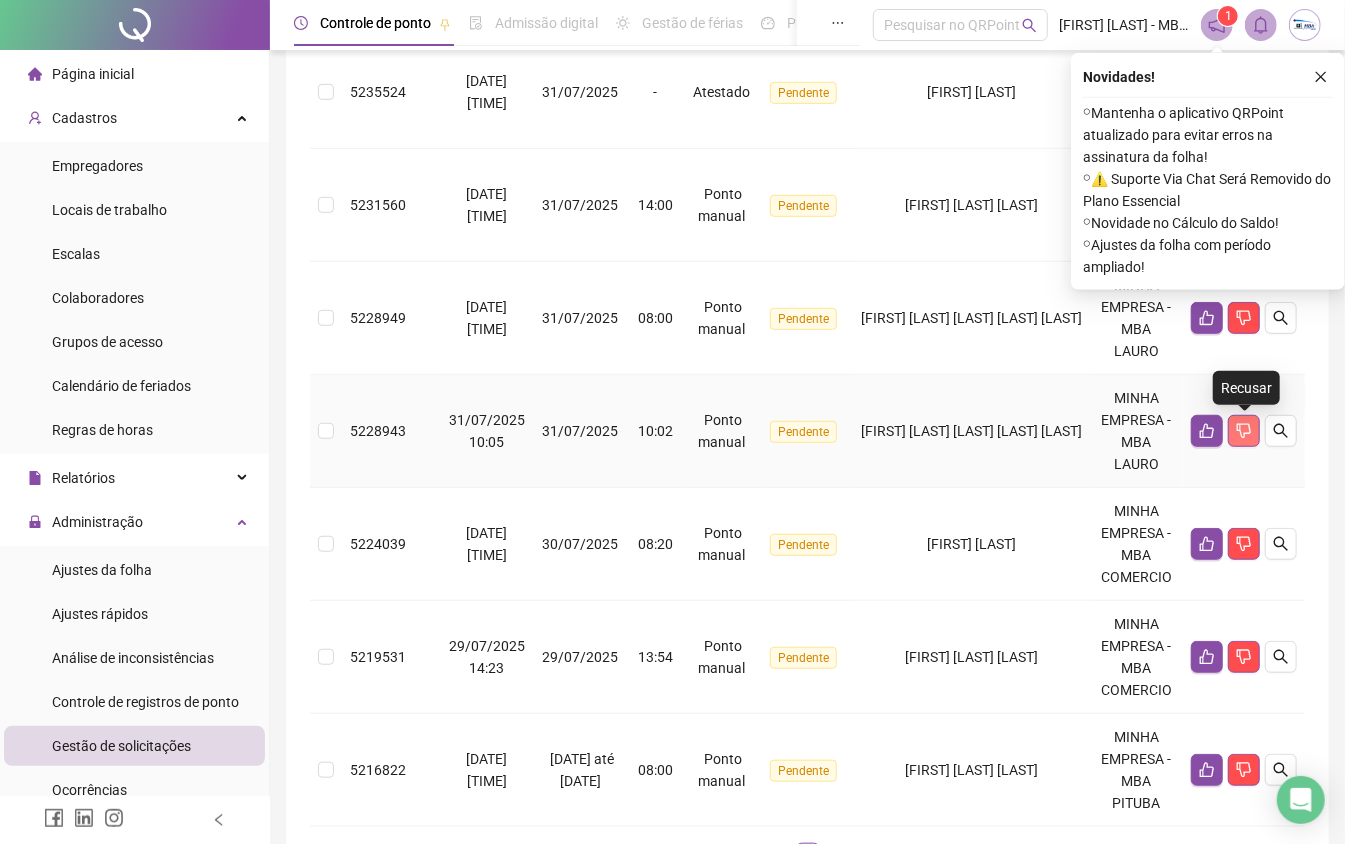 click at bounding box center (1244, 431) 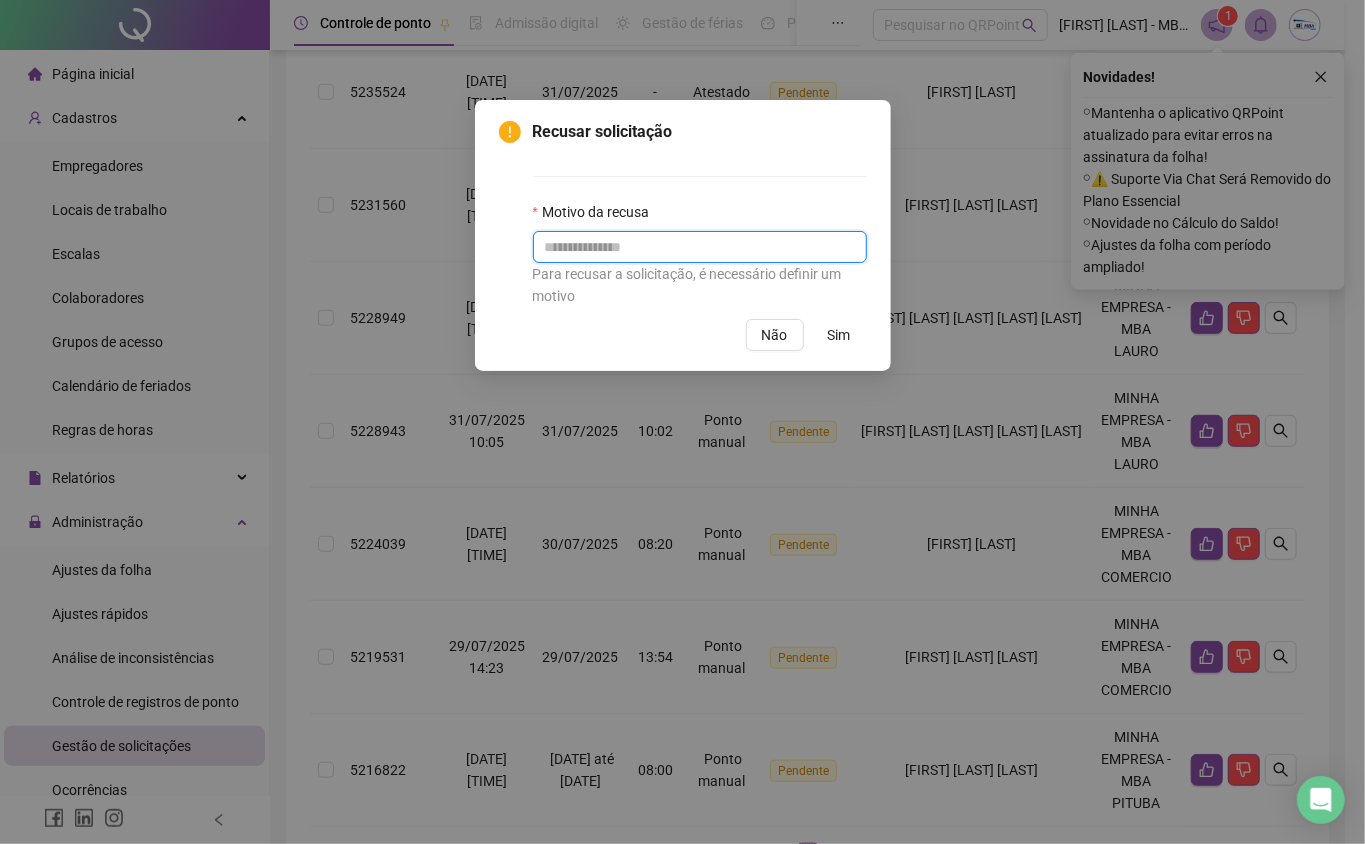 click at bounding box center (700, 247) 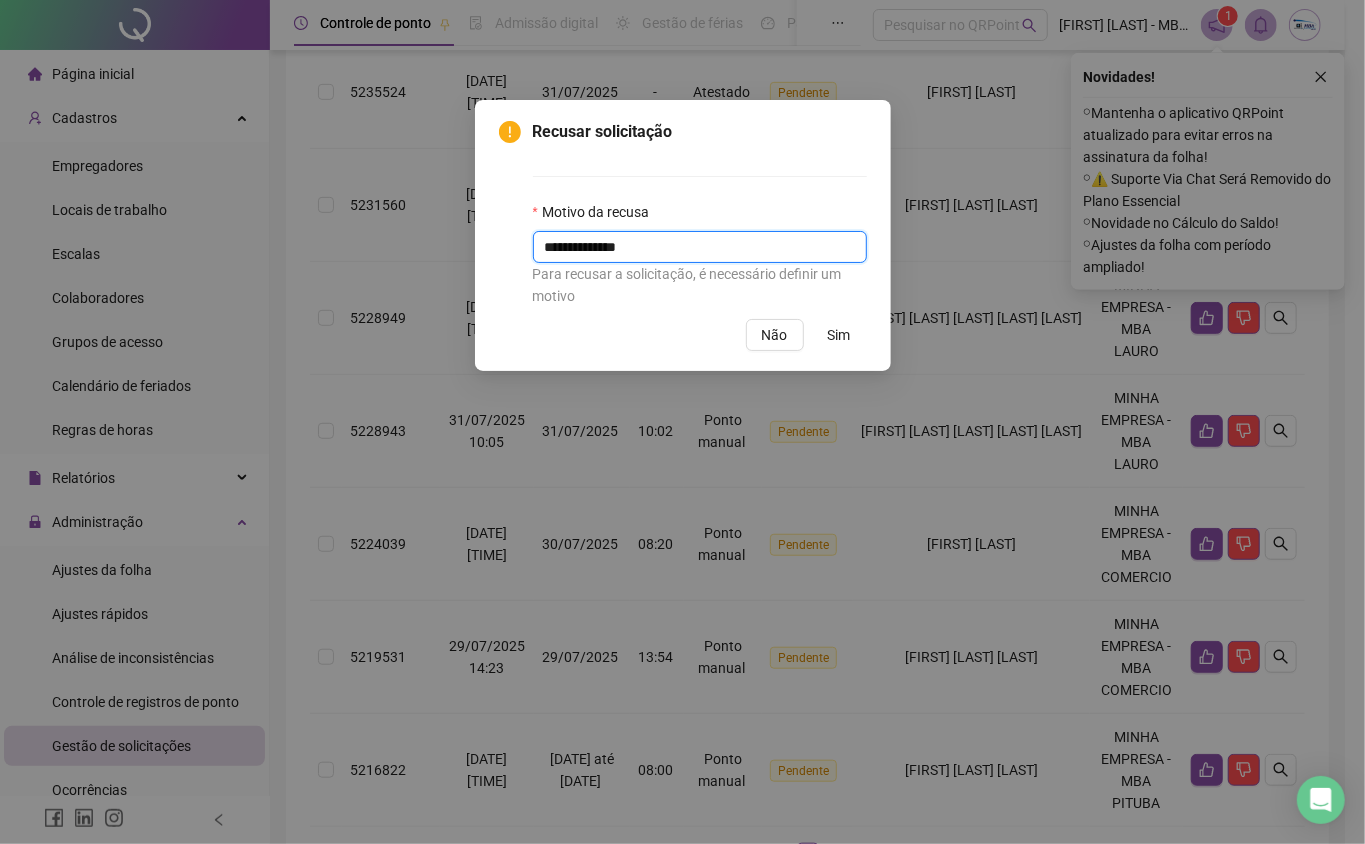 type on "**********" 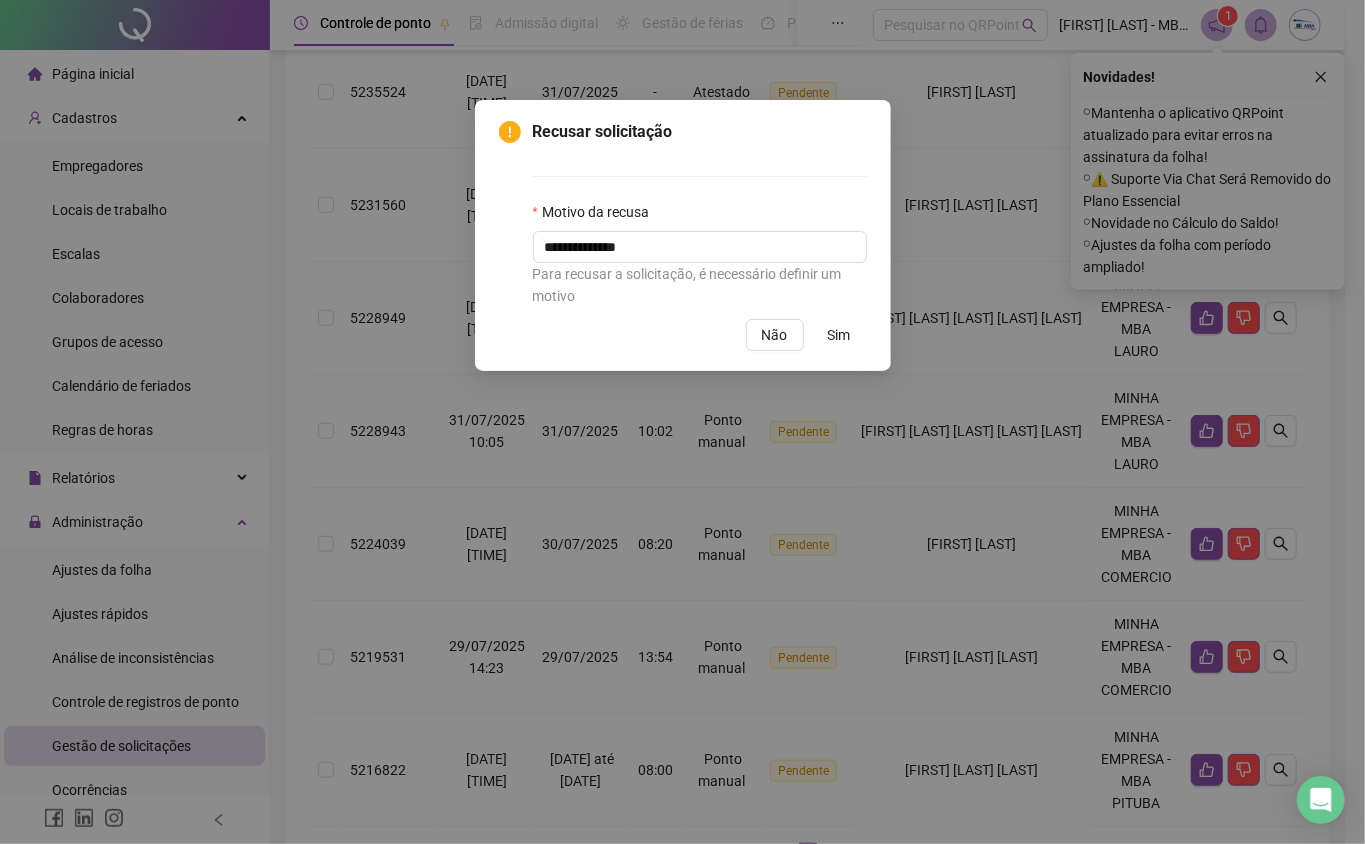 click on "Sim" at bounding box center [839, 335] 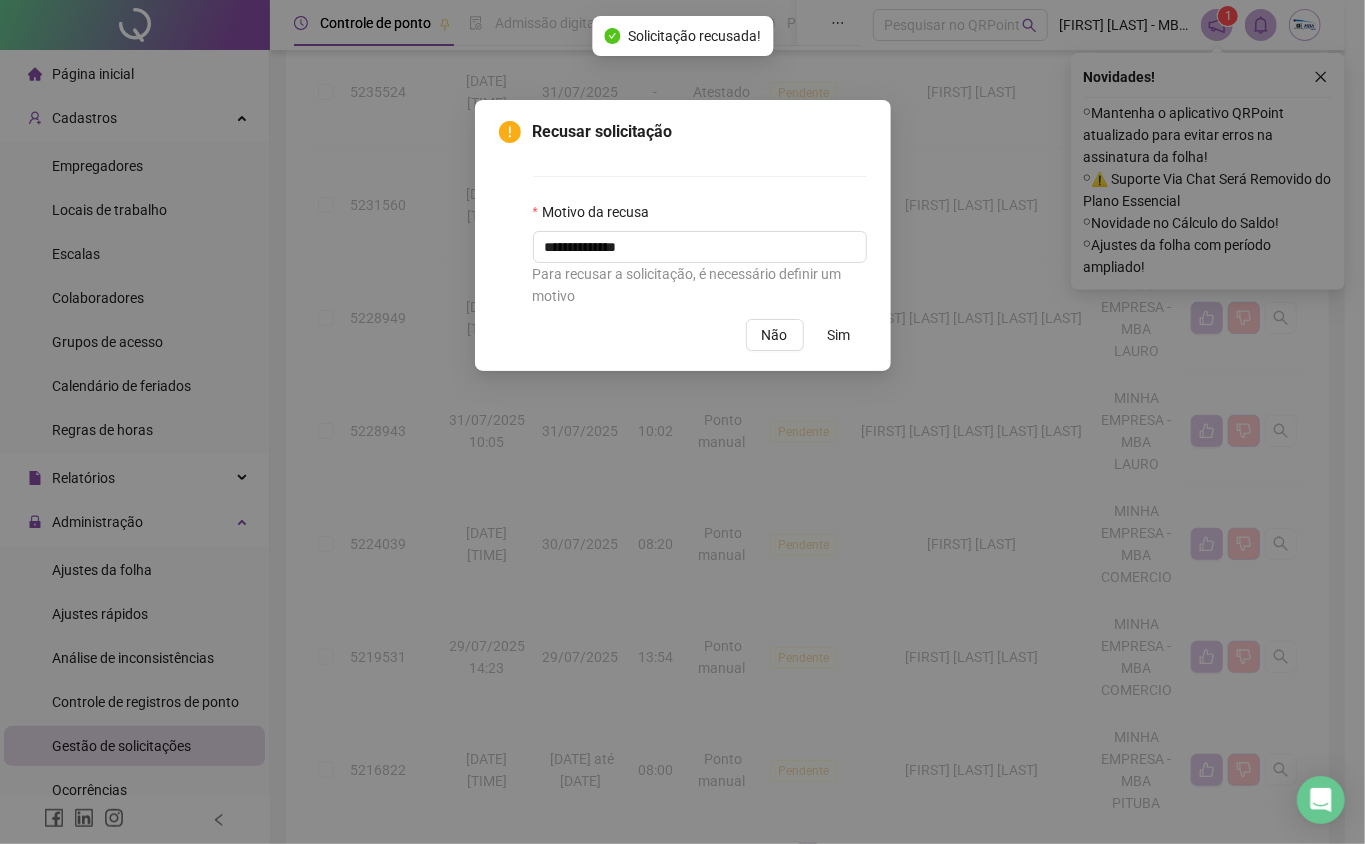 click on "**********" at bounding box center [682, 422] 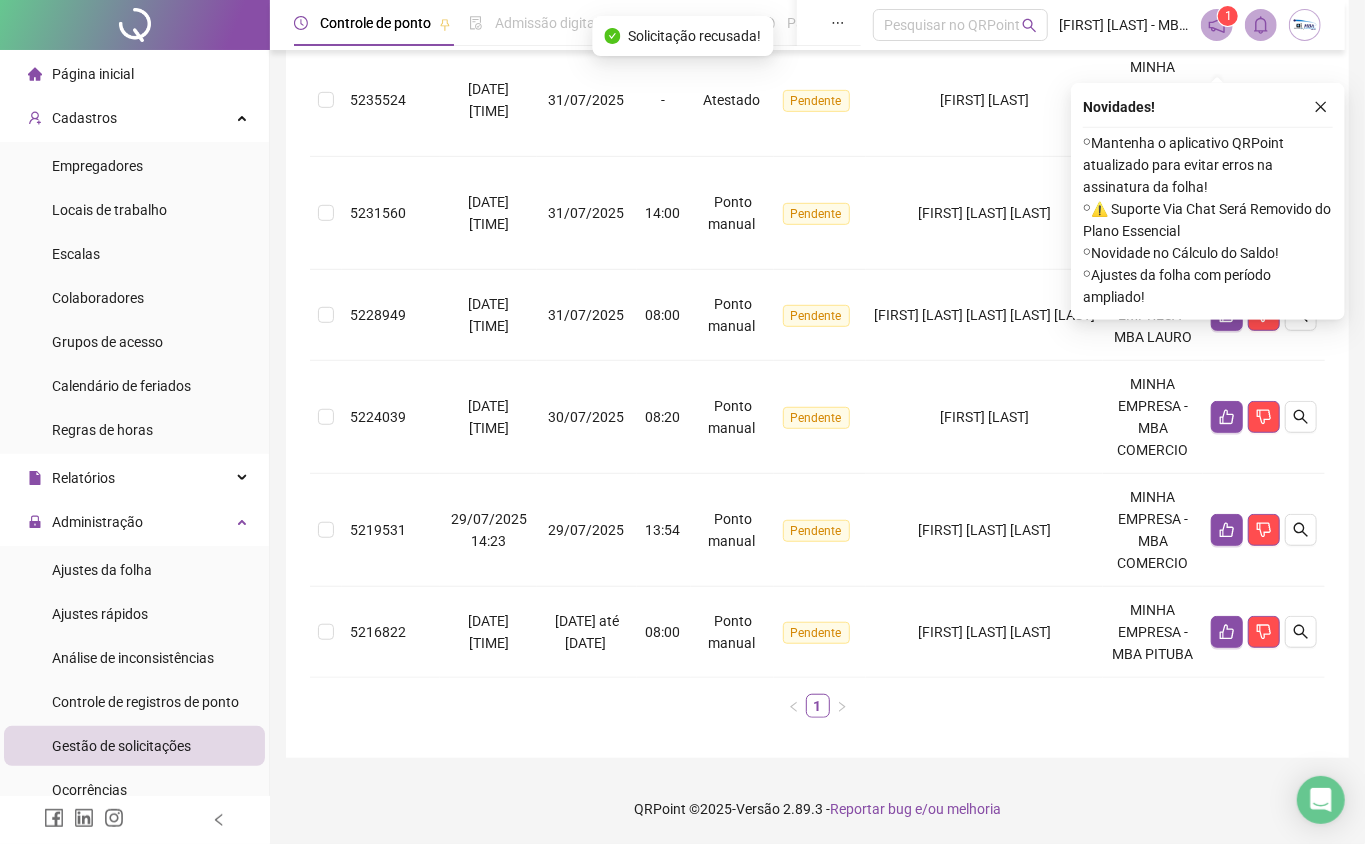 scroll, scrollTop: 506, scrollLeft: 0, axis: vertical 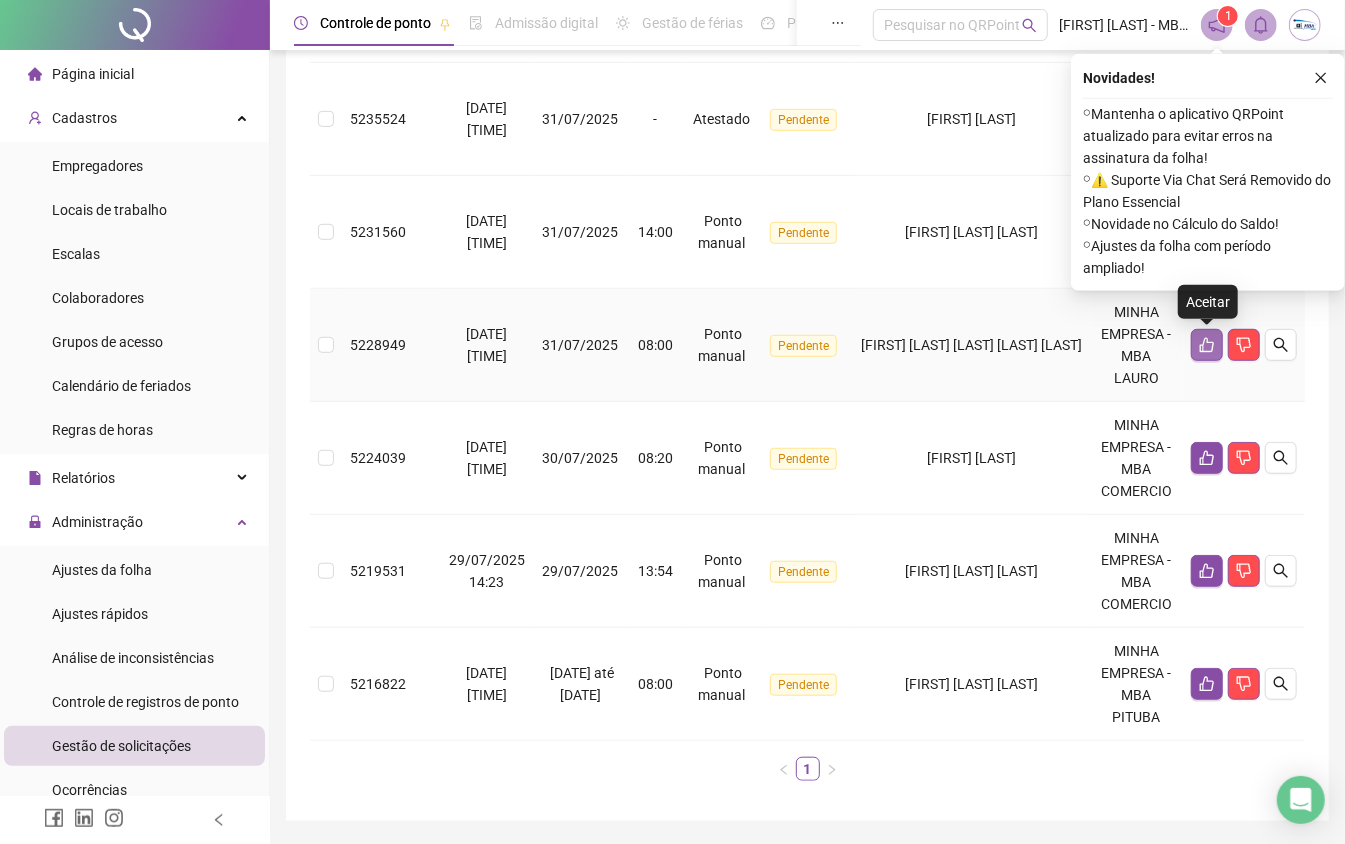 click 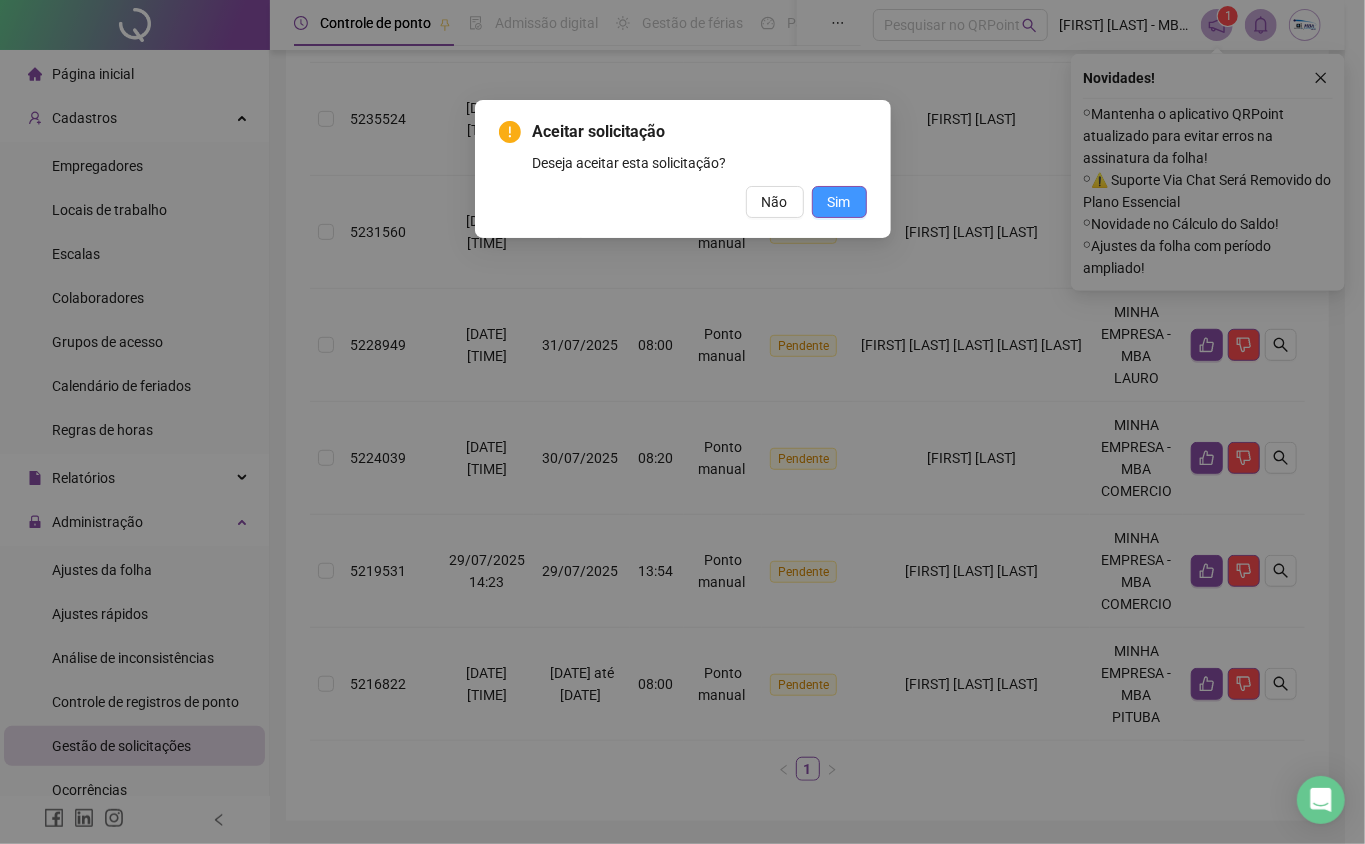 click on "Sim" at bounding box center (839, 202) 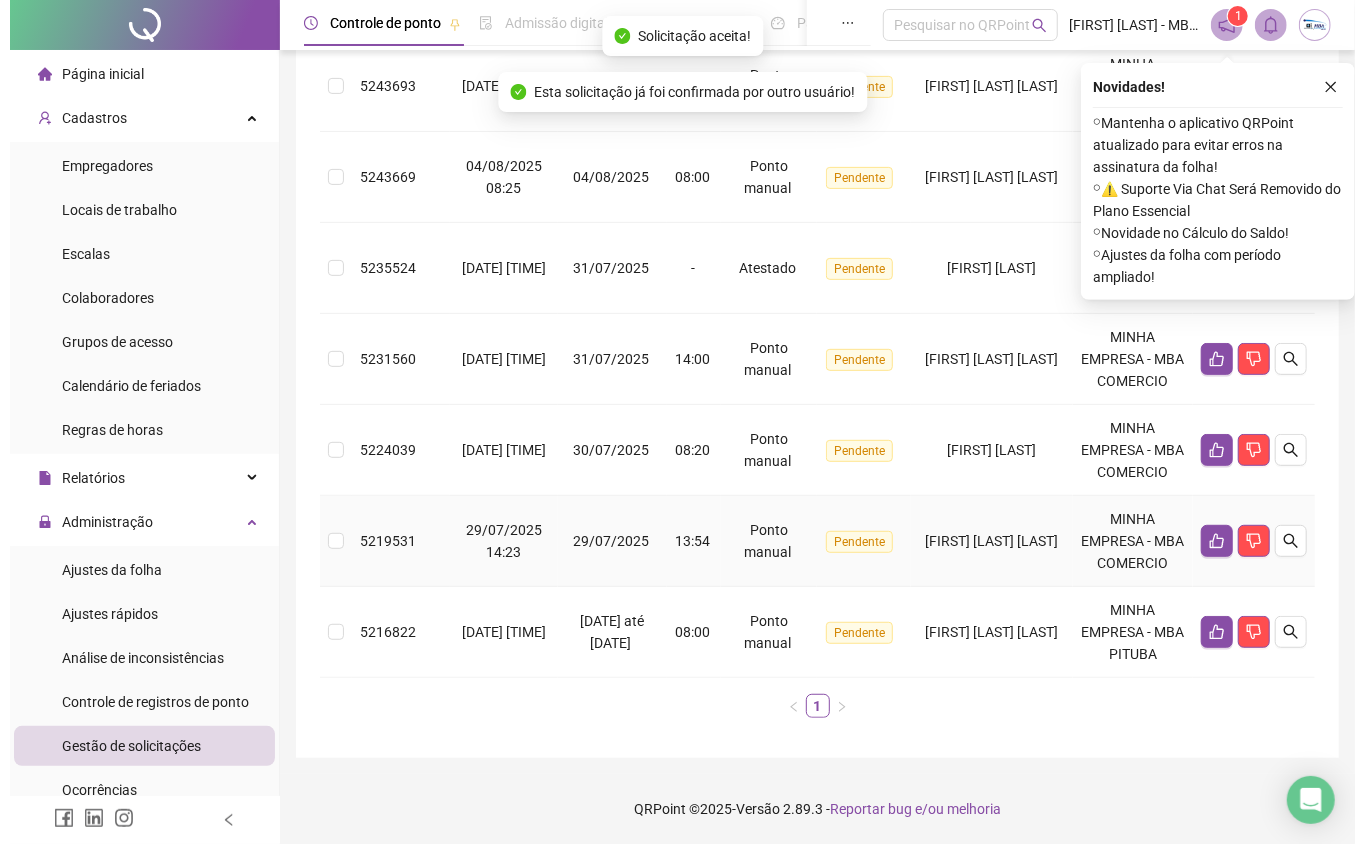 scroll, scrollTop: 414, scrollLeft: 0, axis: vertical 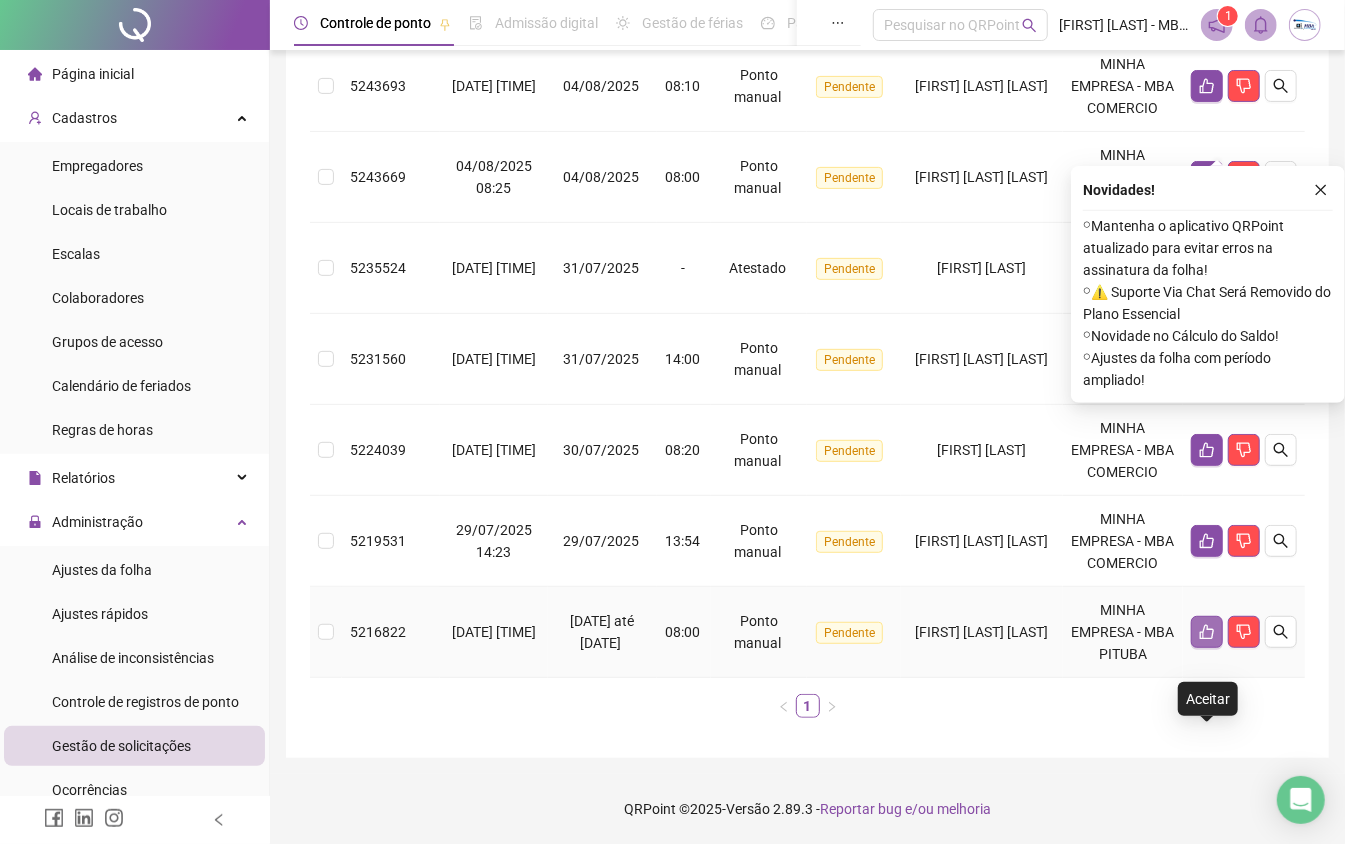 click 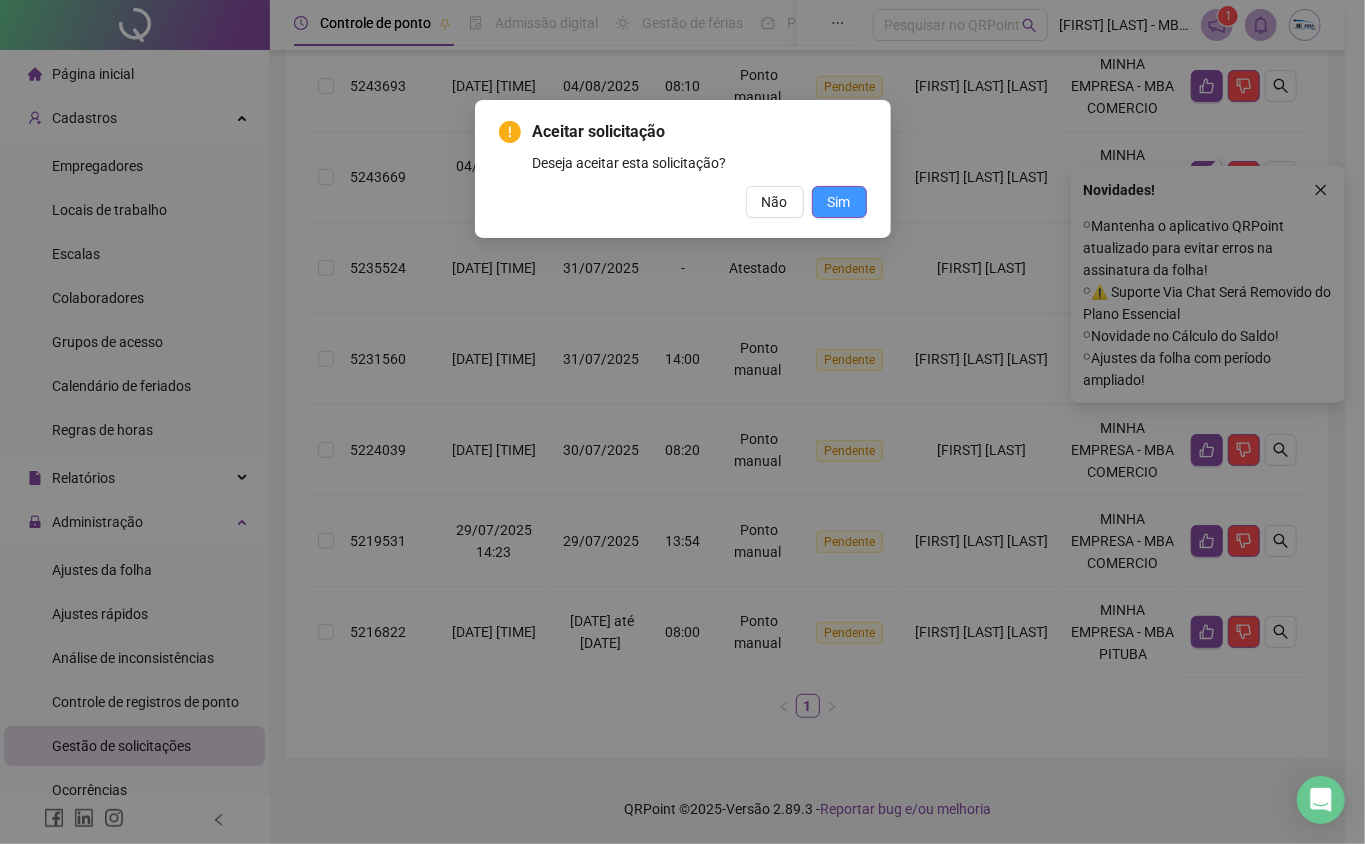 click on "Sim" at bounding box center (839, 202) 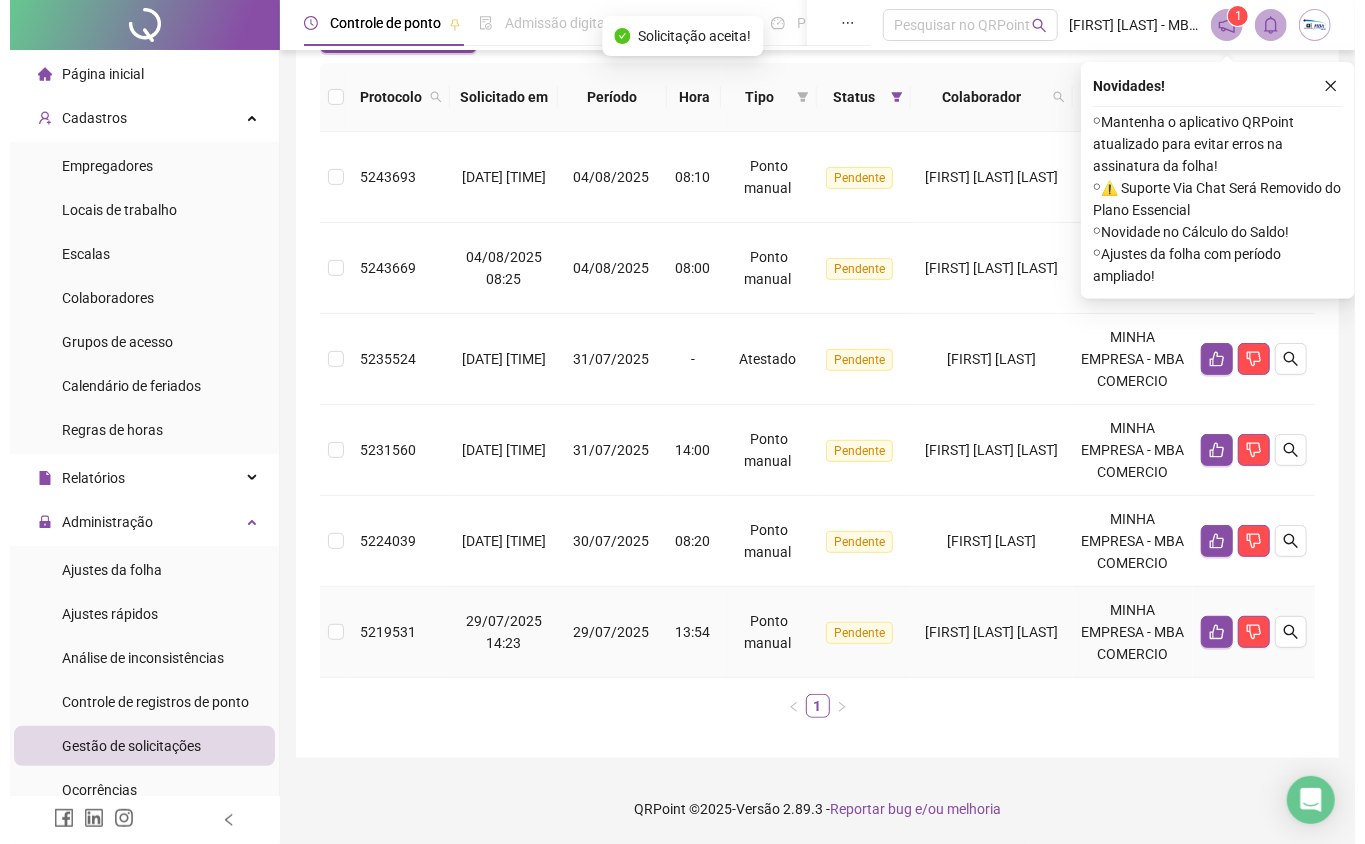 scroll, scrollTop: 324, scrollLeft: 0, axis: vertical 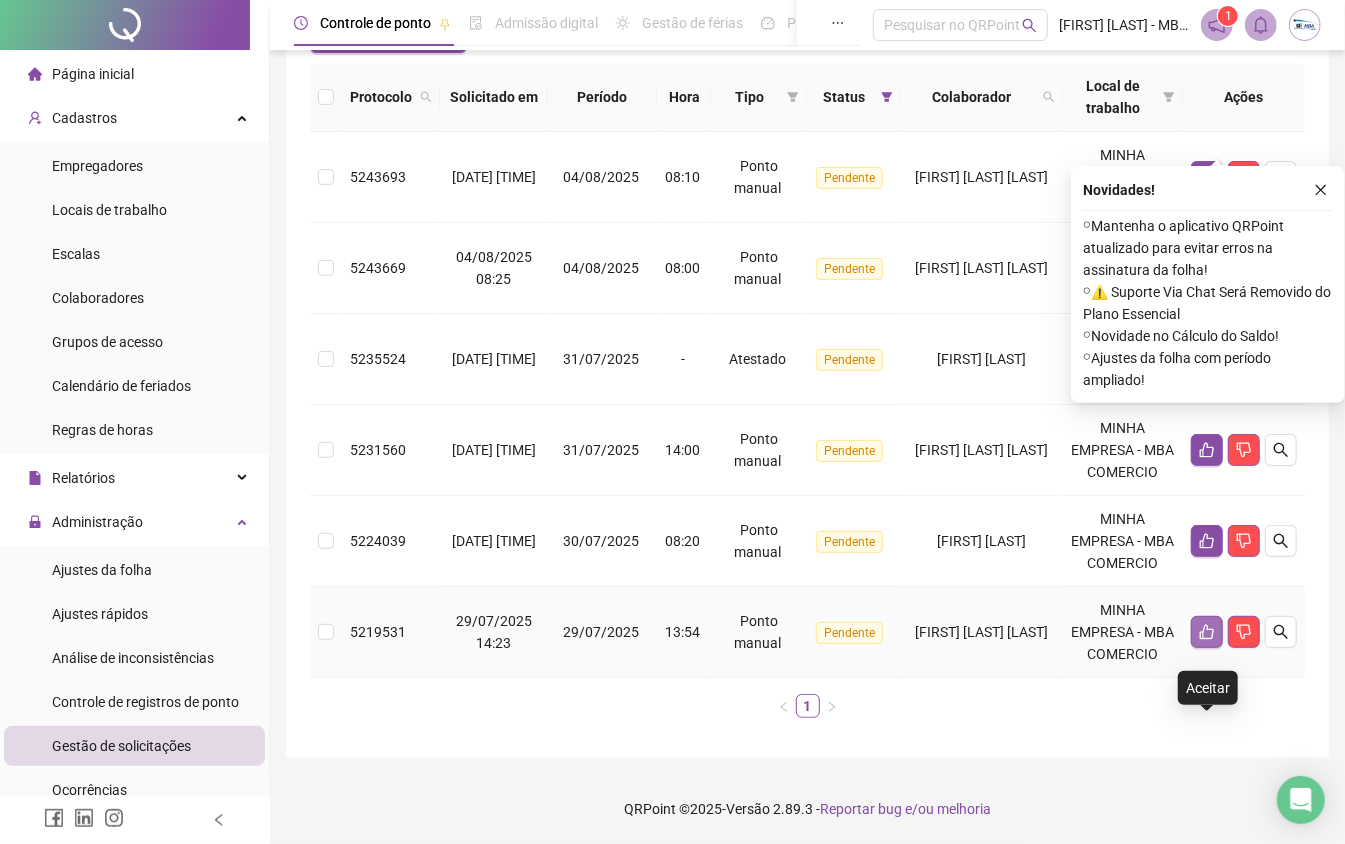 click 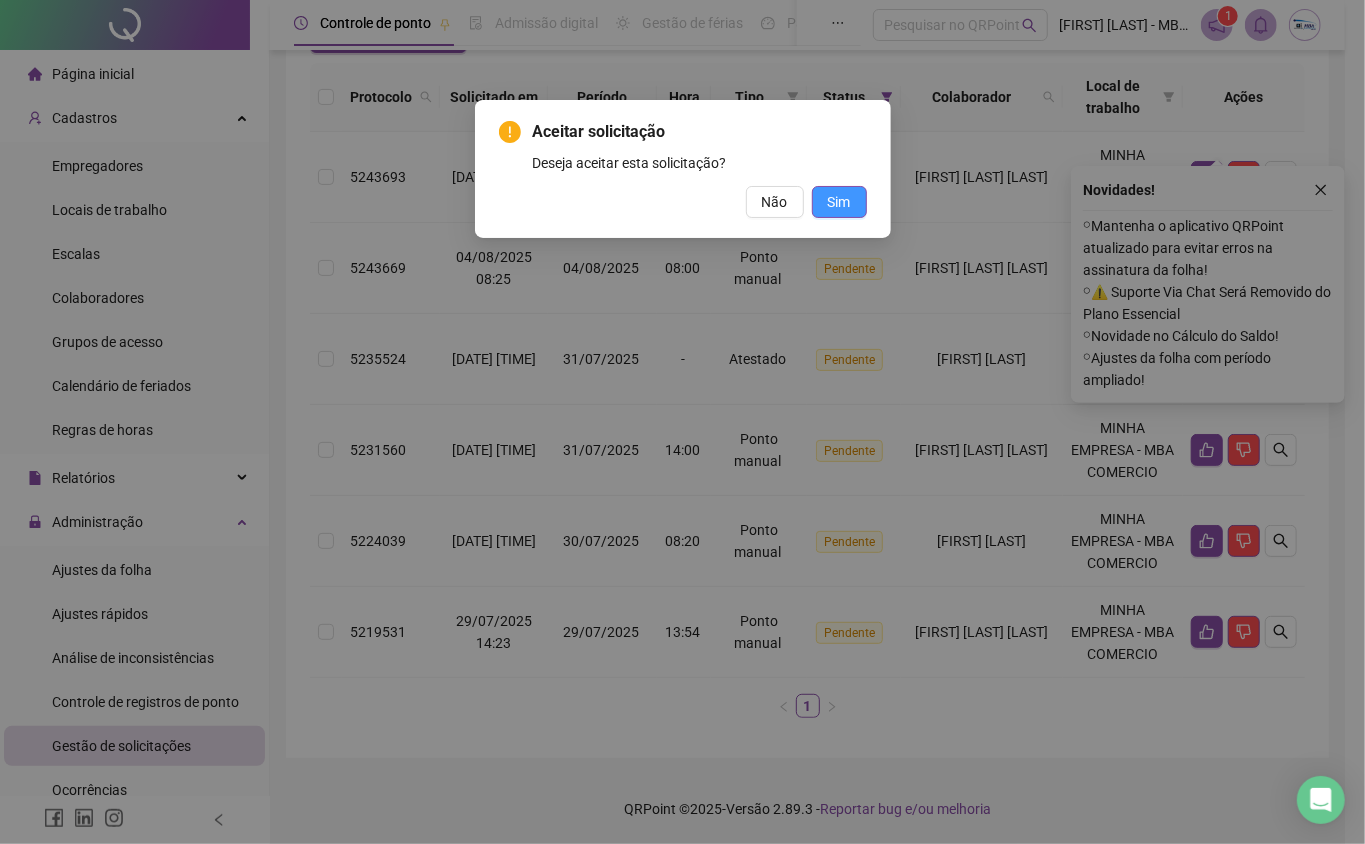 click on "Sim" at bounding box center (839, 202) 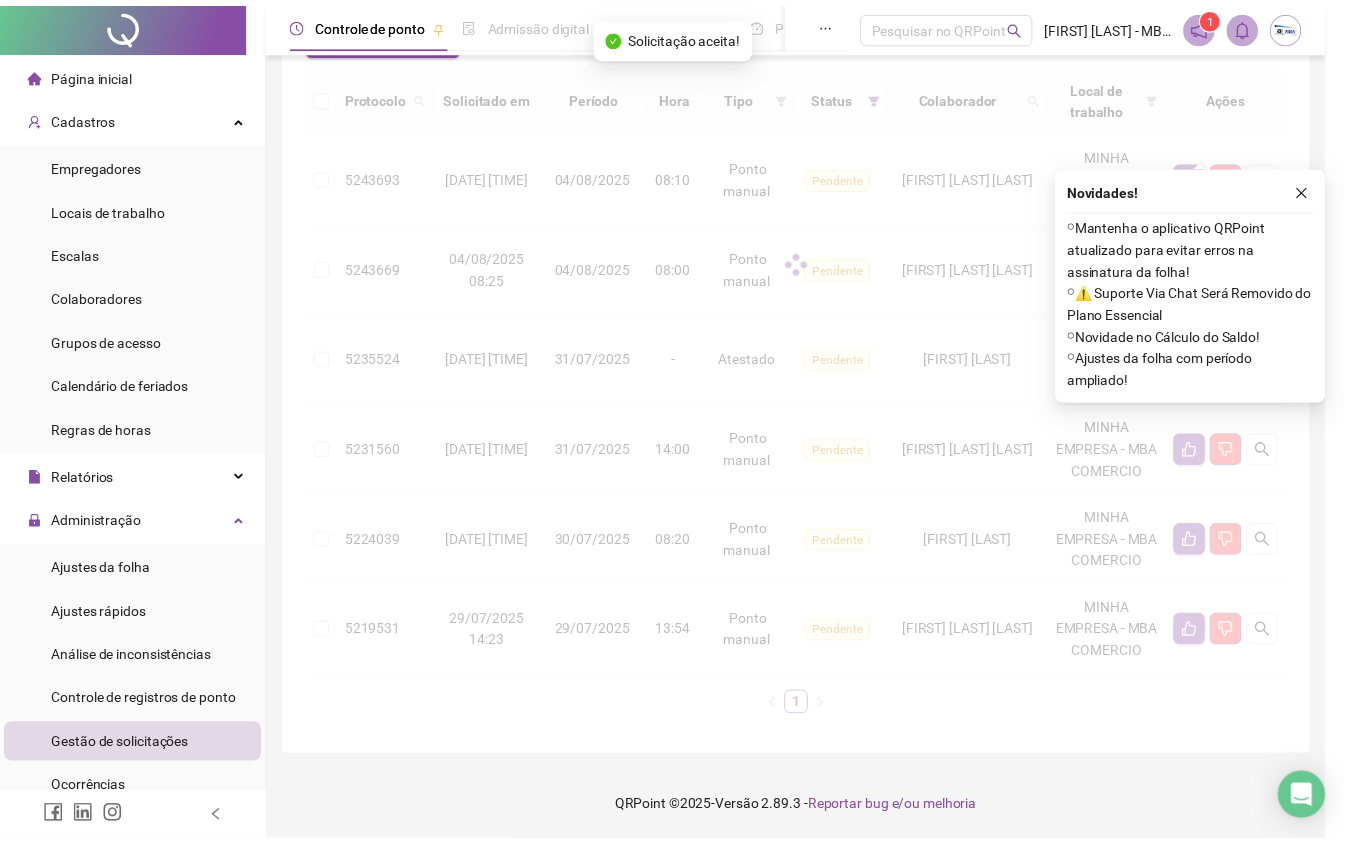 scroll, scrollTop: 122, scrollLeft: 0, axis: vertical 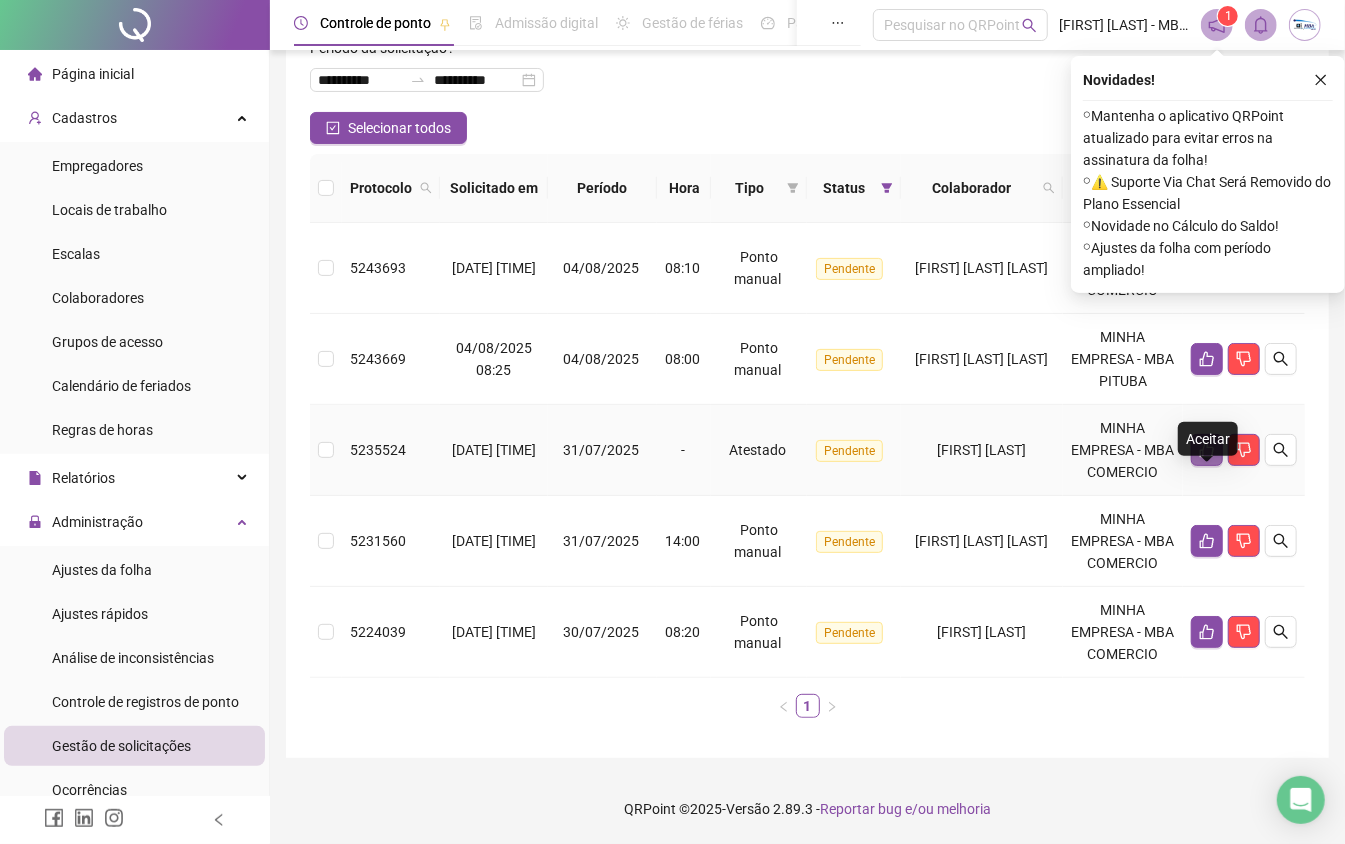click 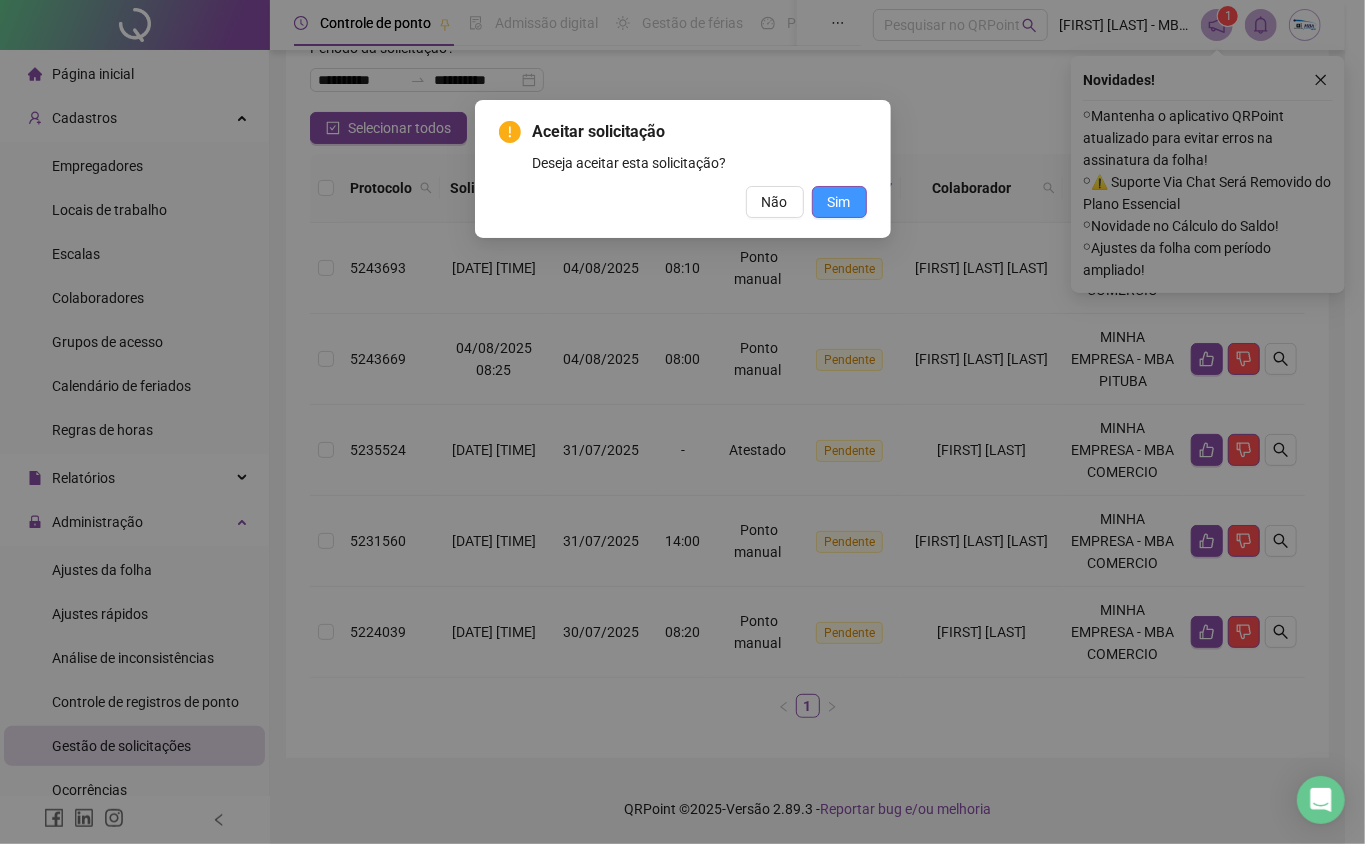 click on "Sim" at bounding box center [839, 202] 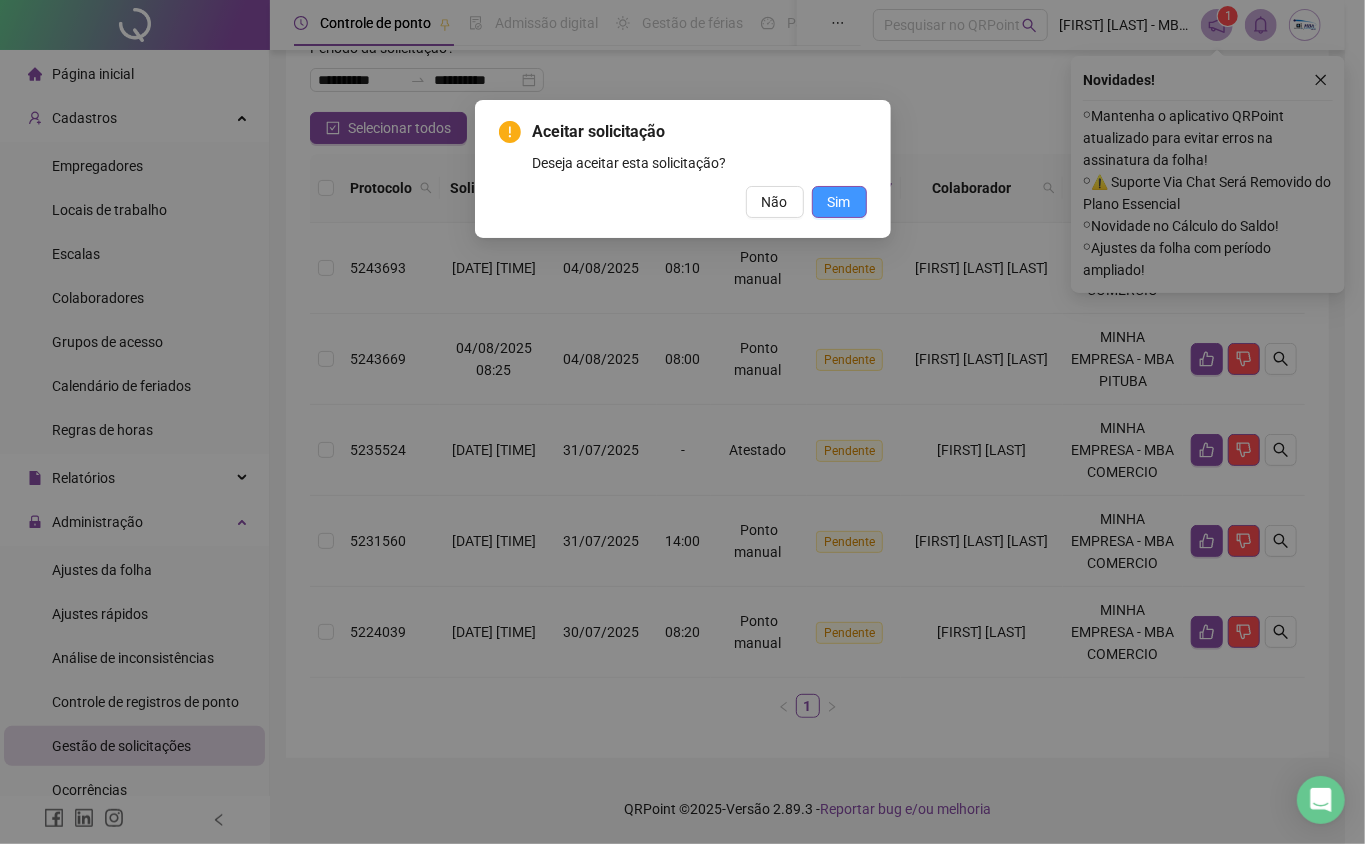 click on "Sim" at bounding box center (839, 202) 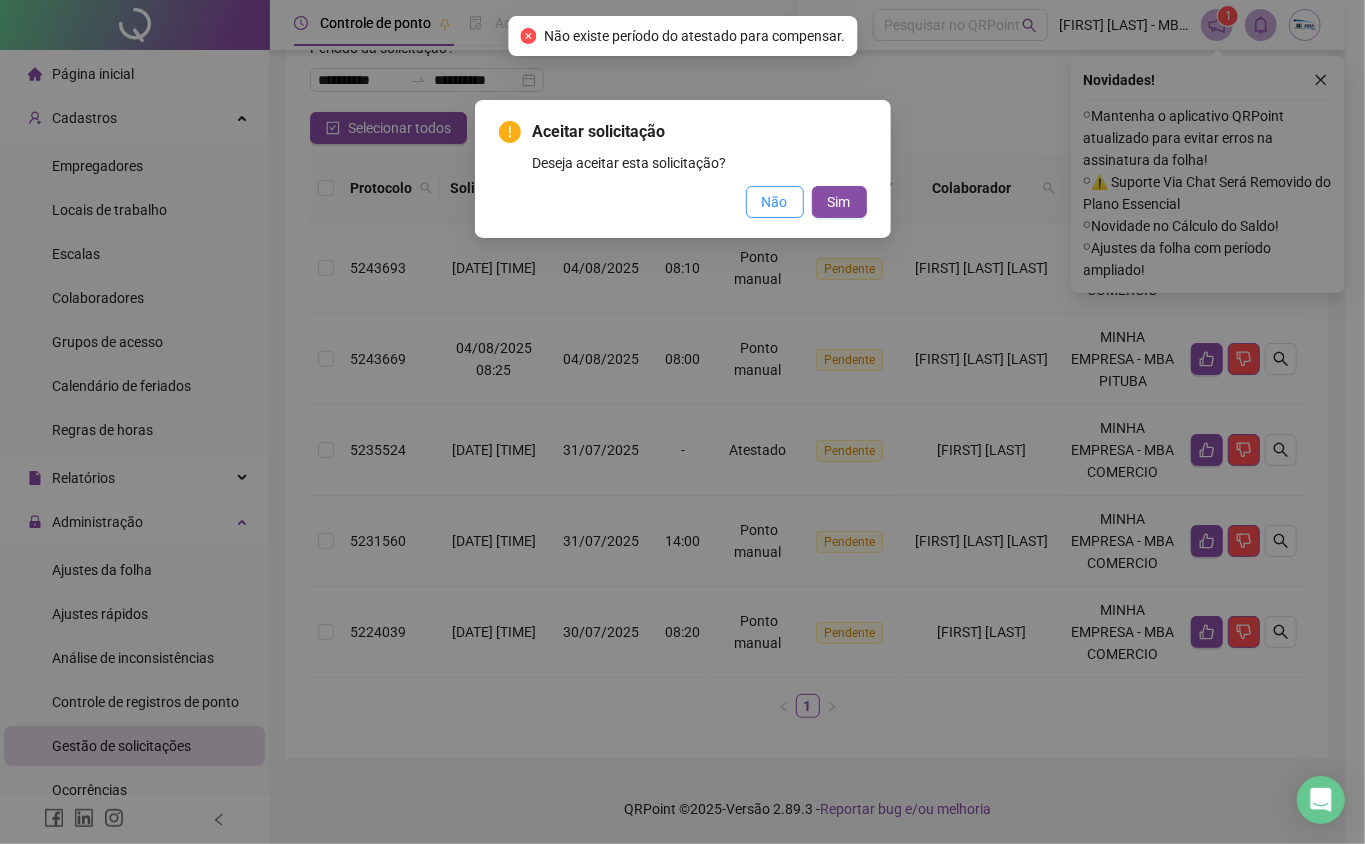 click on "Não" at bounding box center [775, 202] 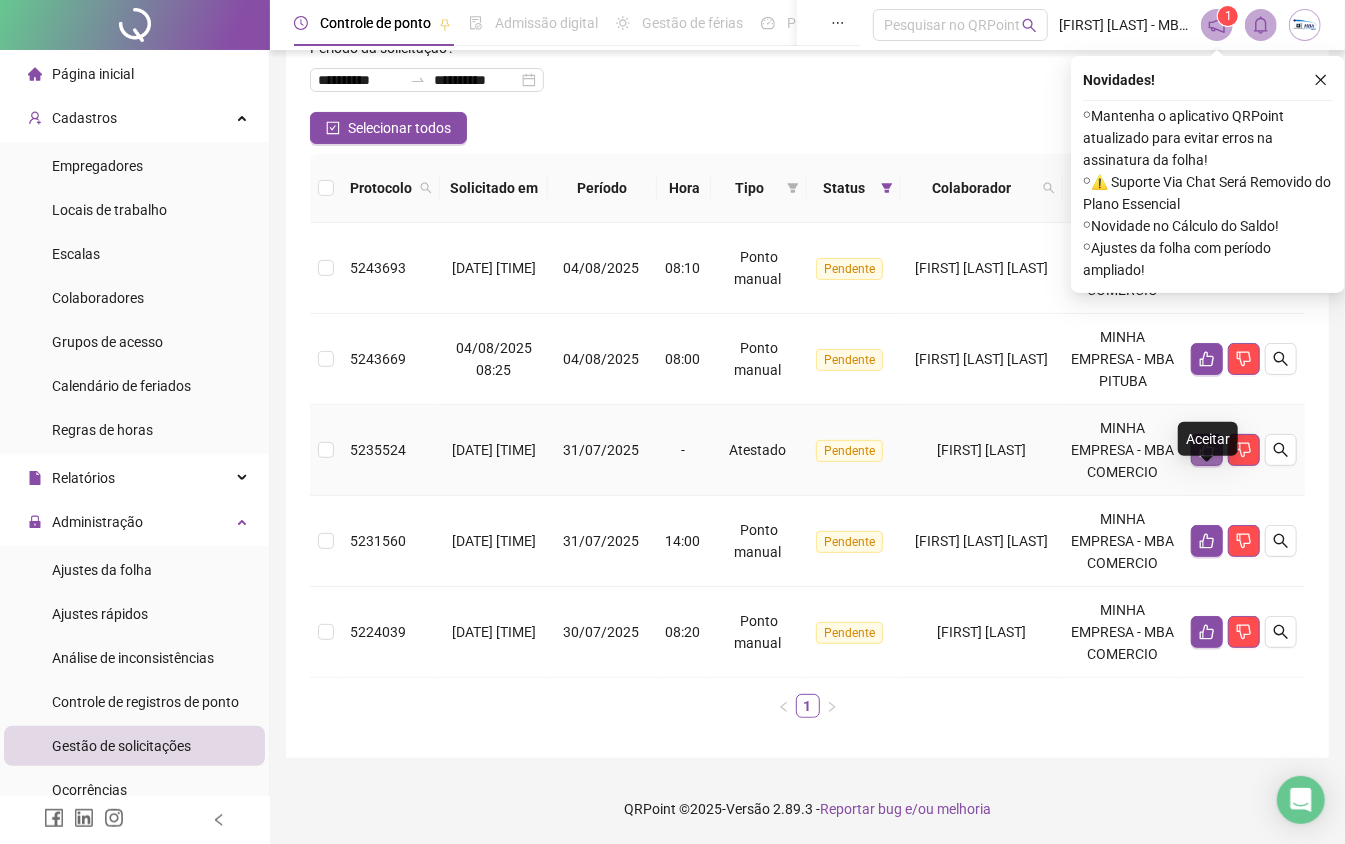 click at bounding box center (1207, 450) 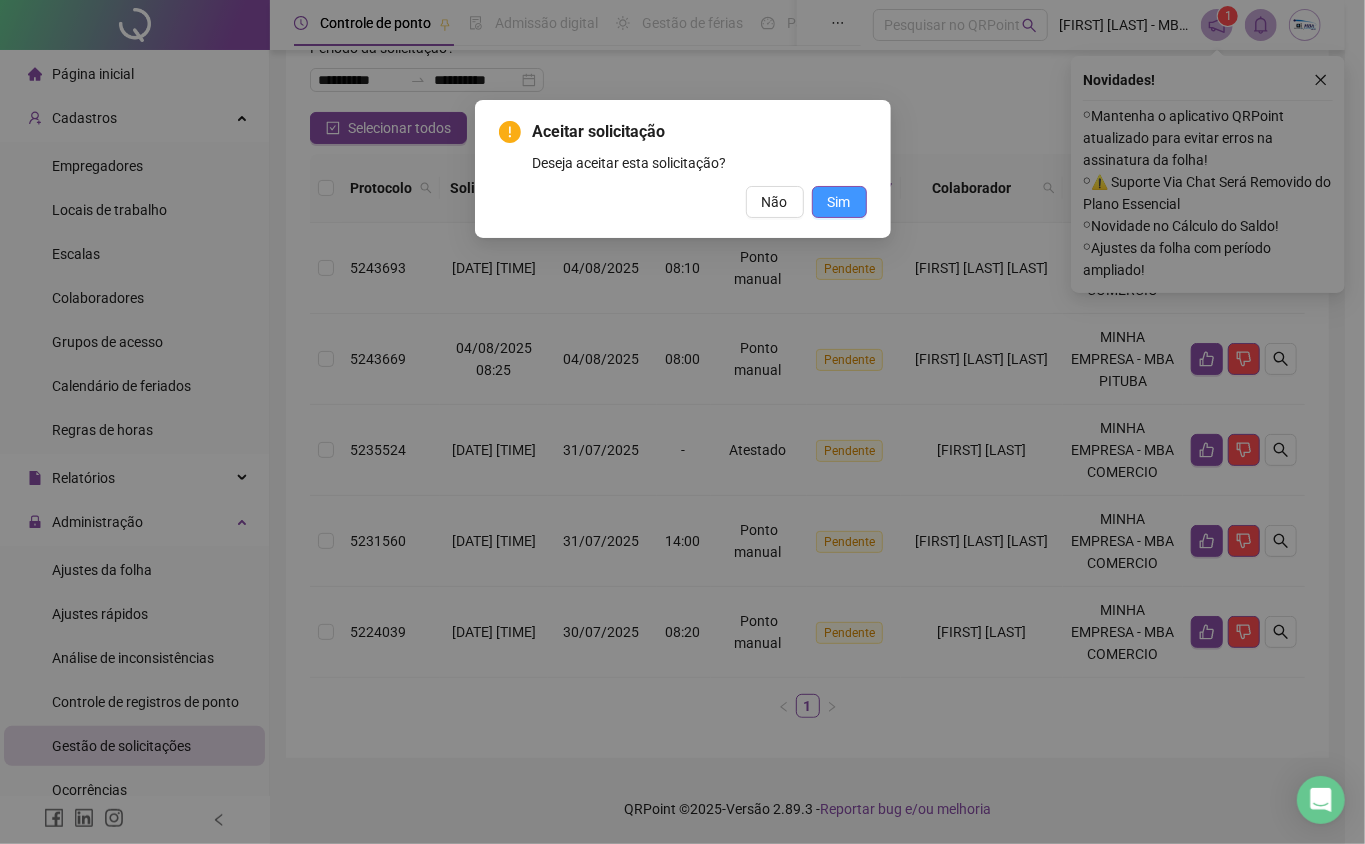 click on "Sim" at bounding box center (839, 202) 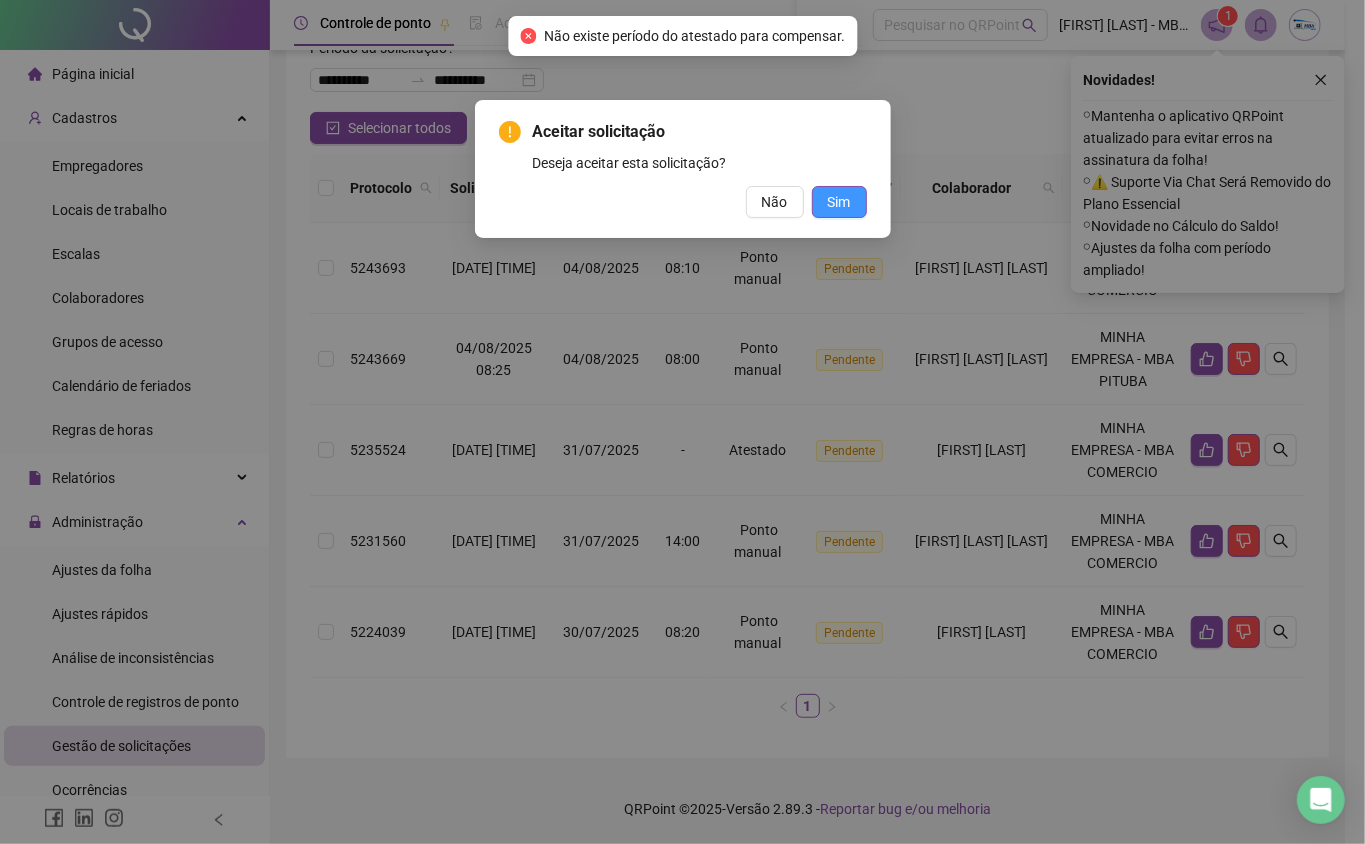 click on "Sim" at bounding box center (839, 202) 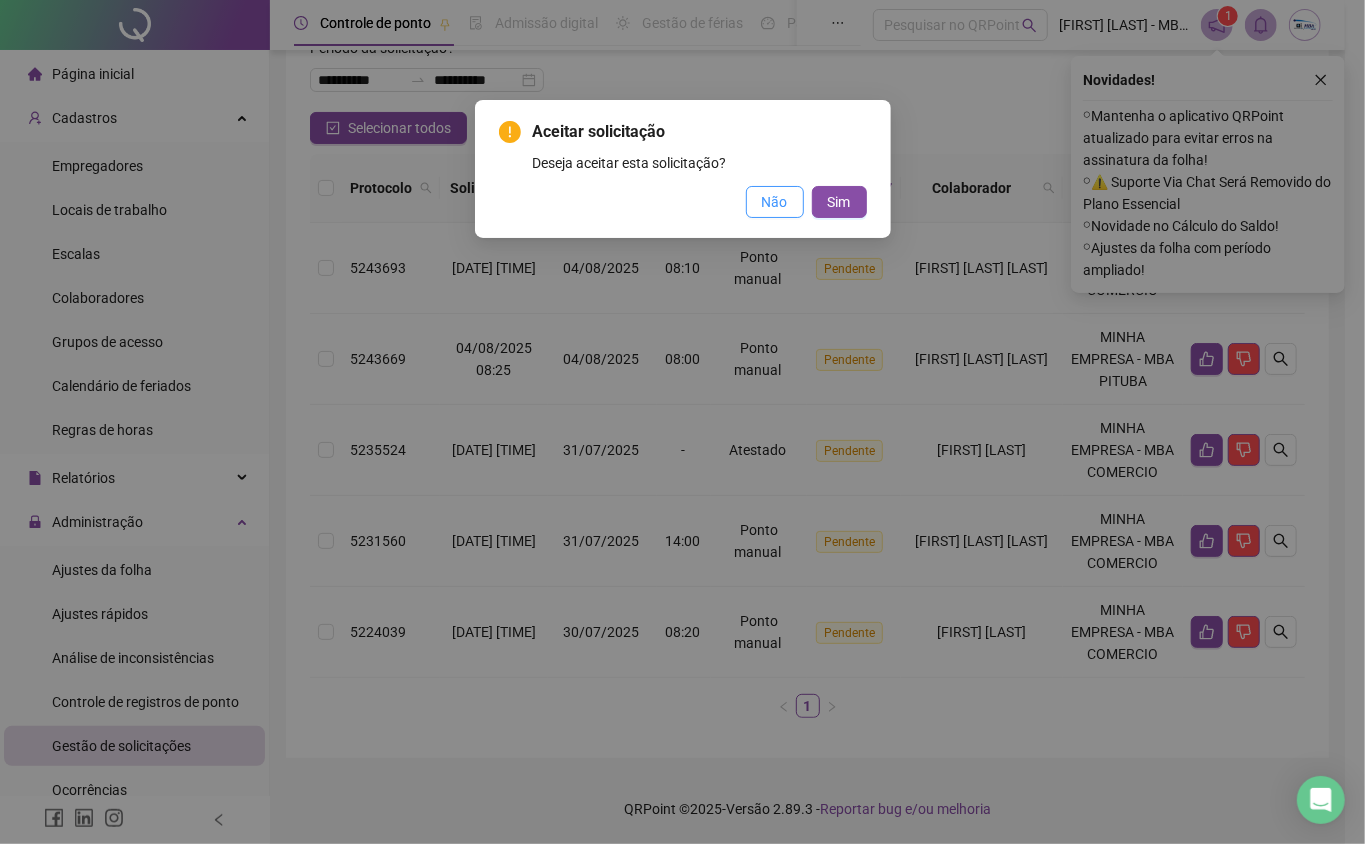 click on "Não" at bounding box center (775, 202) 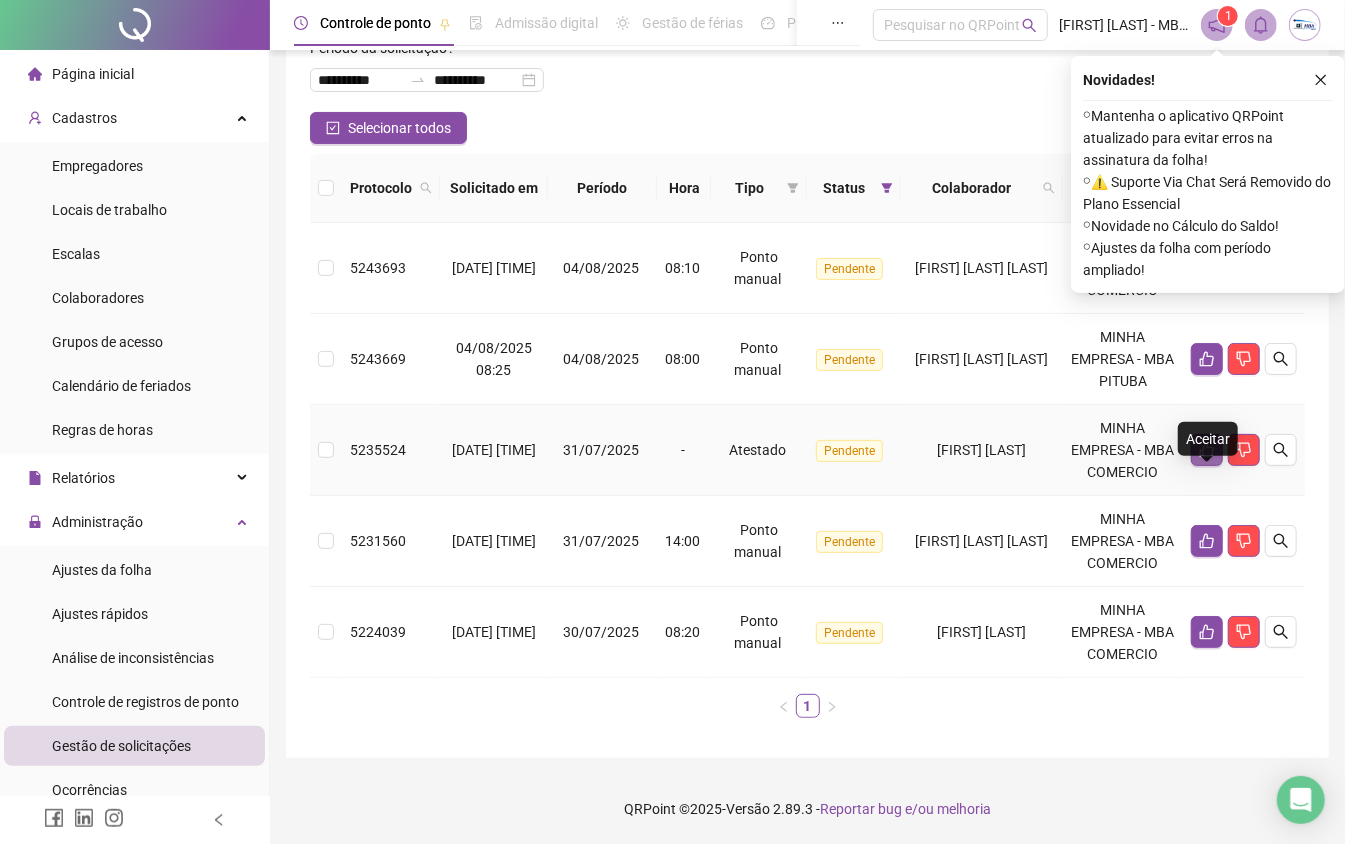 click 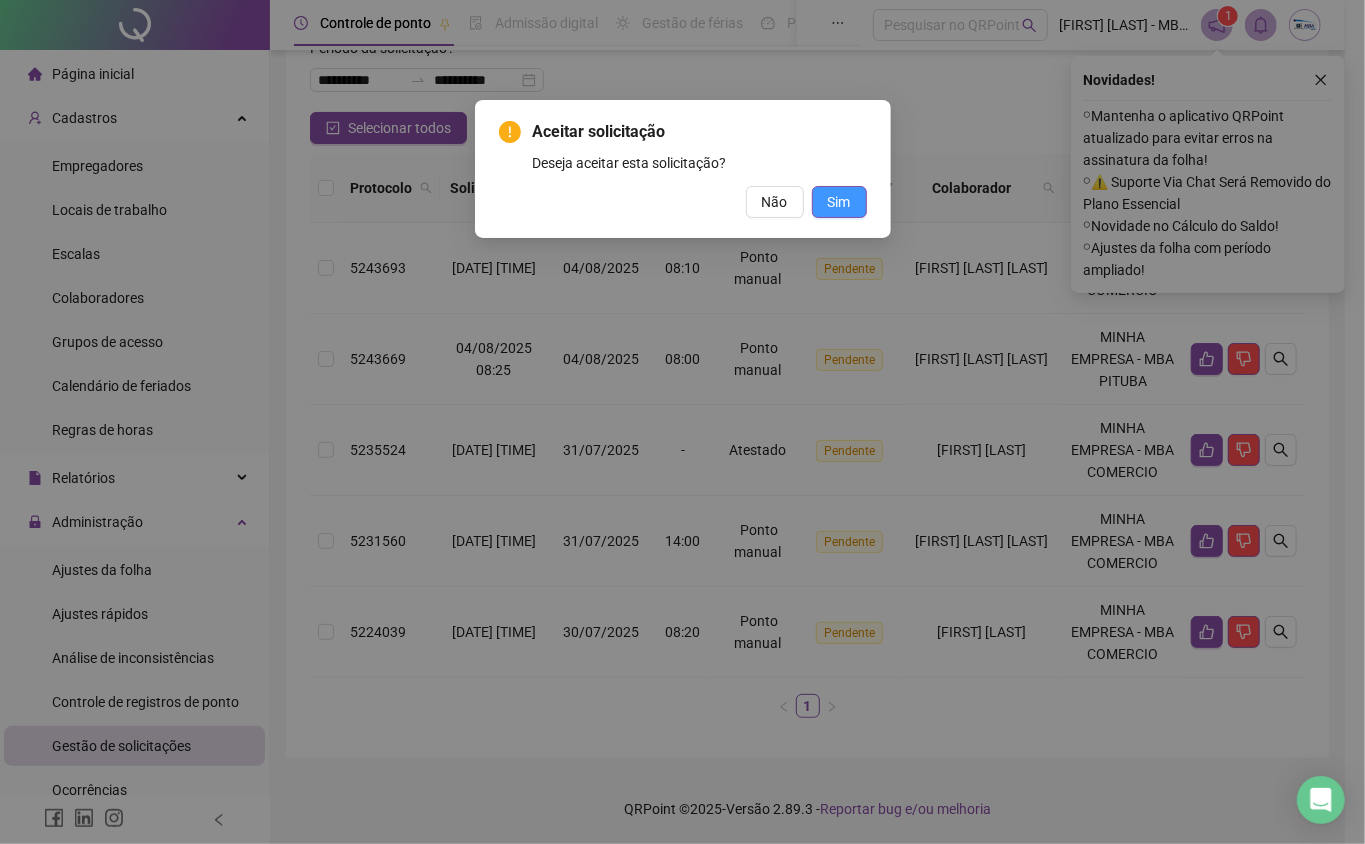 click on "Sim" at bounding box center [839, 202] 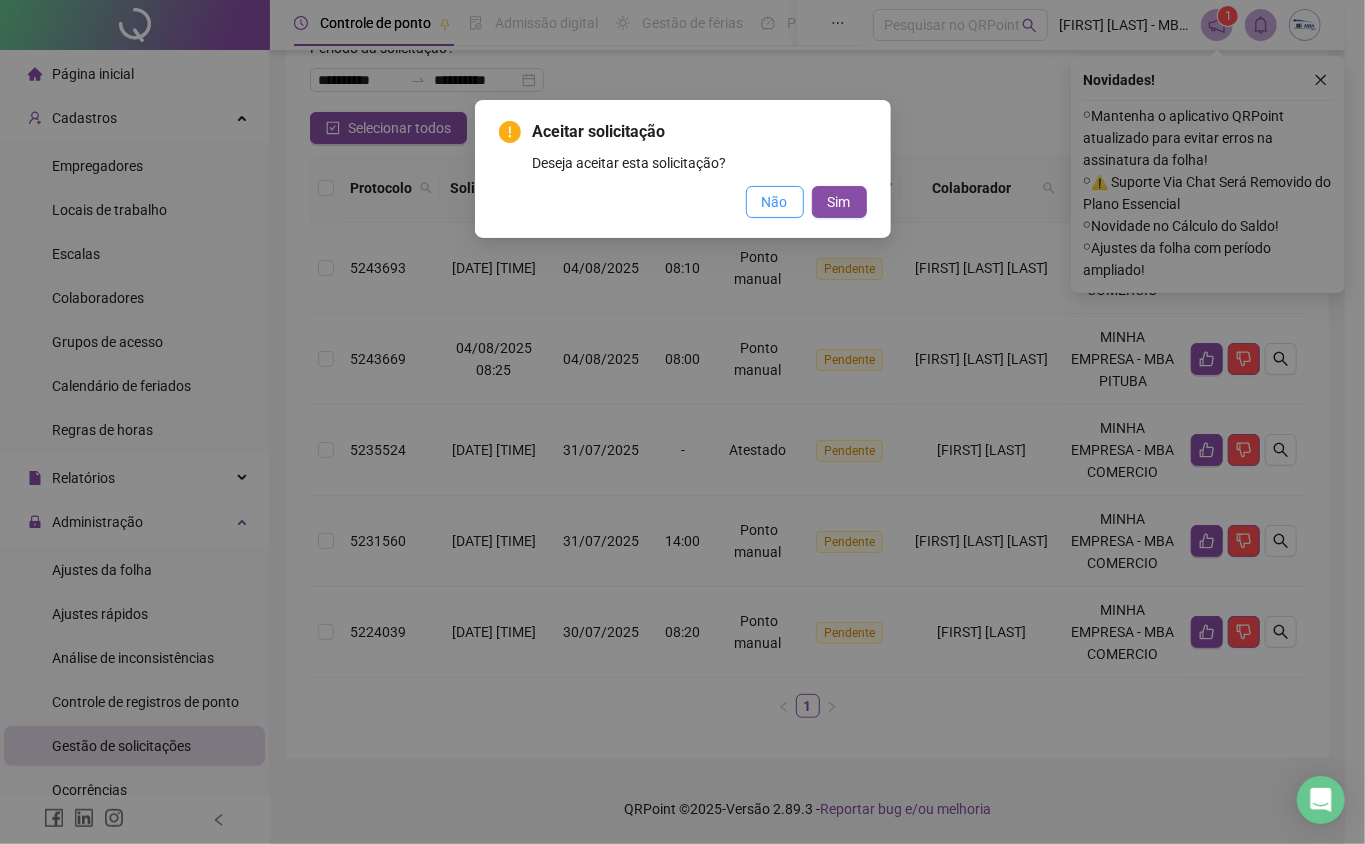click on "Não" at bounding box center [775, 202] 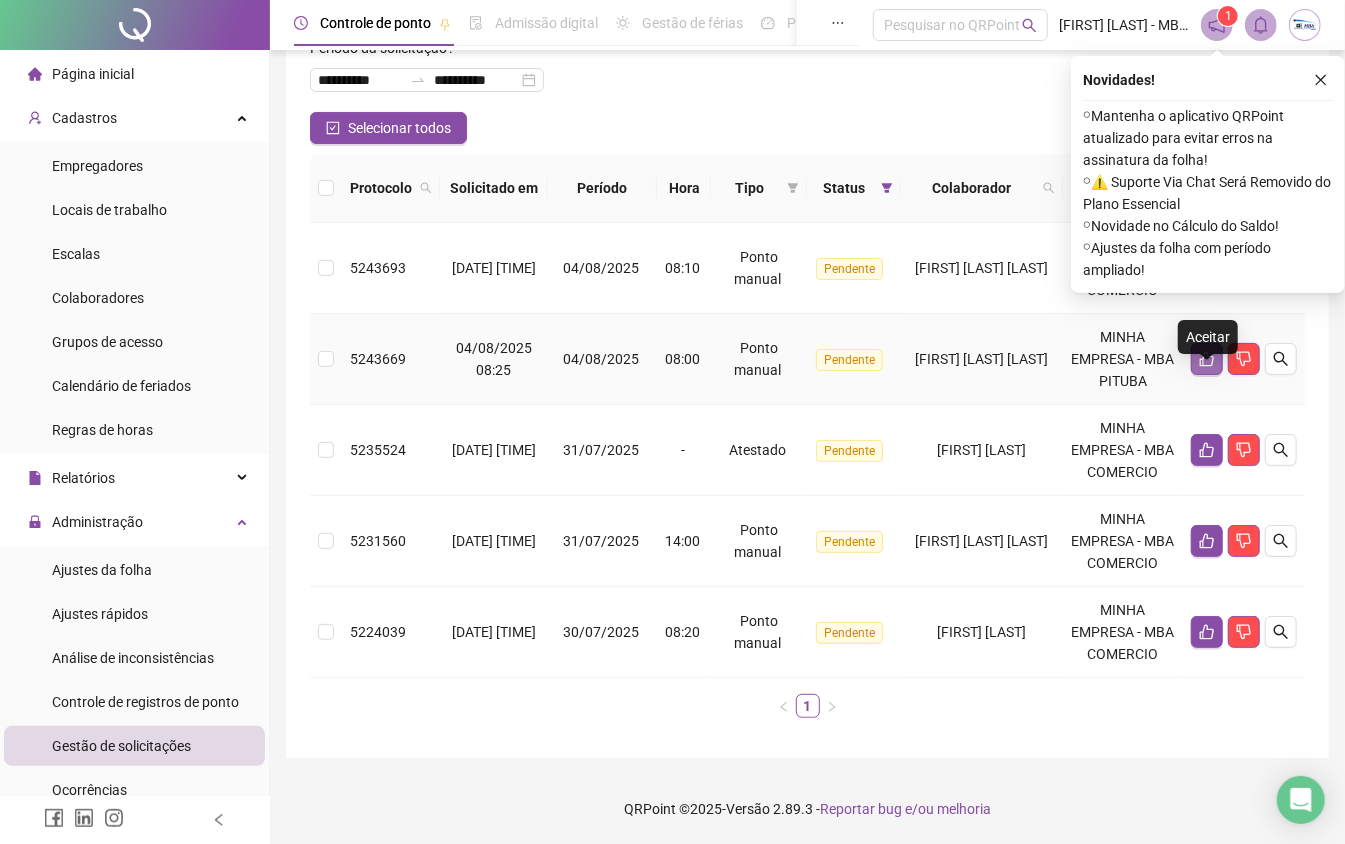 click 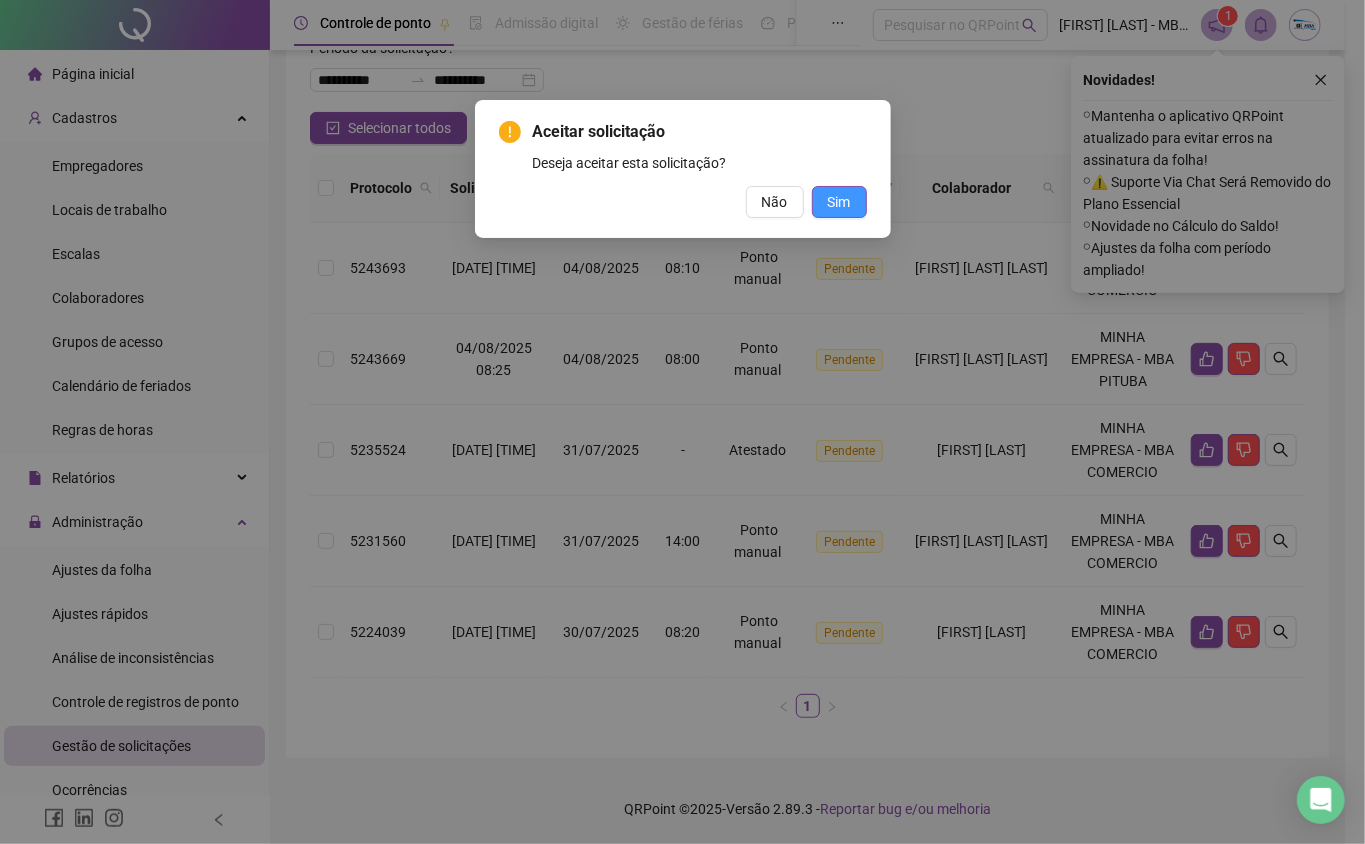 click on "Sim" at bounding box center [839, 202] 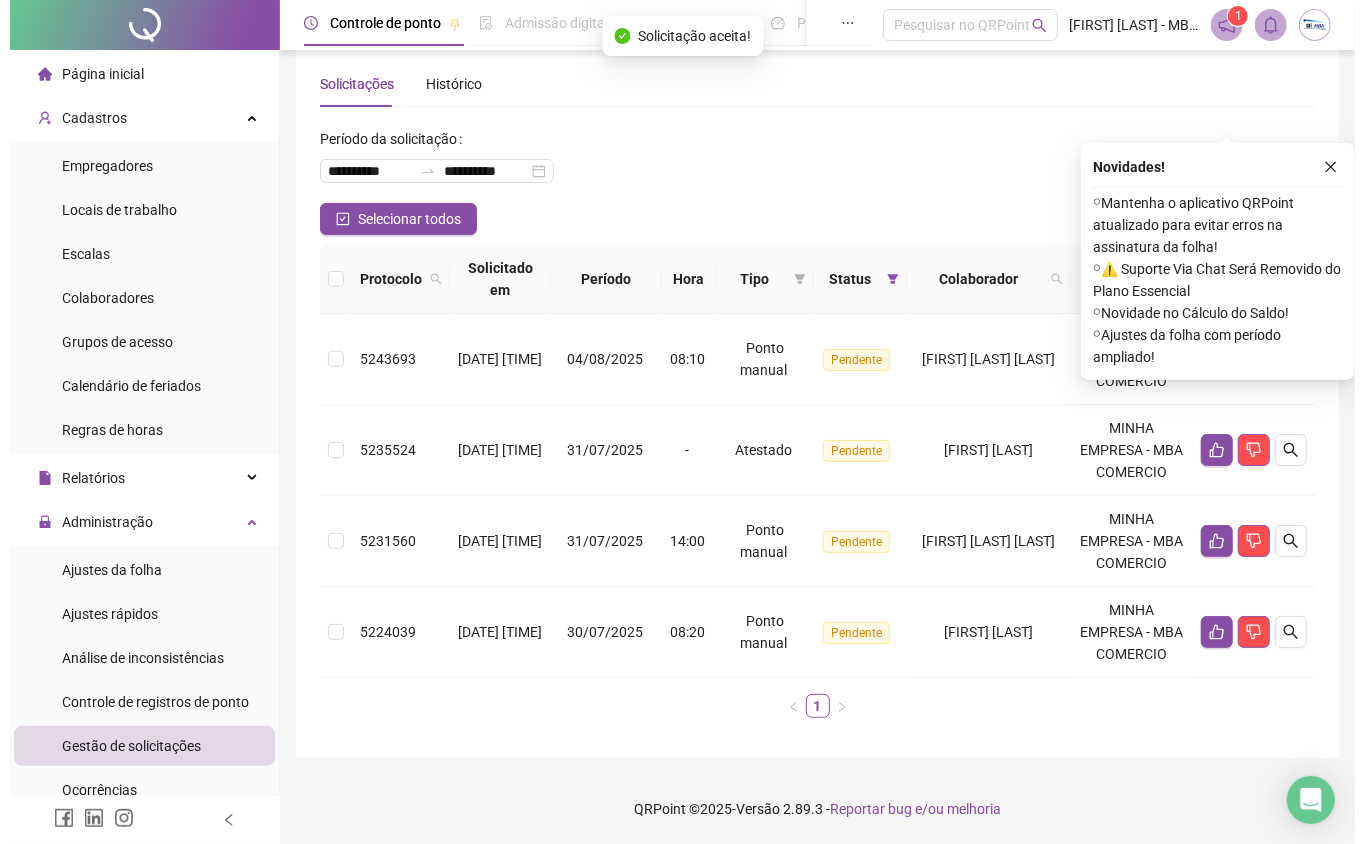 scroll, scrollTop: 118, scrollLeft: 0, axis: vertical 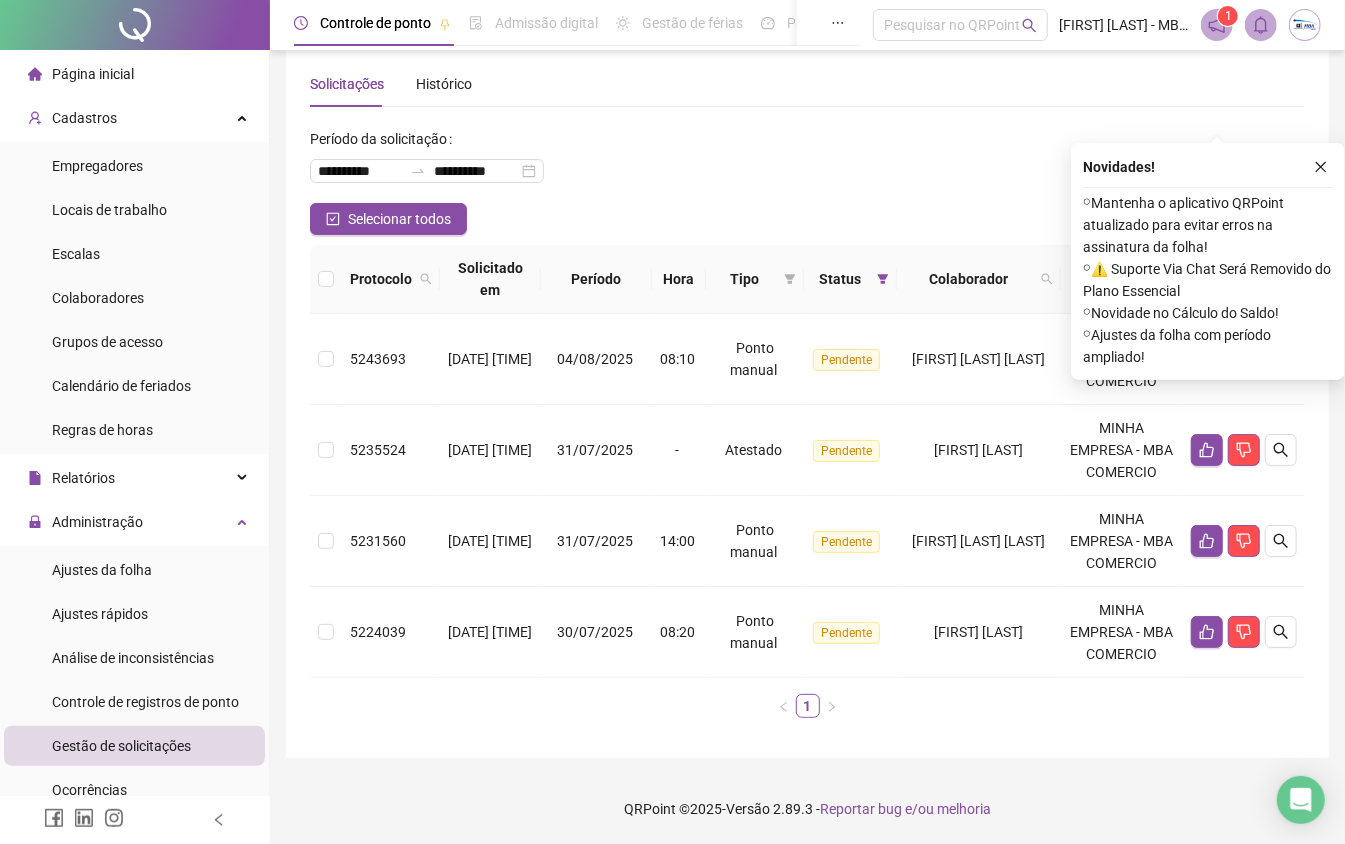 click on "Novidades ! ⚬  Mantenha o aplicativo QRPoint atualizado para evitar erros na assinatura da folha! ⚬  ⚠️ Suporte Via Chat Será Removido do Plano Essencial ⚬  Novidade no Cálculo do Saldo! ⚬  Ajustes da folha com período ampliado!" at bounding box center (1208, 261) 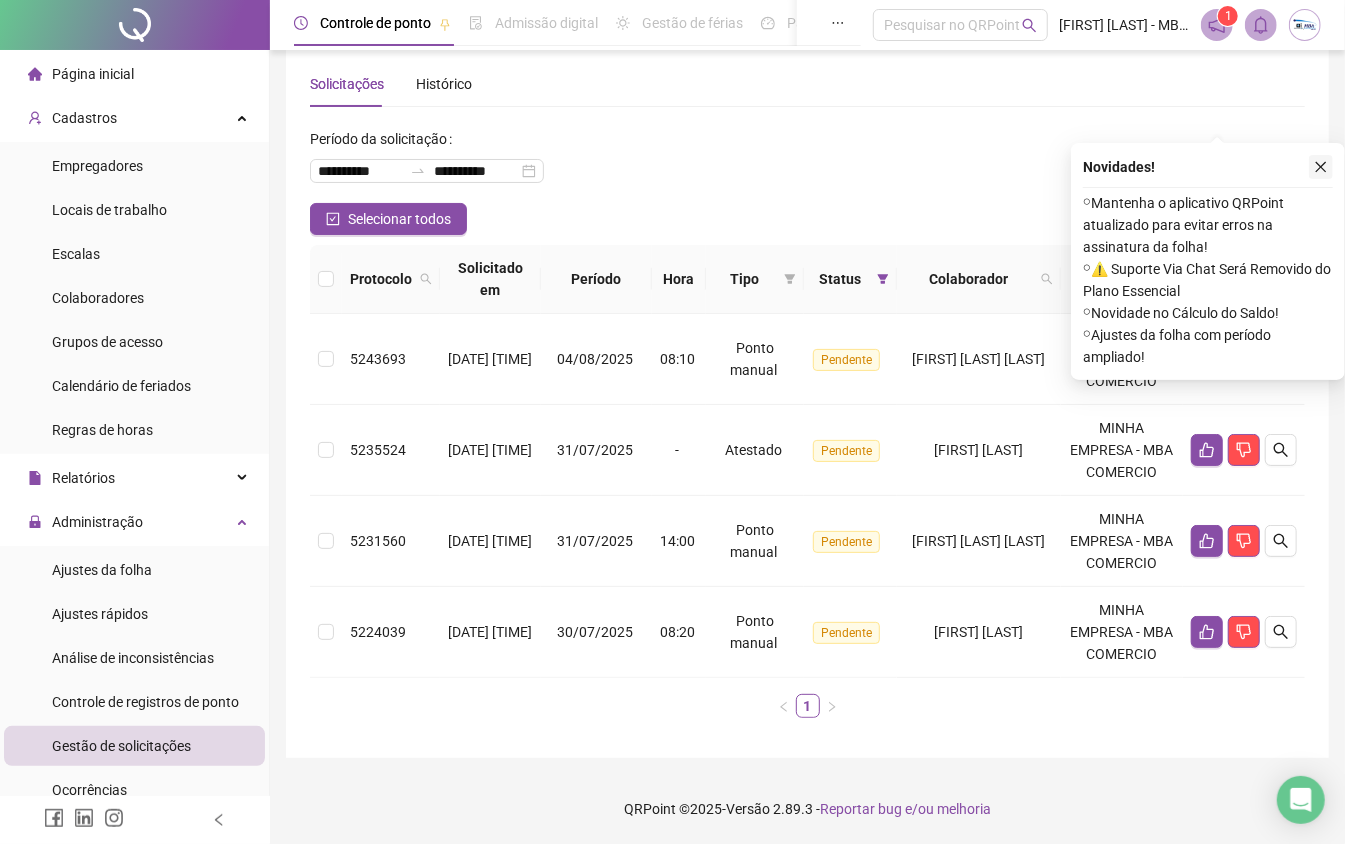 click at bounding box center (1321, 167) 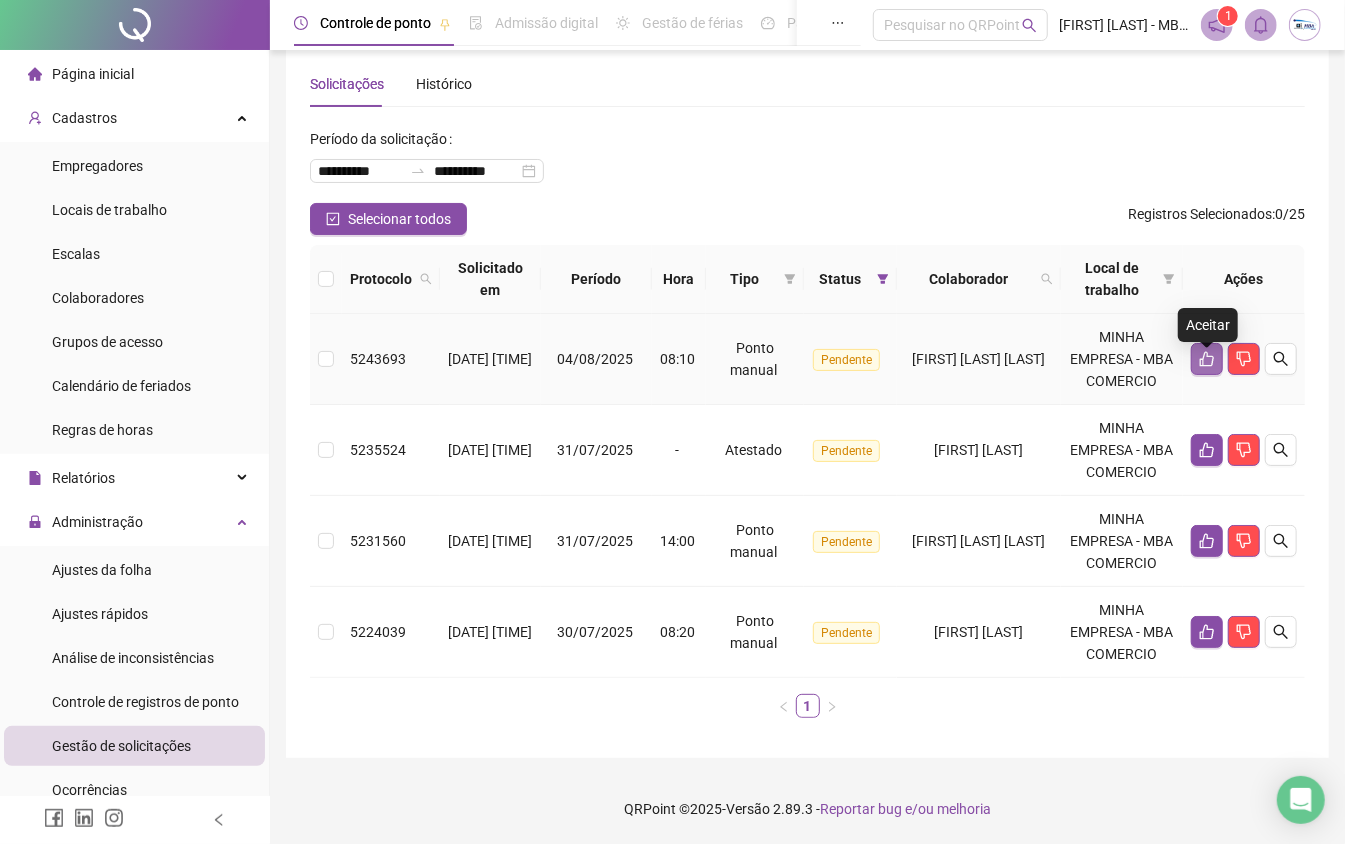 click 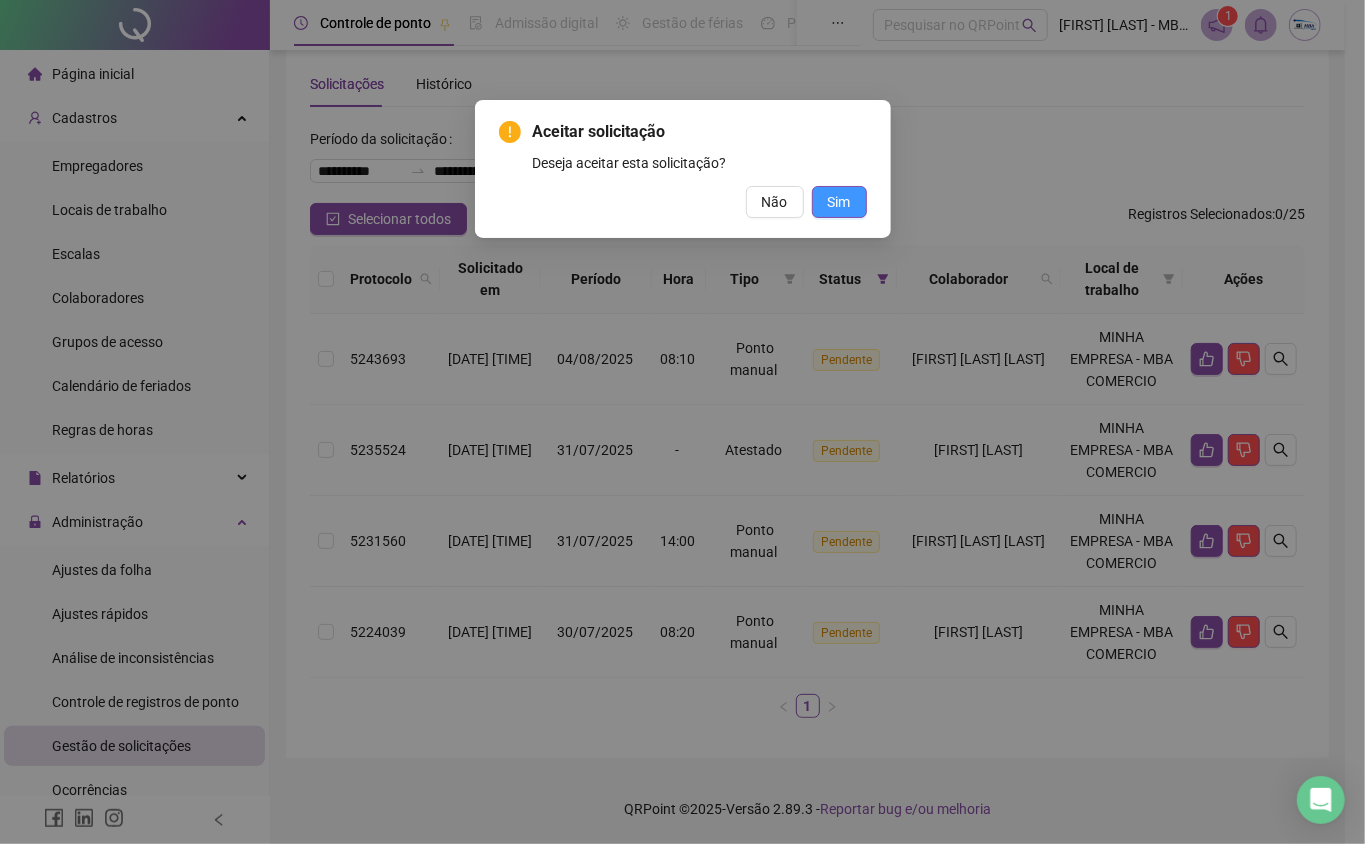 click on "Sim" at bounding box center (839, 202) 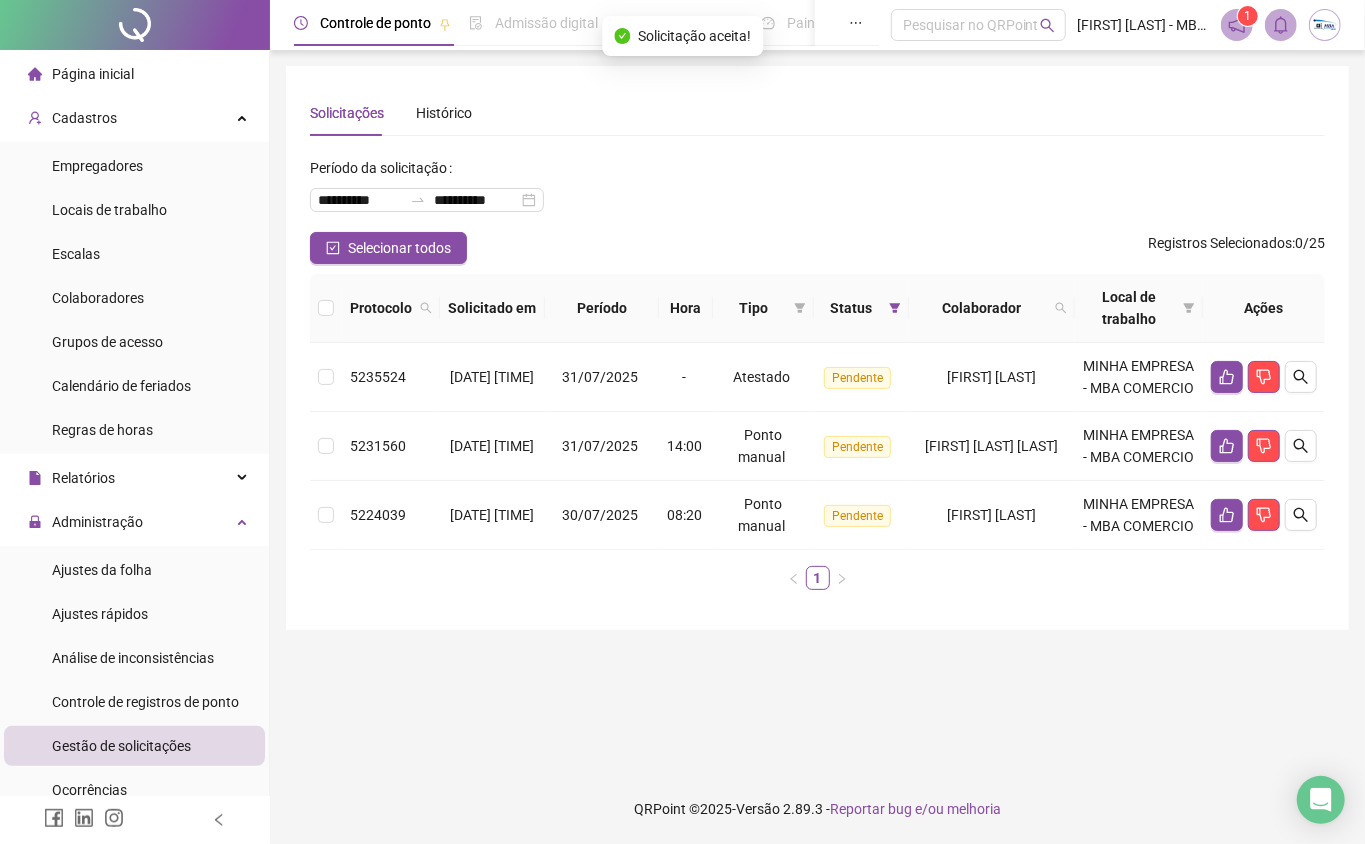 scroll, scrollTop: 0, scrollLeft: 0, axis: both 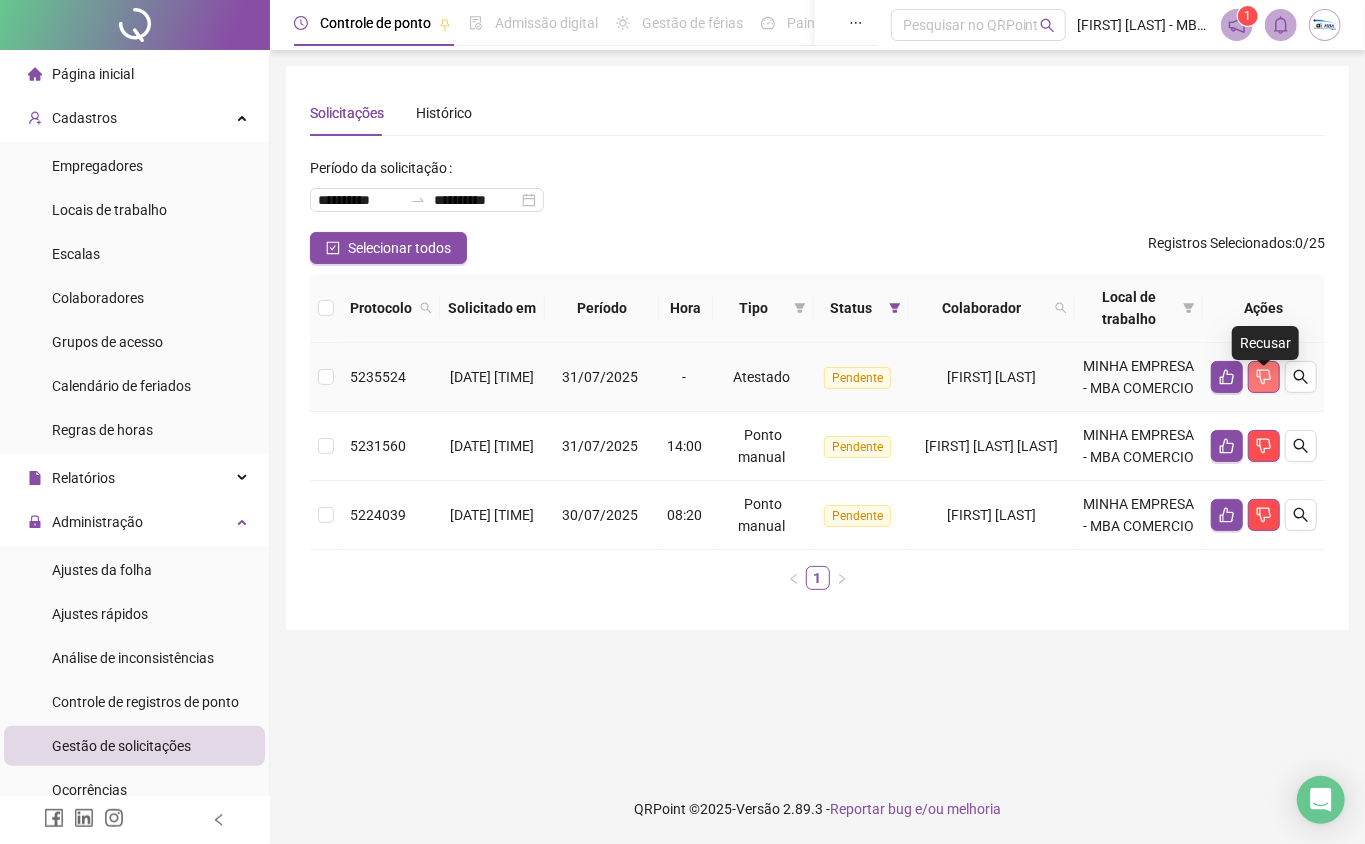 click at bounding box center (1264, 377) 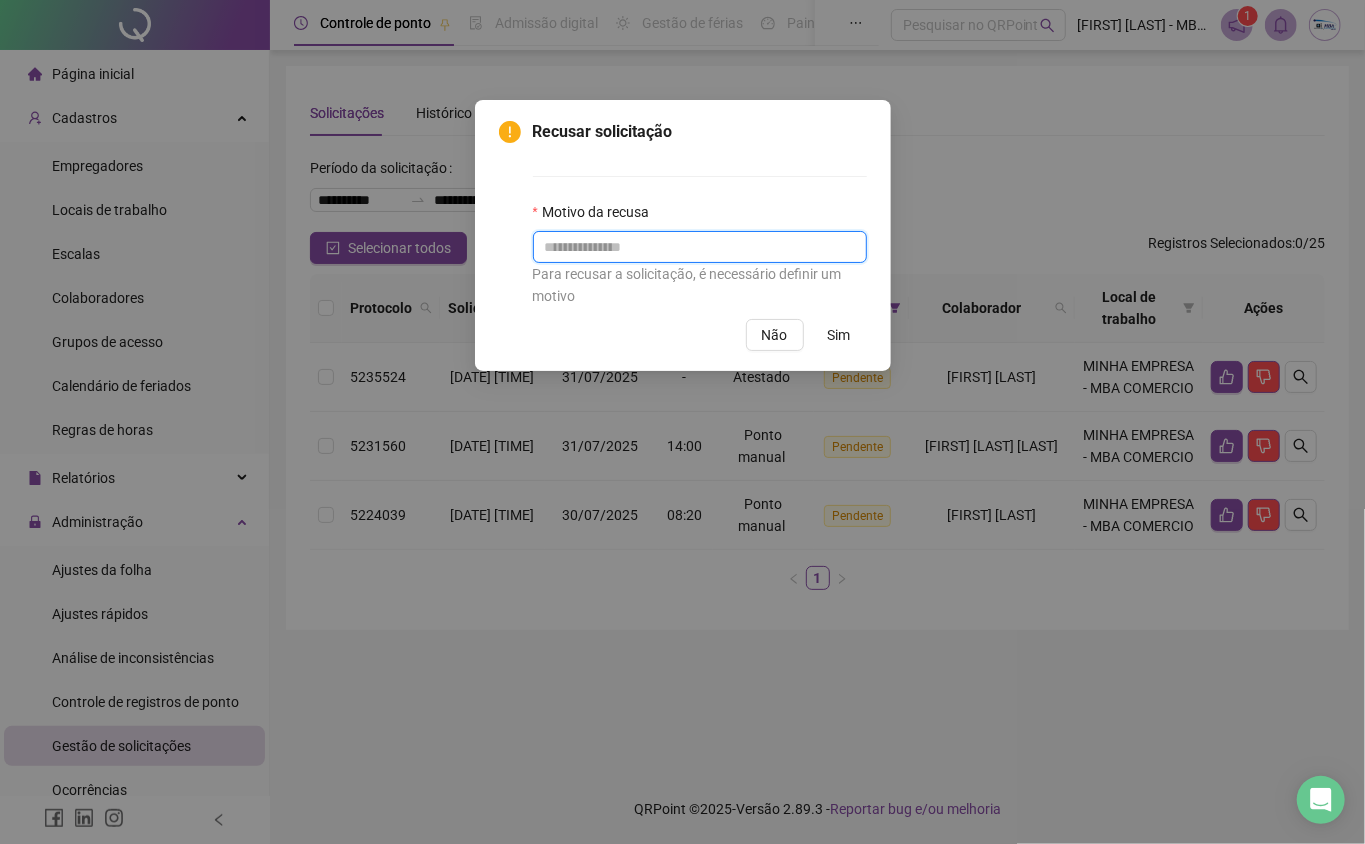 click at bounding box center (700, 247) 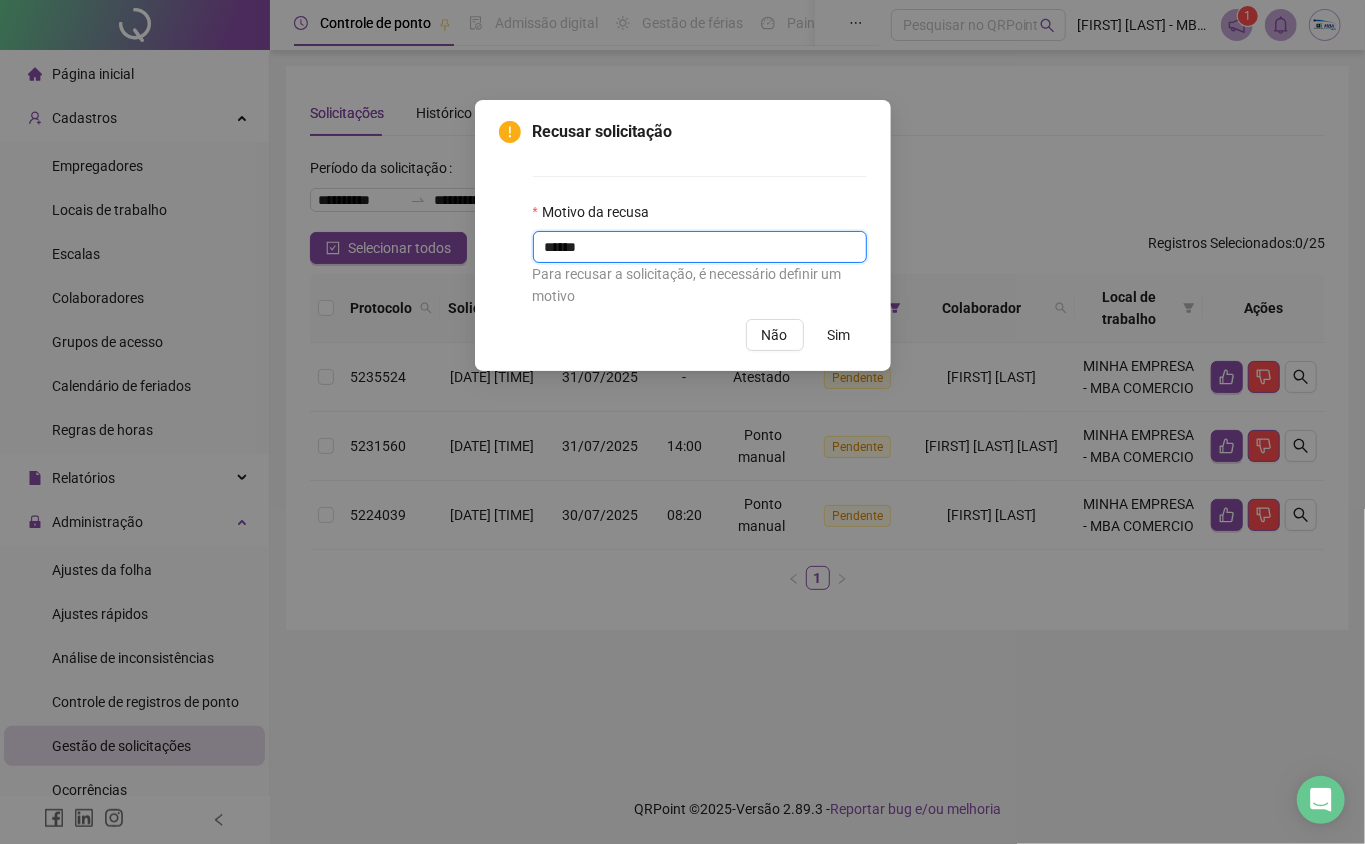type on "******" 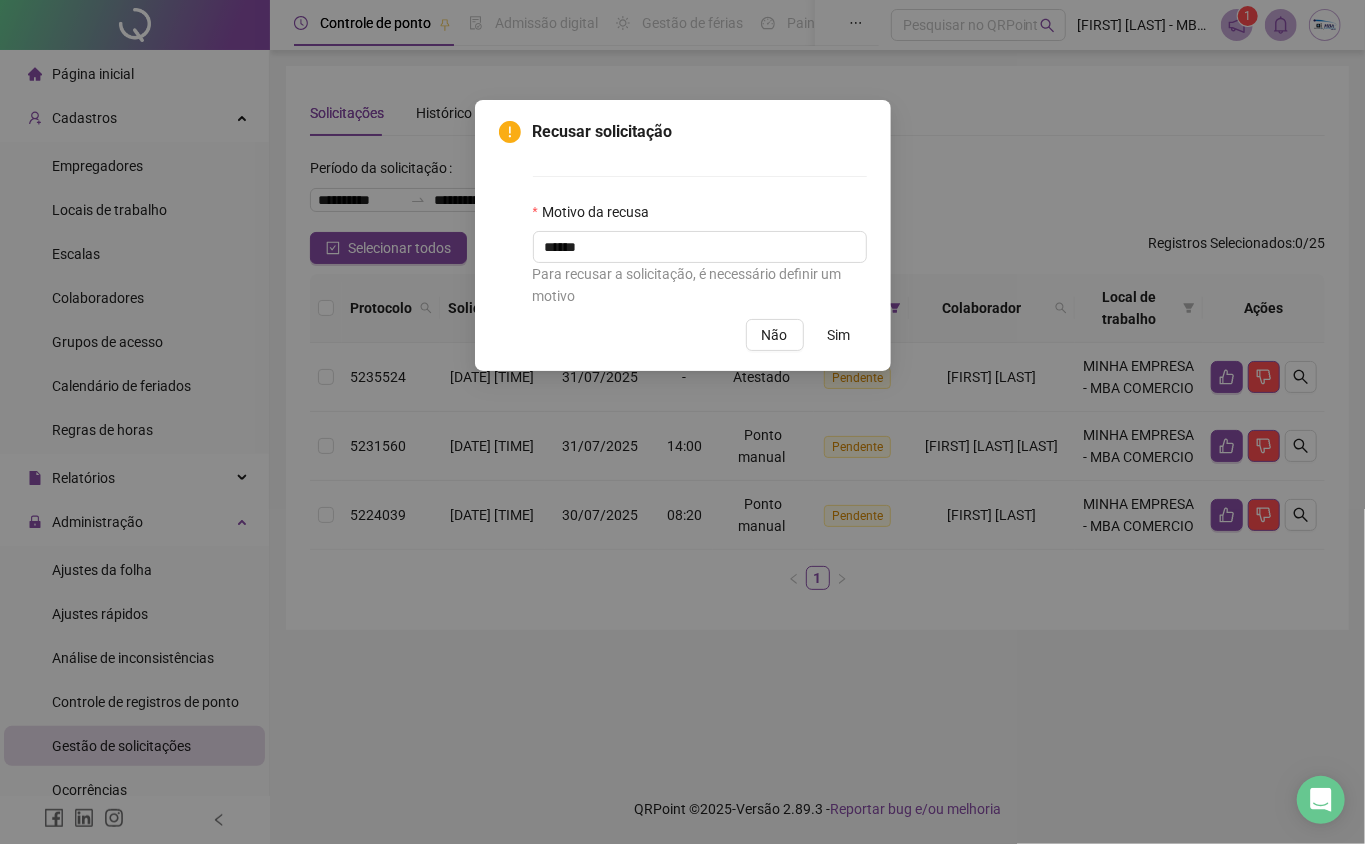 click on "Sim" at bounding box center [839, 335] 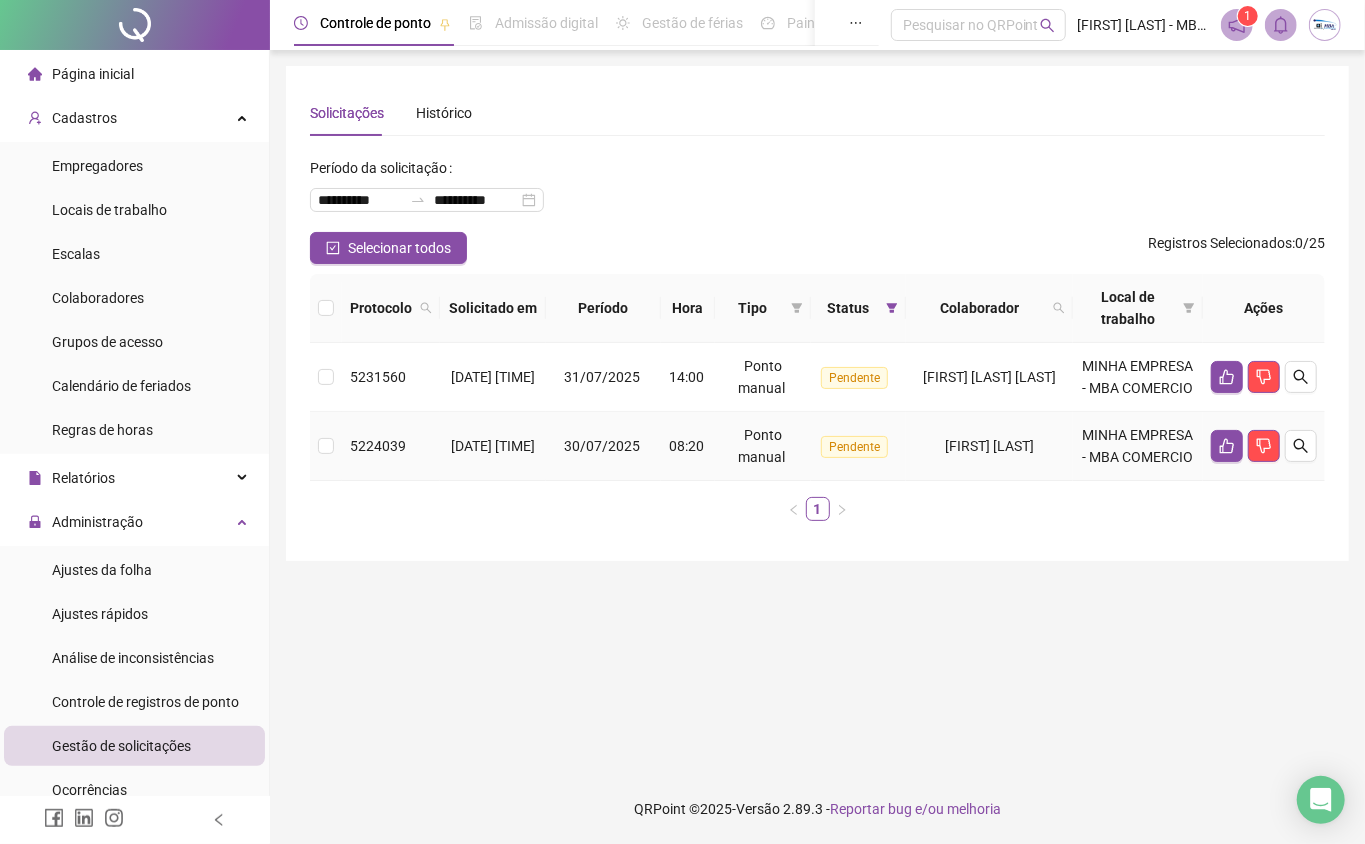 click at bounding box center [326, 446] 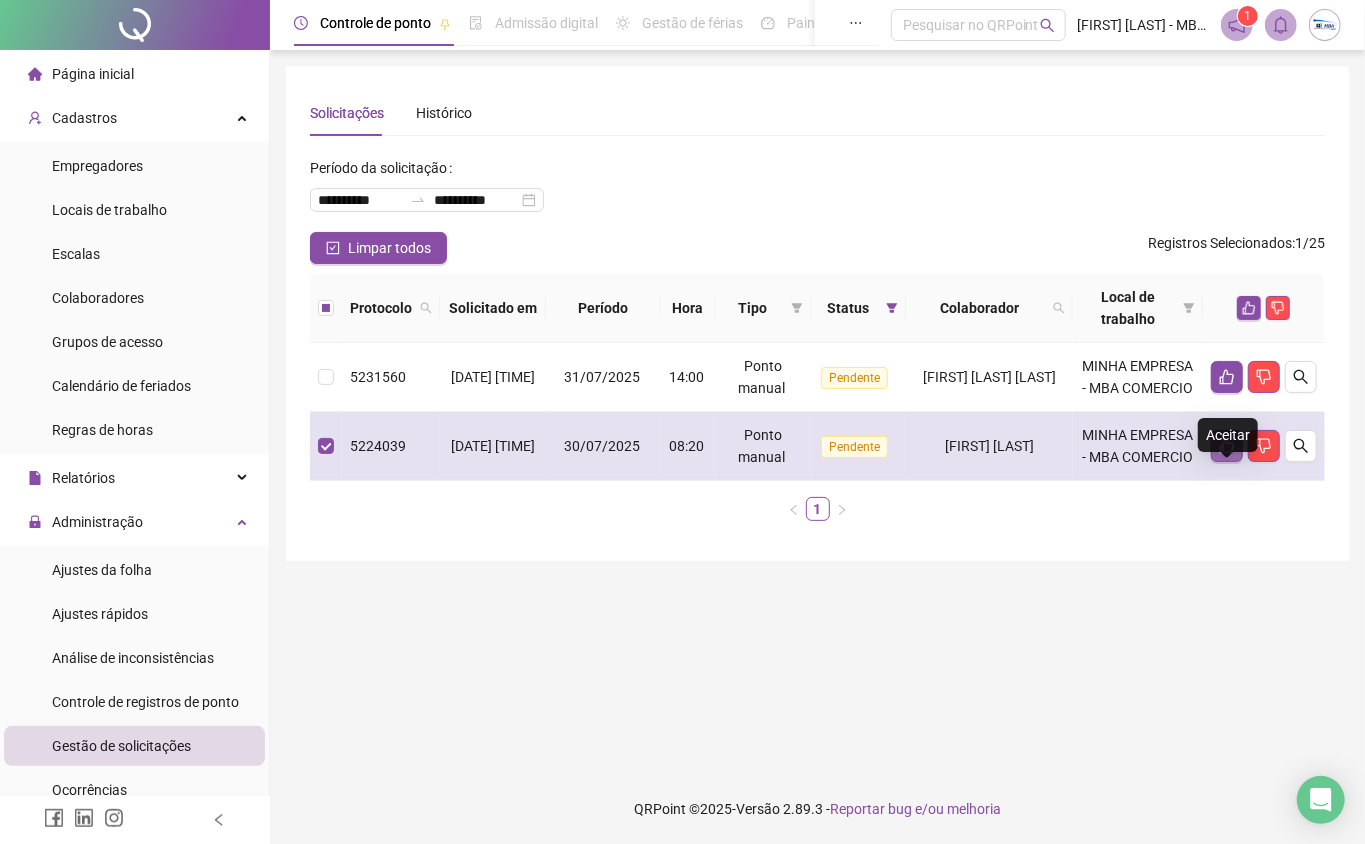 click 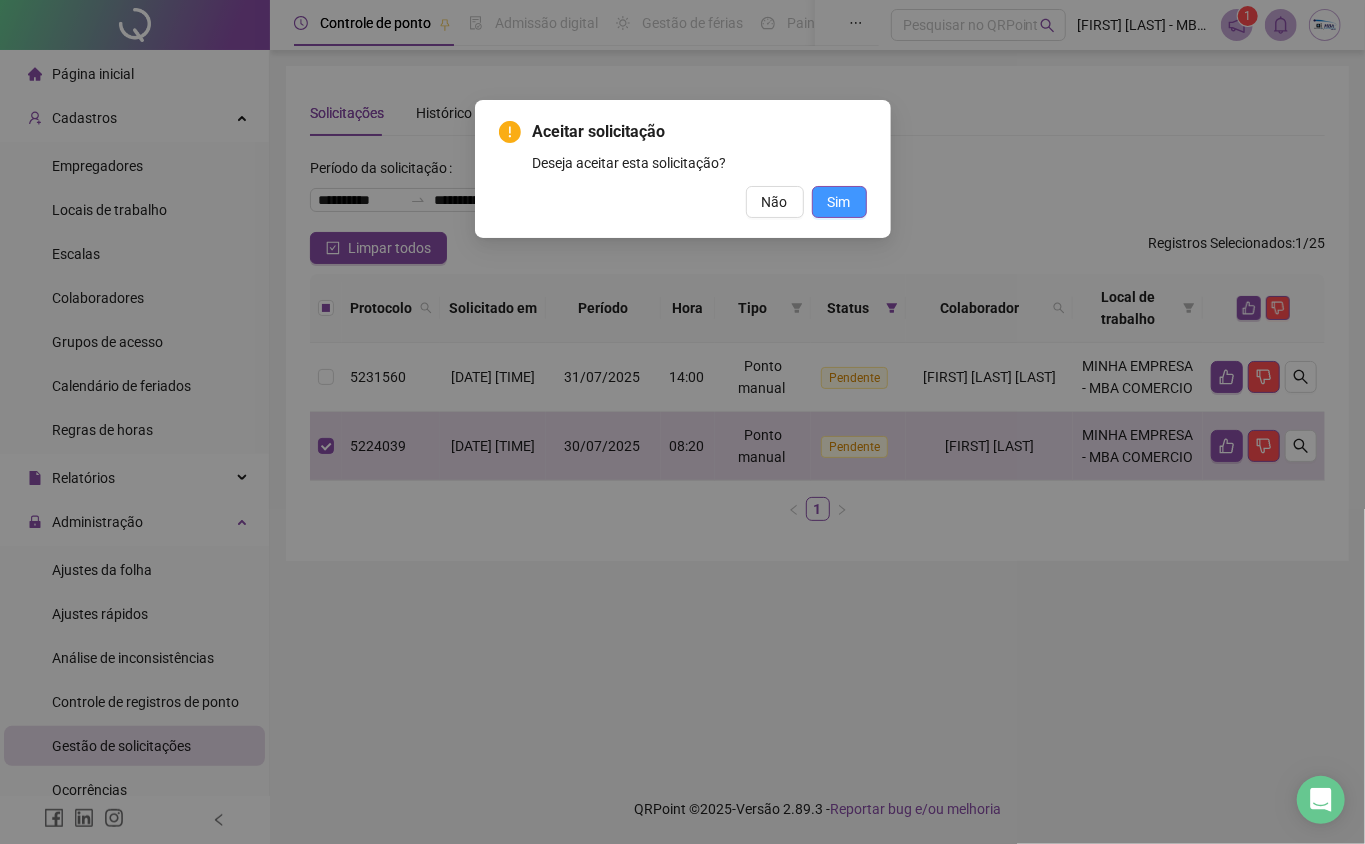 click on "Sim" at bounding box center (839, 202) 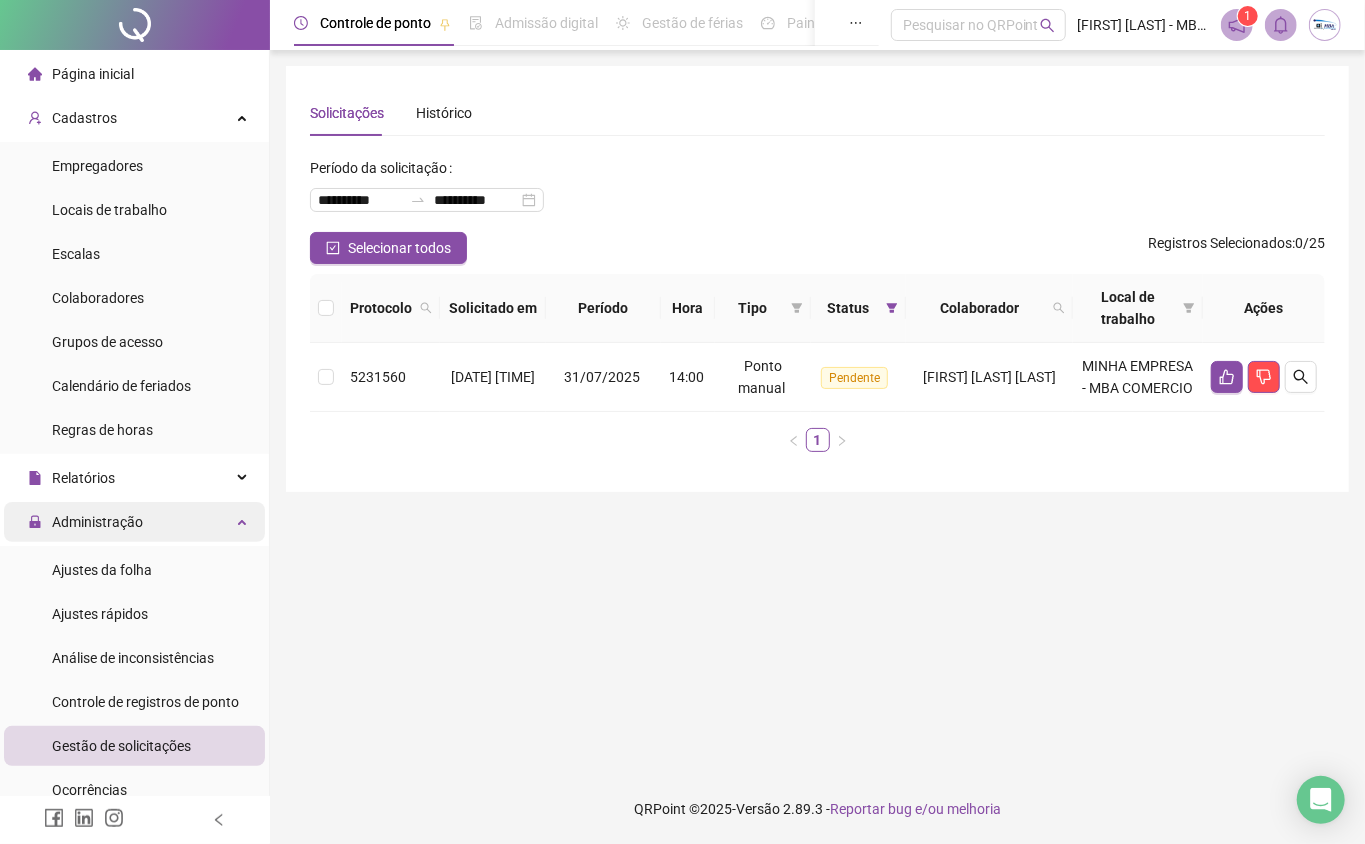 click on "Administração" at bounding box center [97, 522] 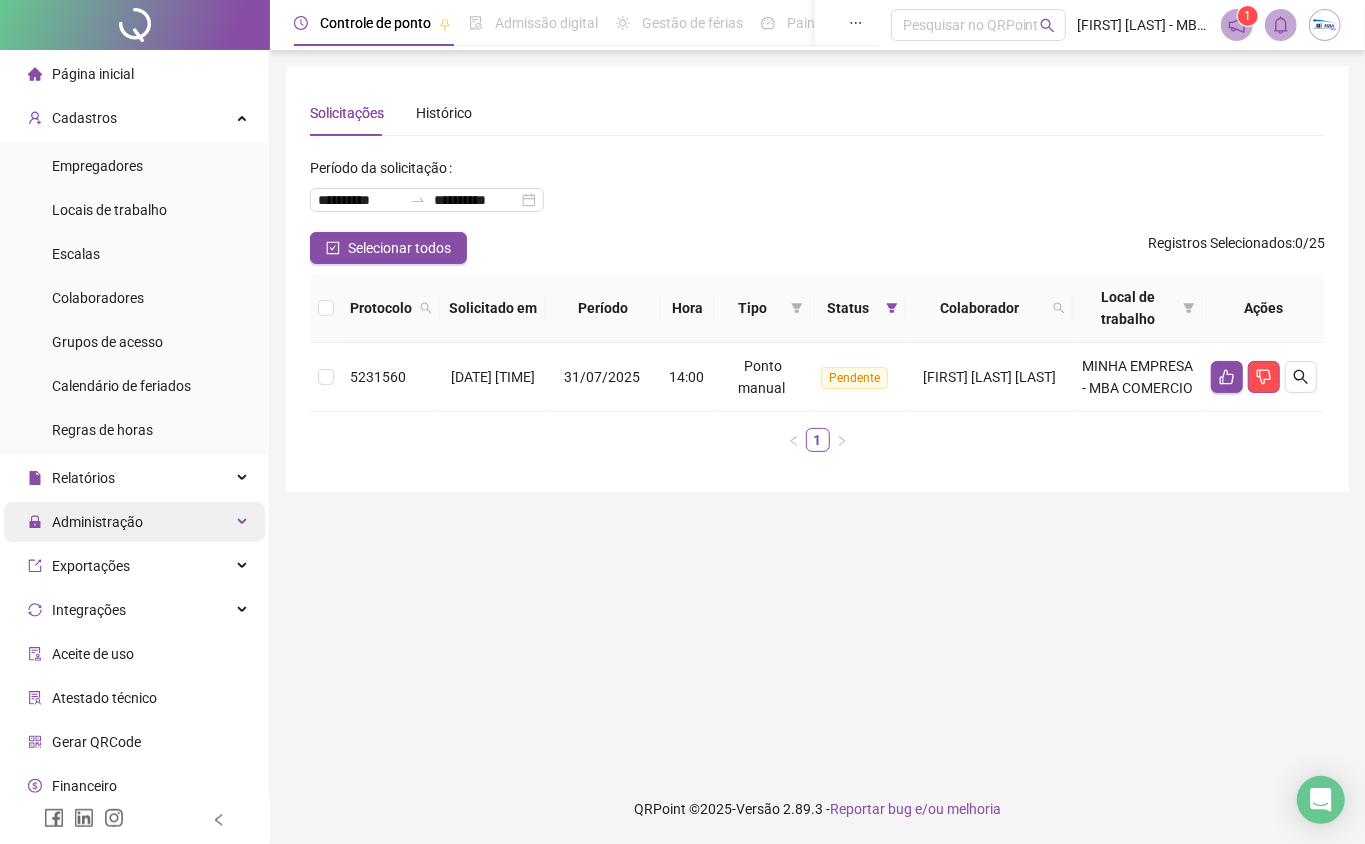 click on "Administração" at bounding box center [97, 522] 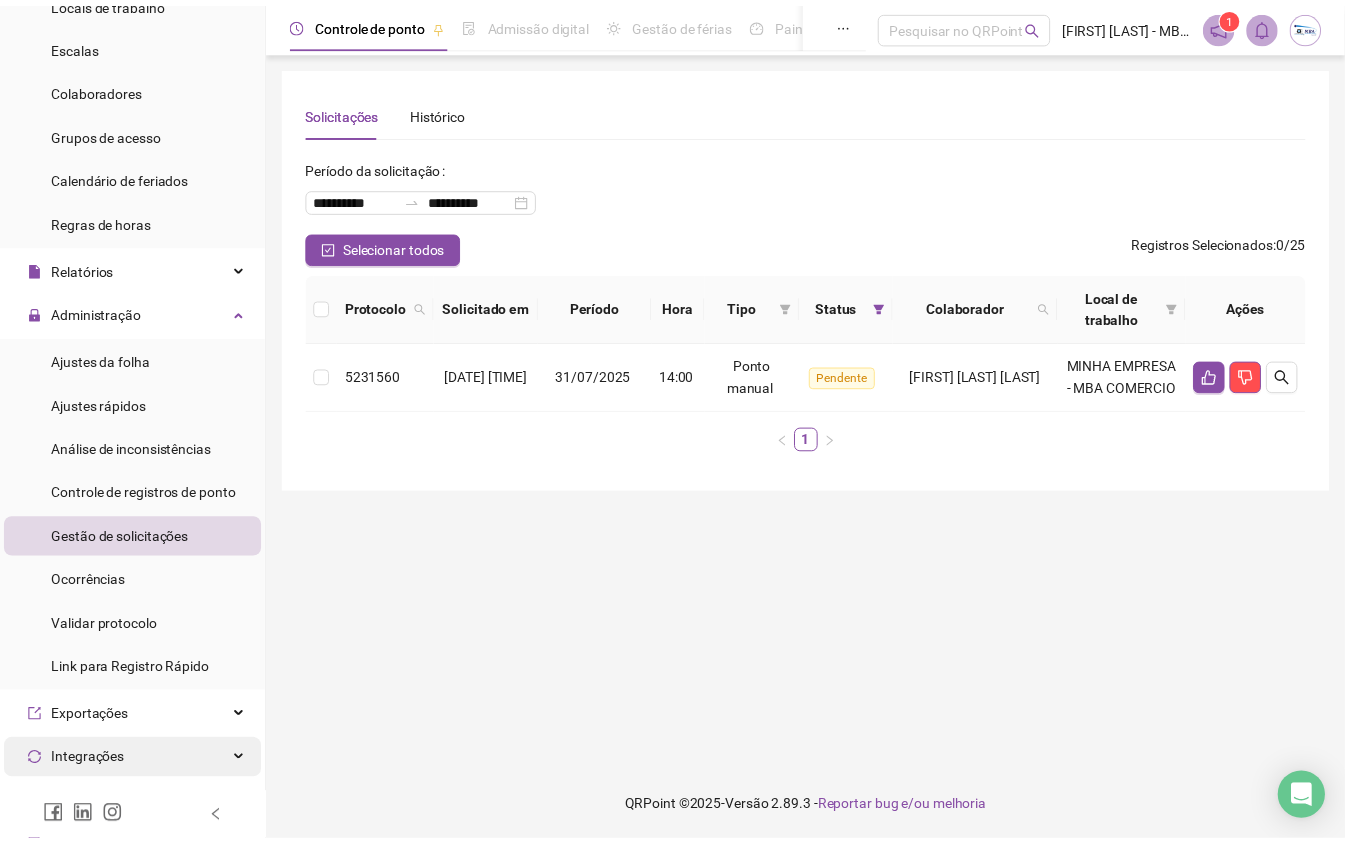 scroll, scrollTop: 0, scrollLeft: 0, axis: both 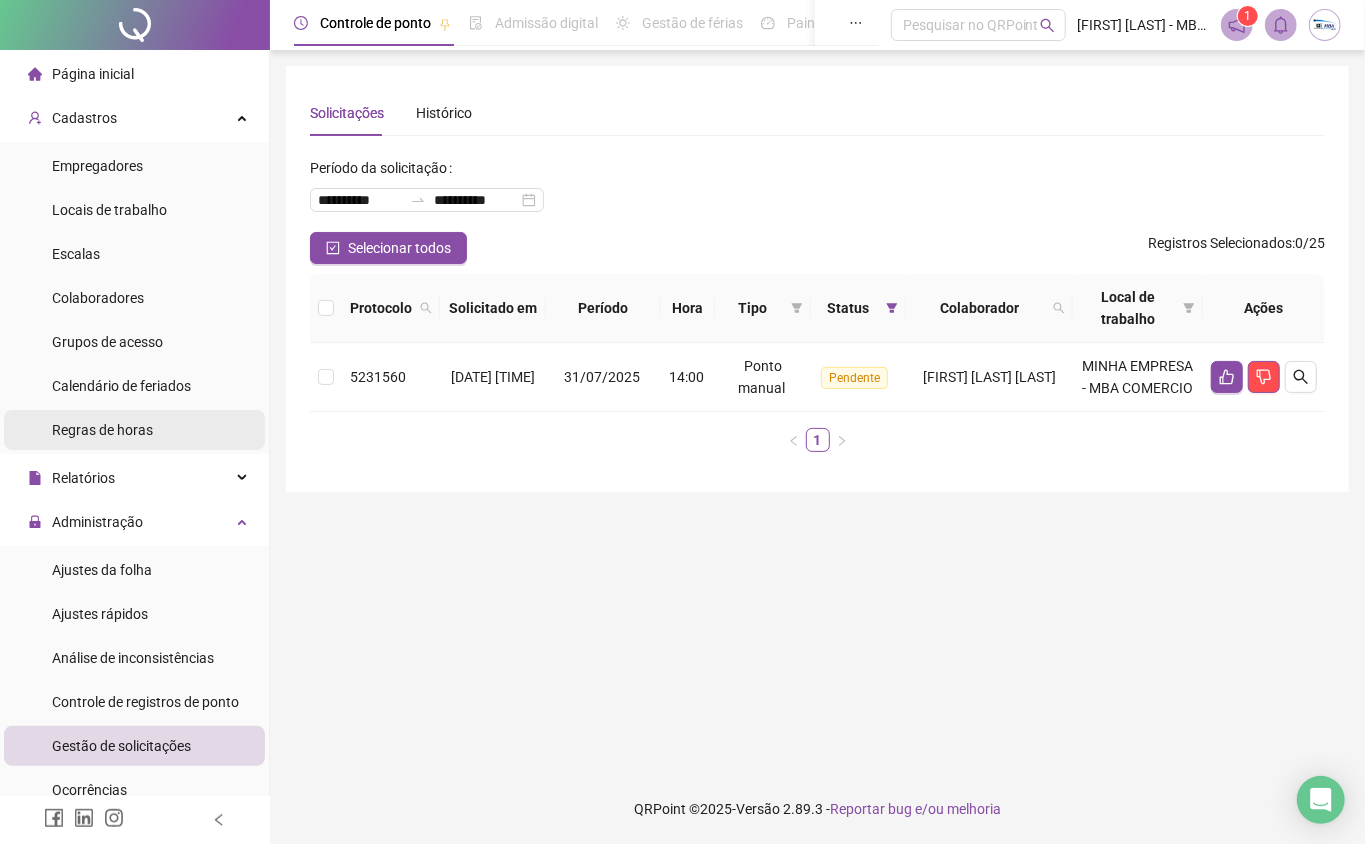 click on "Regras de horas" at bounding box center [102, 430] 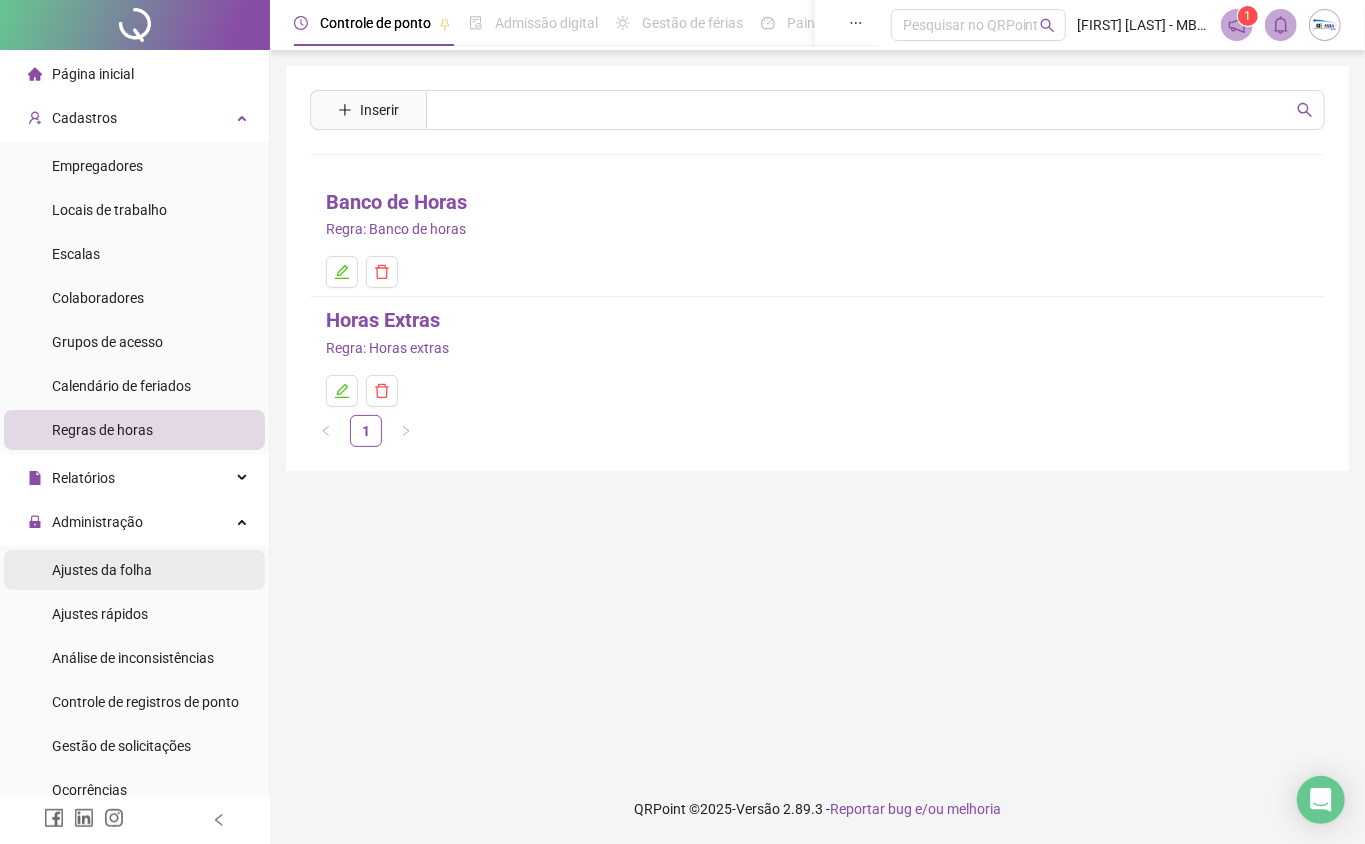 click on "Ajustes da folha" at bounding box center (102, 570) 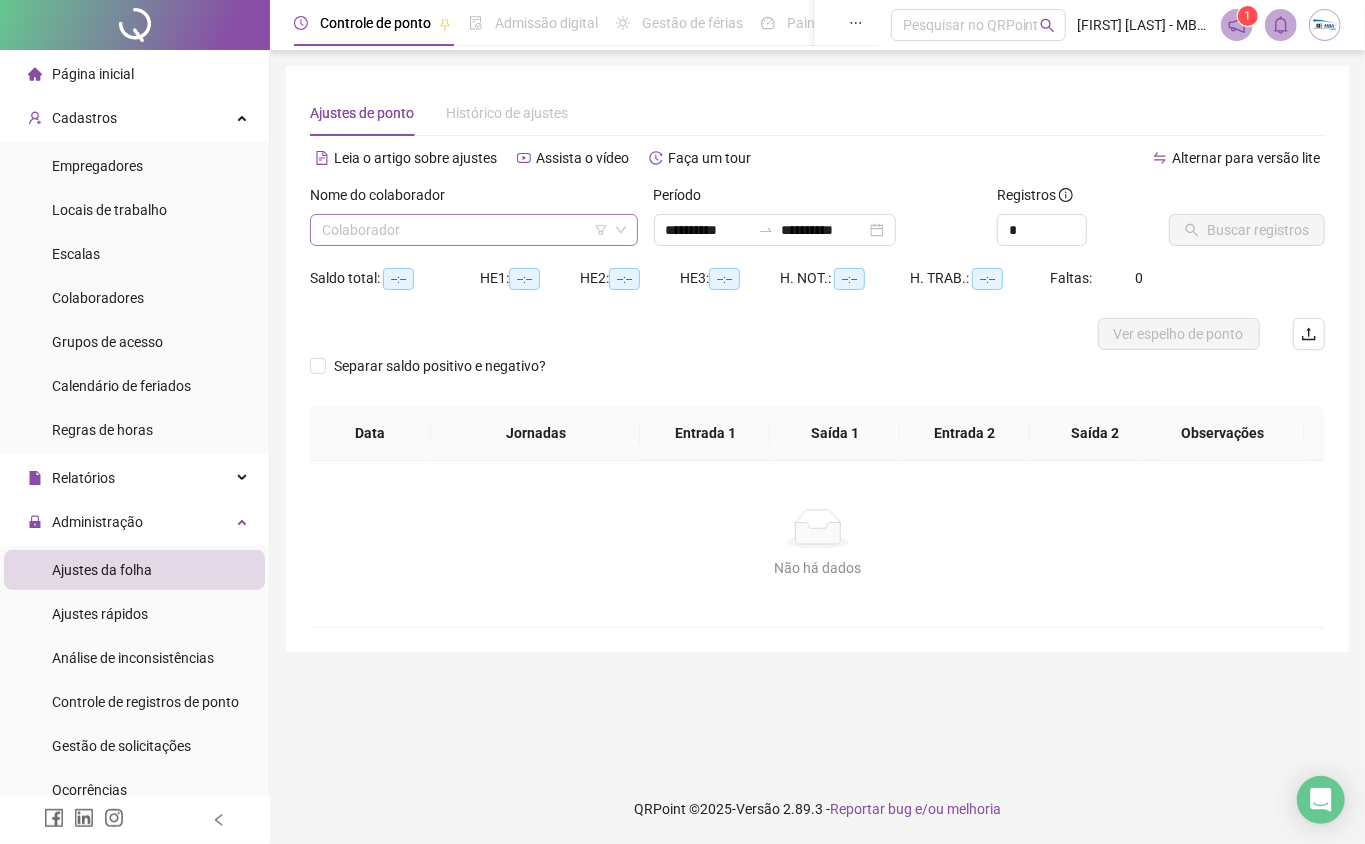click at bounding box center [465, 230] 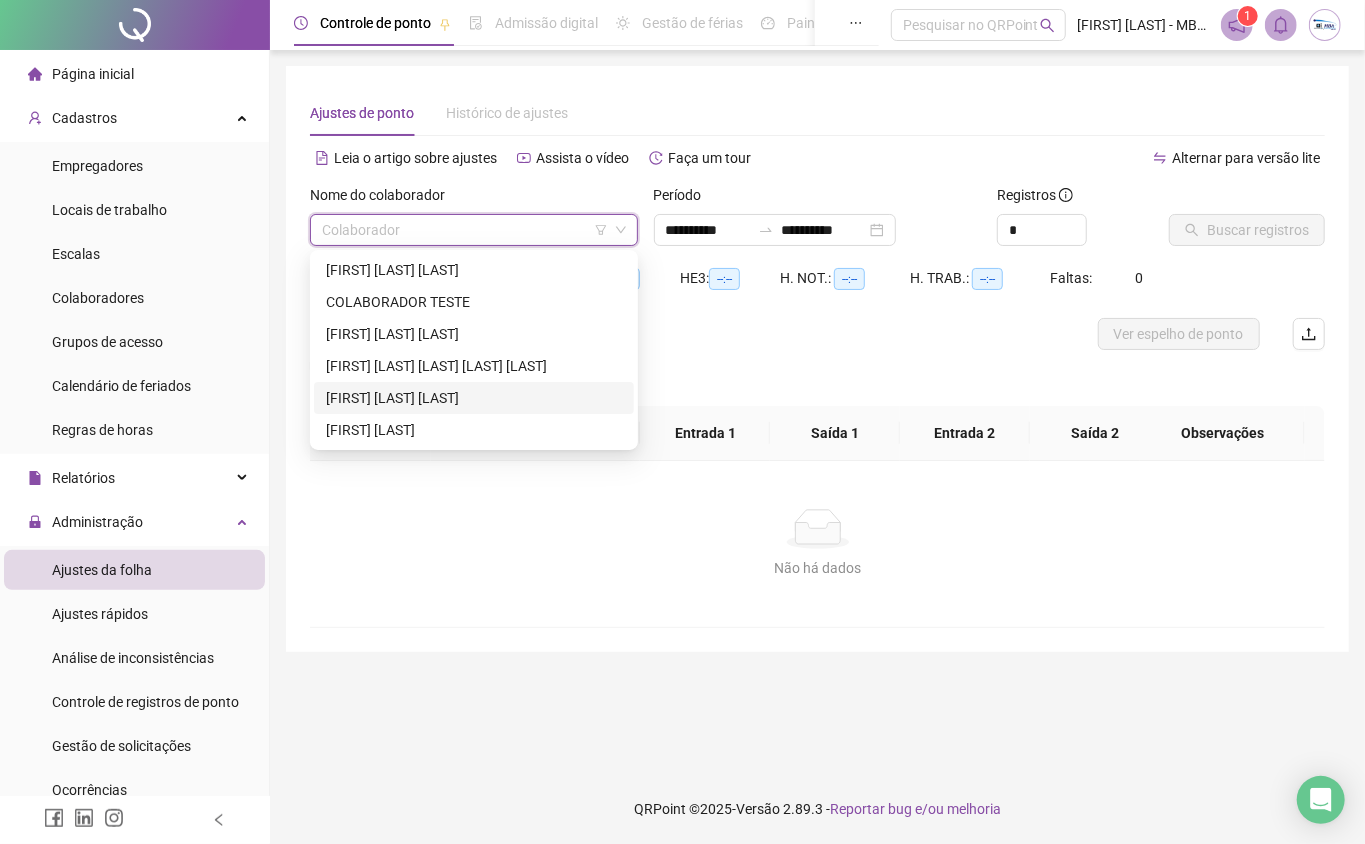 click on "[FIRST] [LAST] [LAST]" at bounding box center (474, 398) 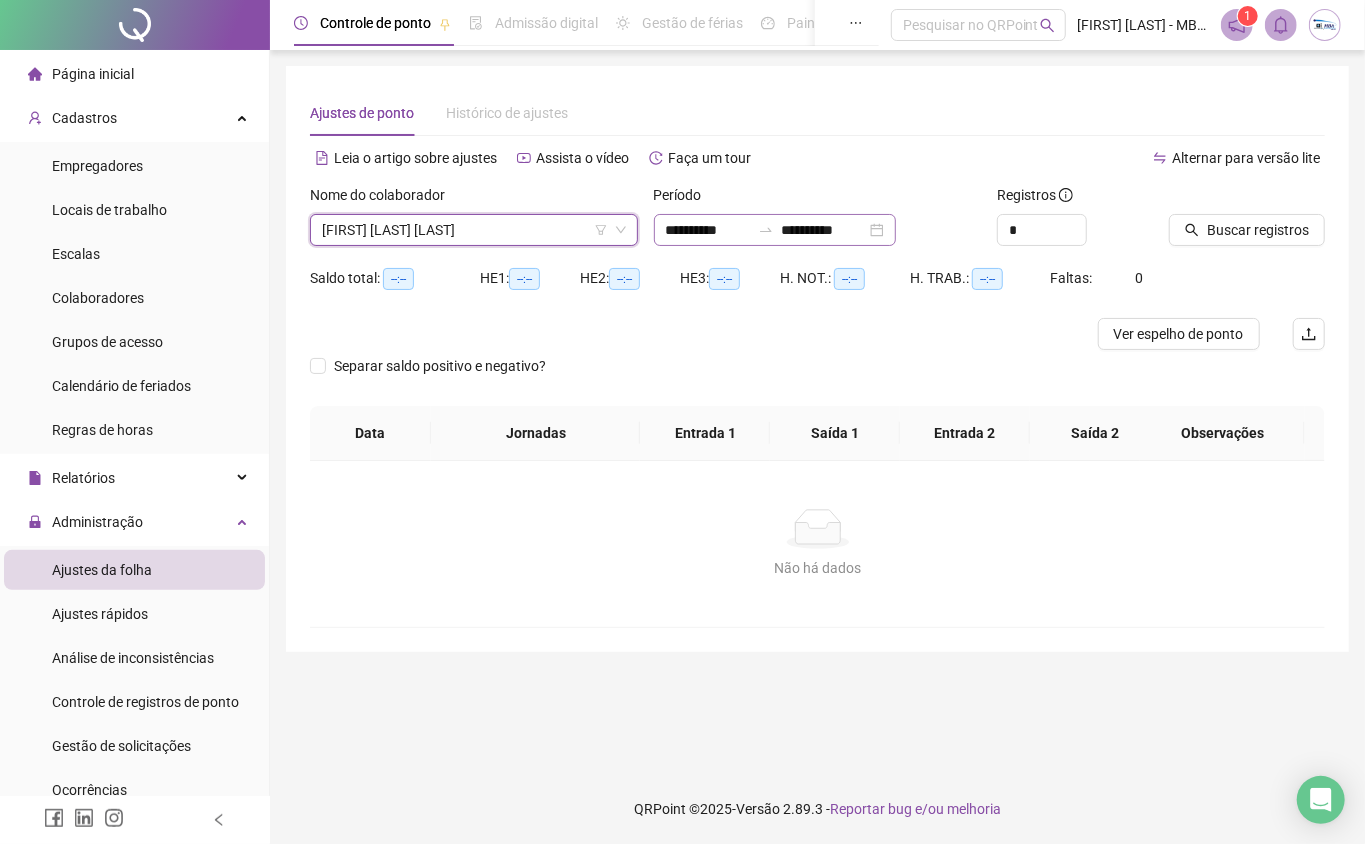 click on "**********" at bounding box center (775, 230) 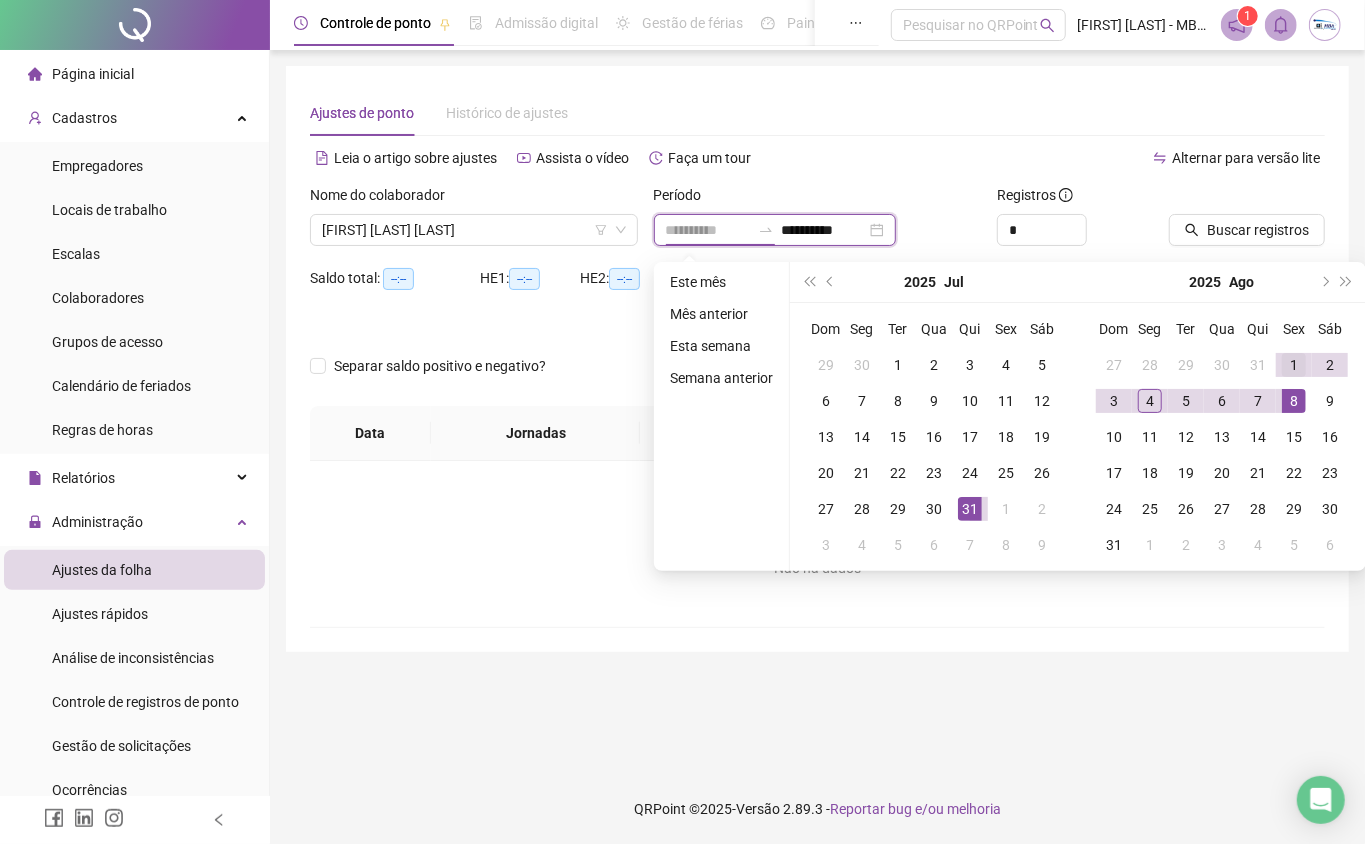 type on "**********" 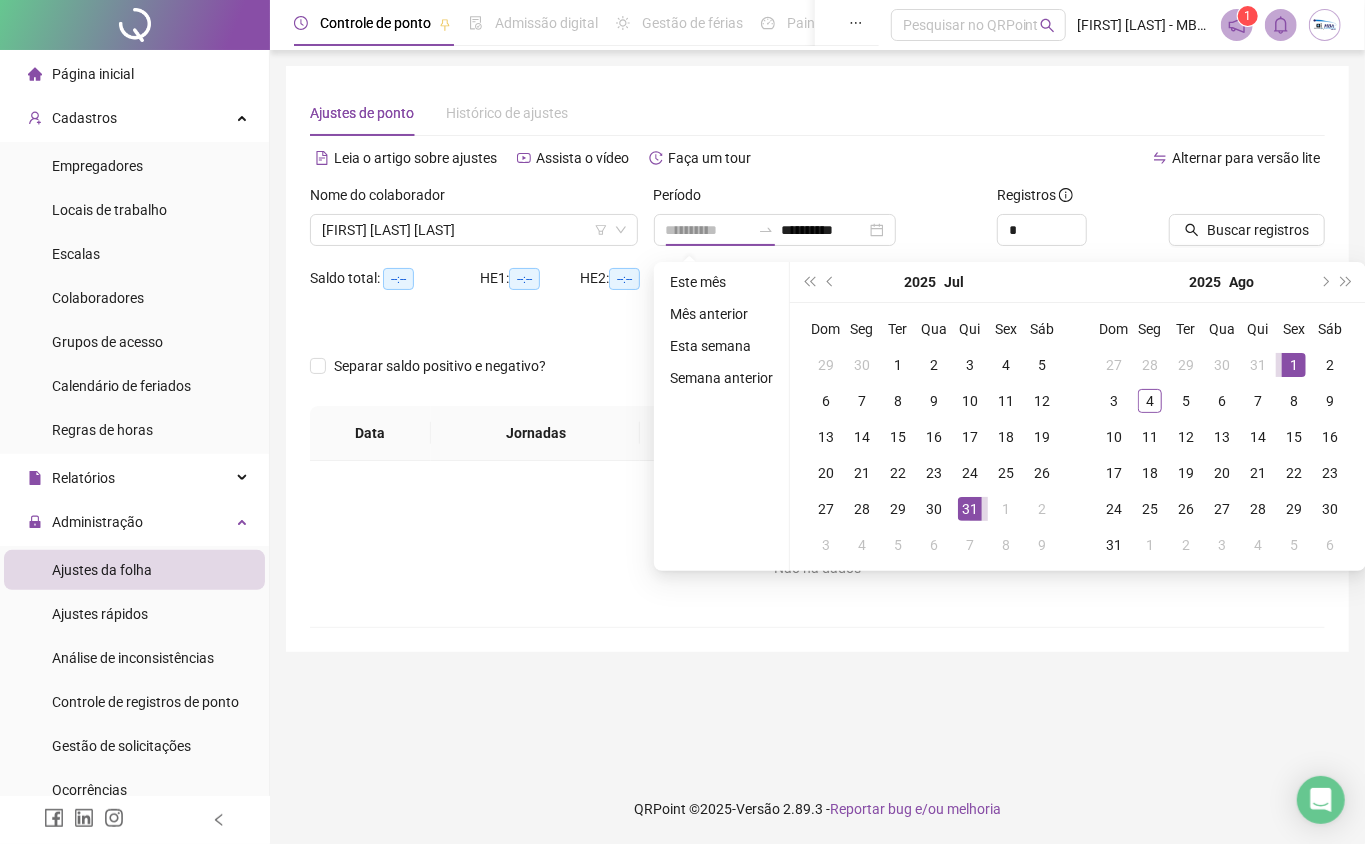 click on "1" at bounding box center [1294, 365] 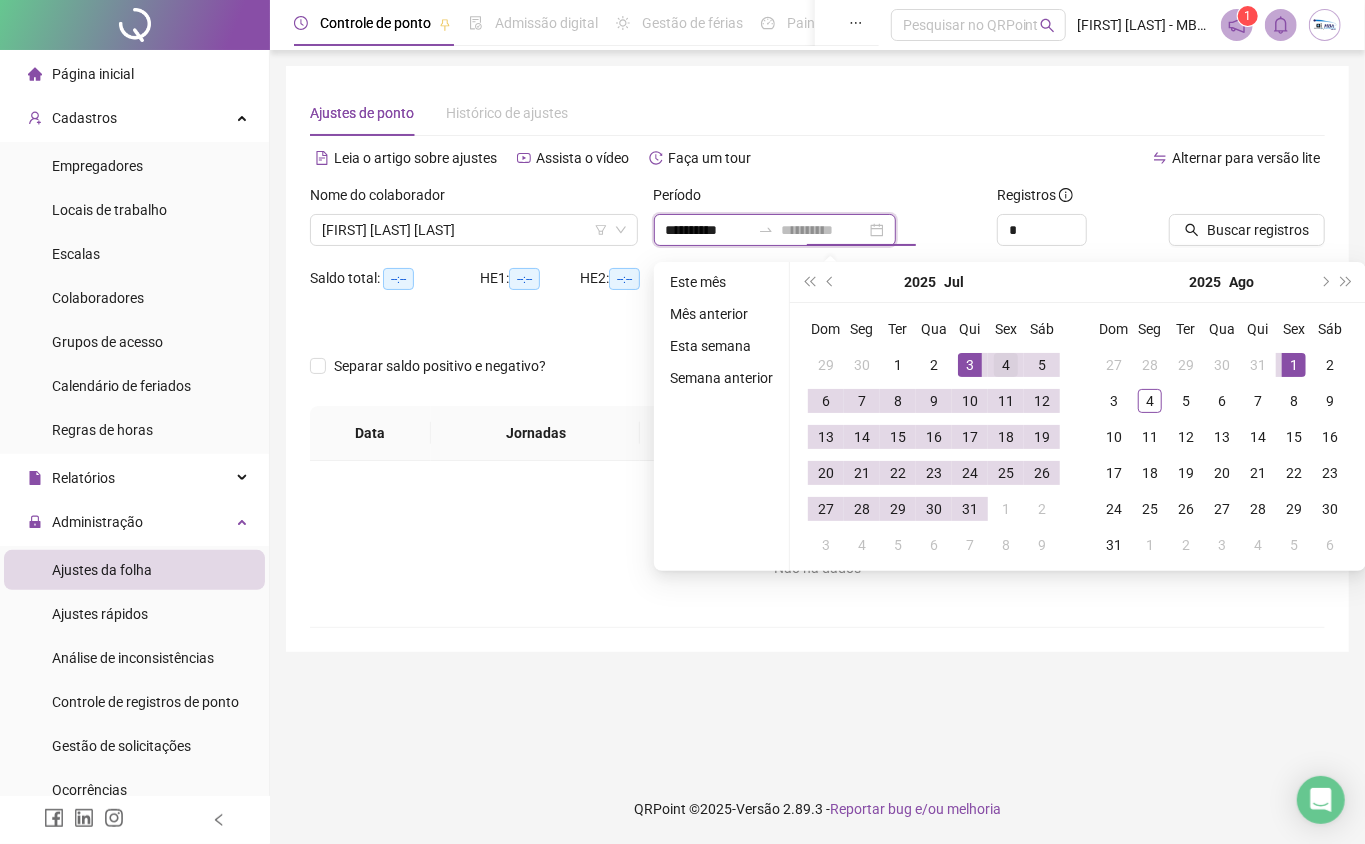type on "**********" 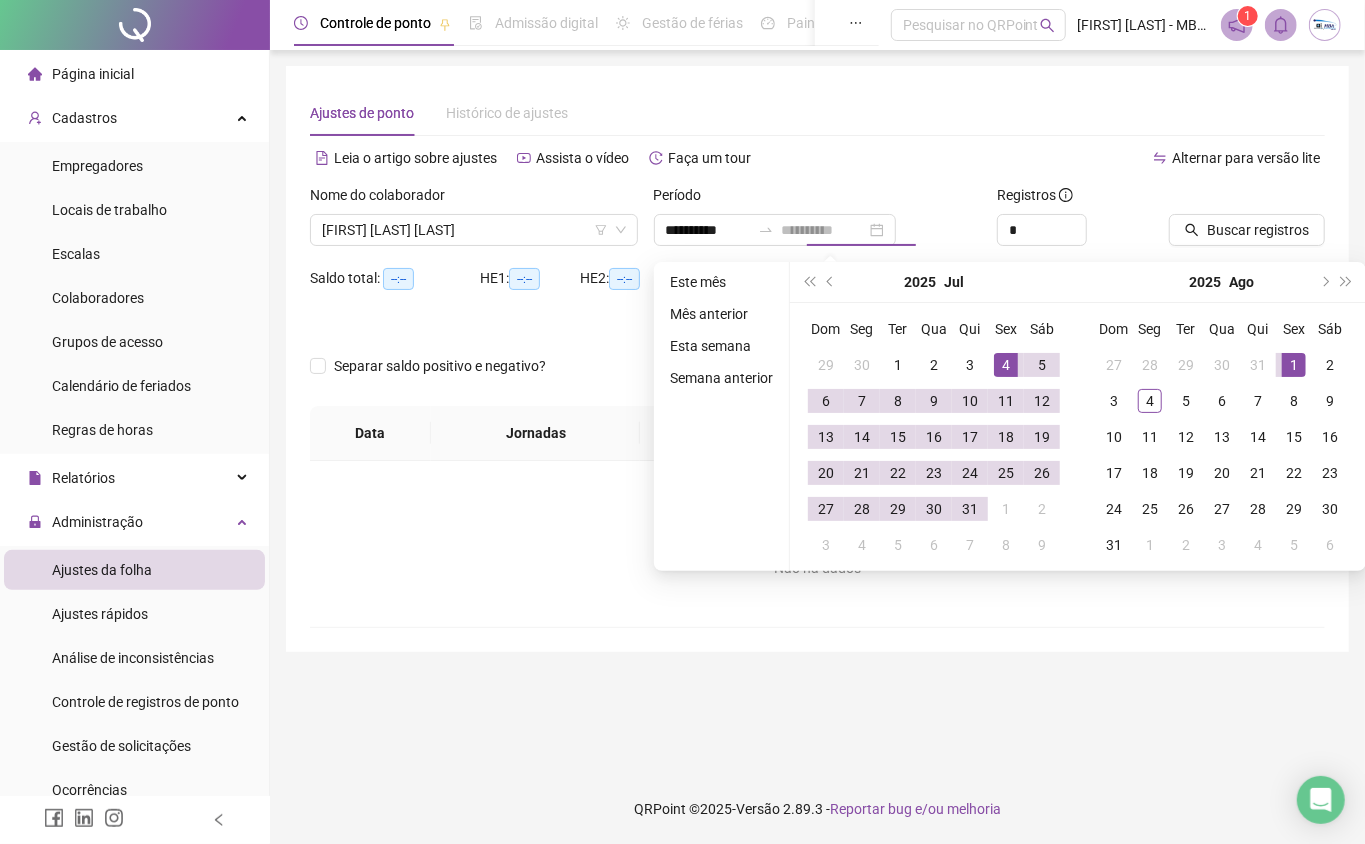 click on "4" at bounding box center [1006, 365] 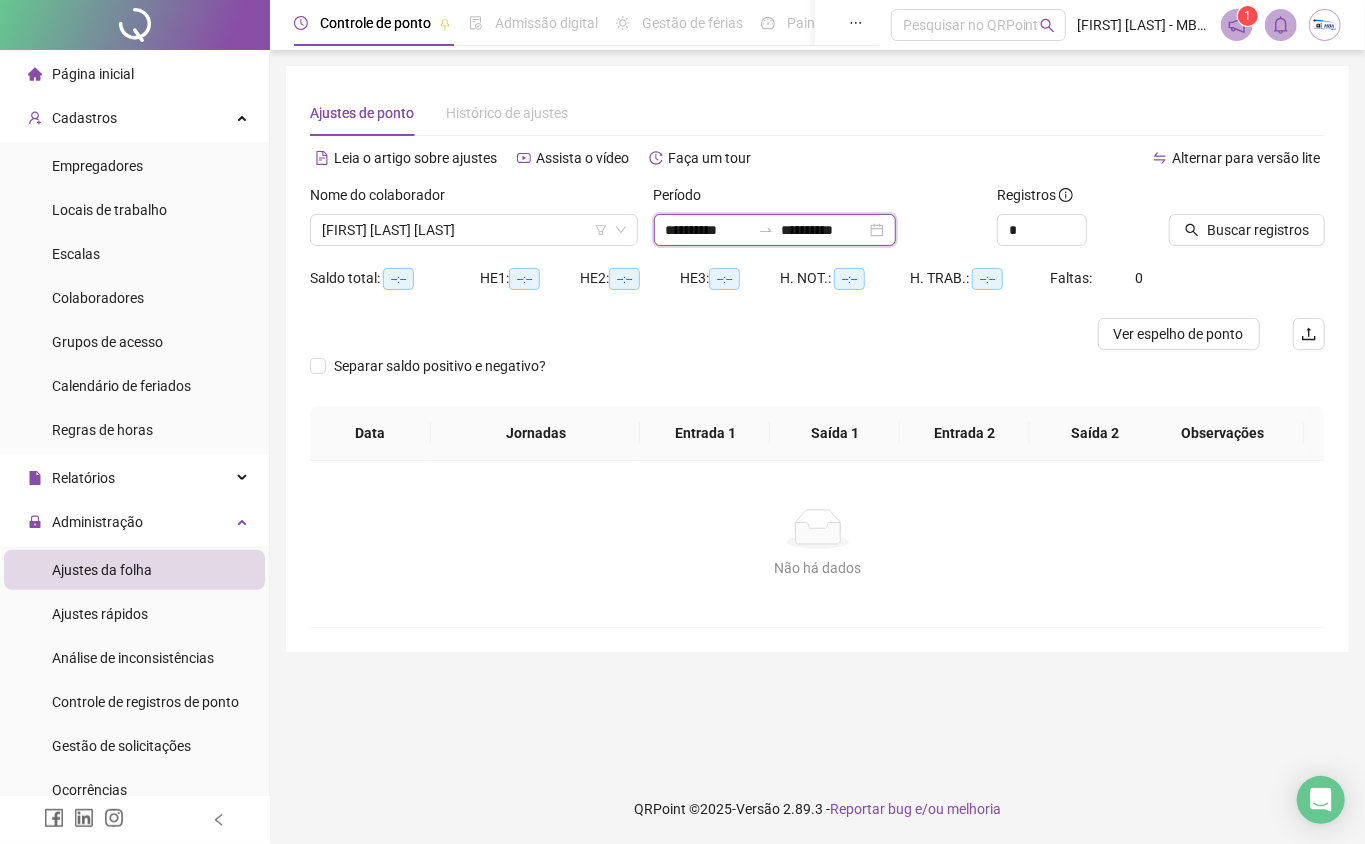 click on "**********" at bounding box center (824, 230) 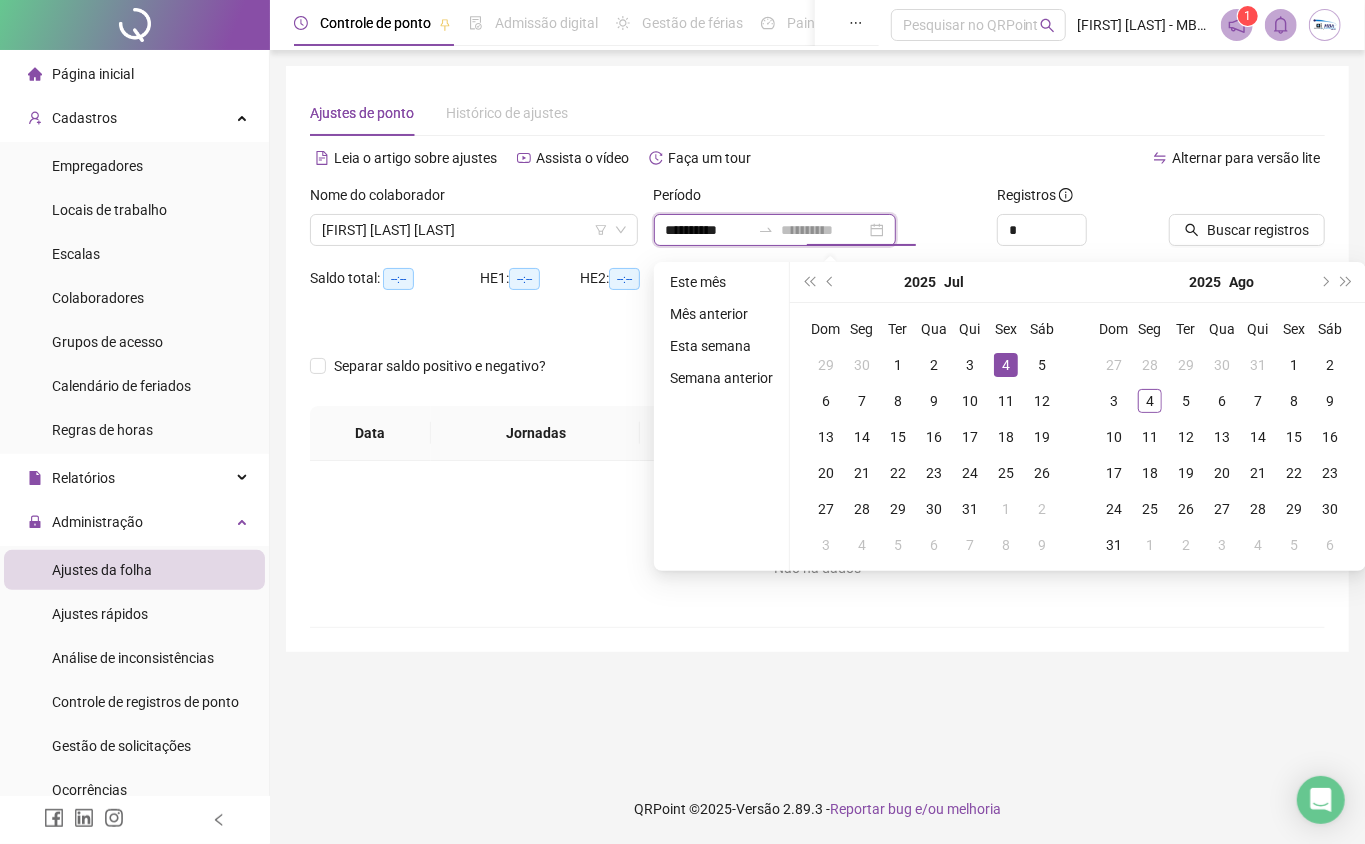type on "**********" 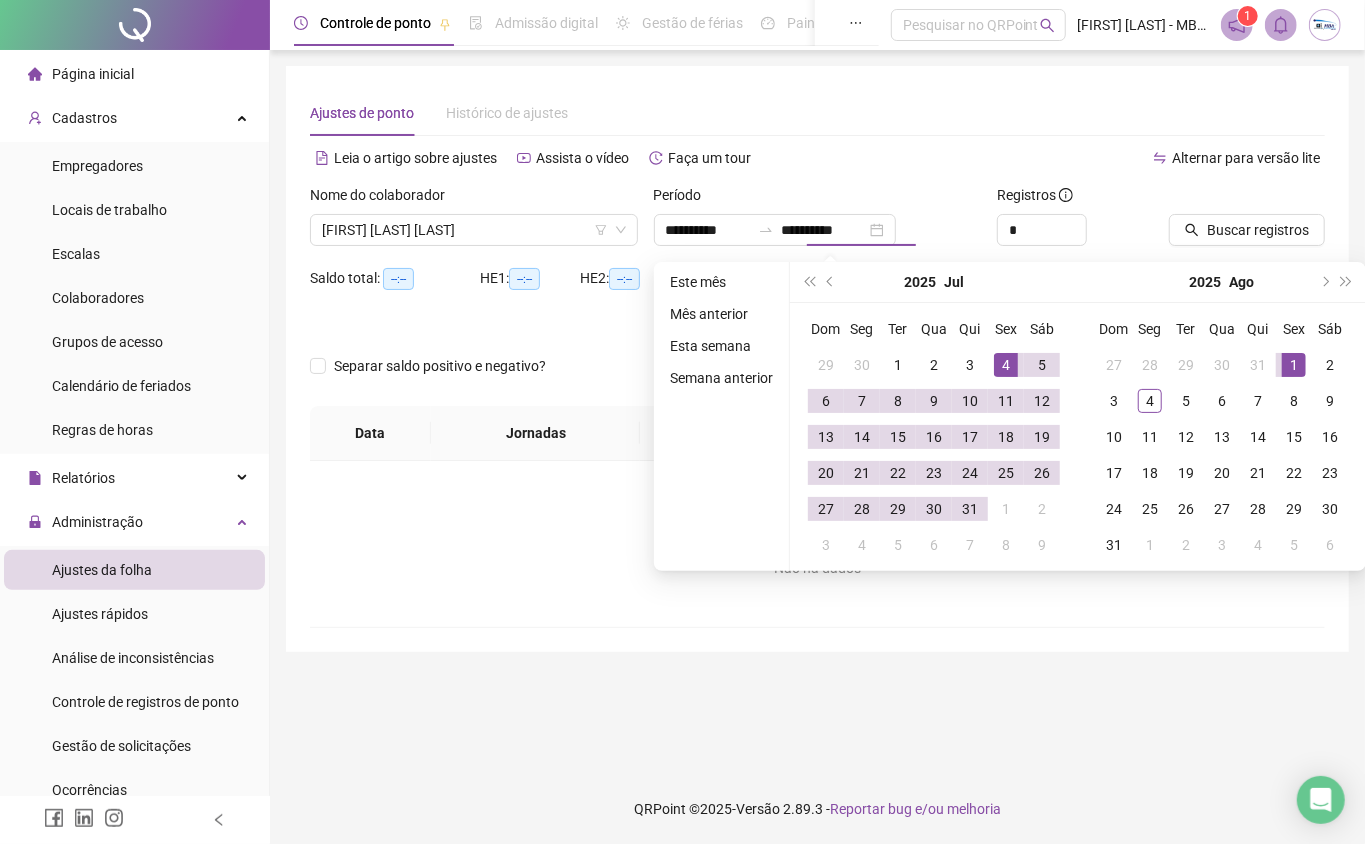 click on "Este mês Mês anterior Esta semana Semana anterior" at bounding box center (722, 416) 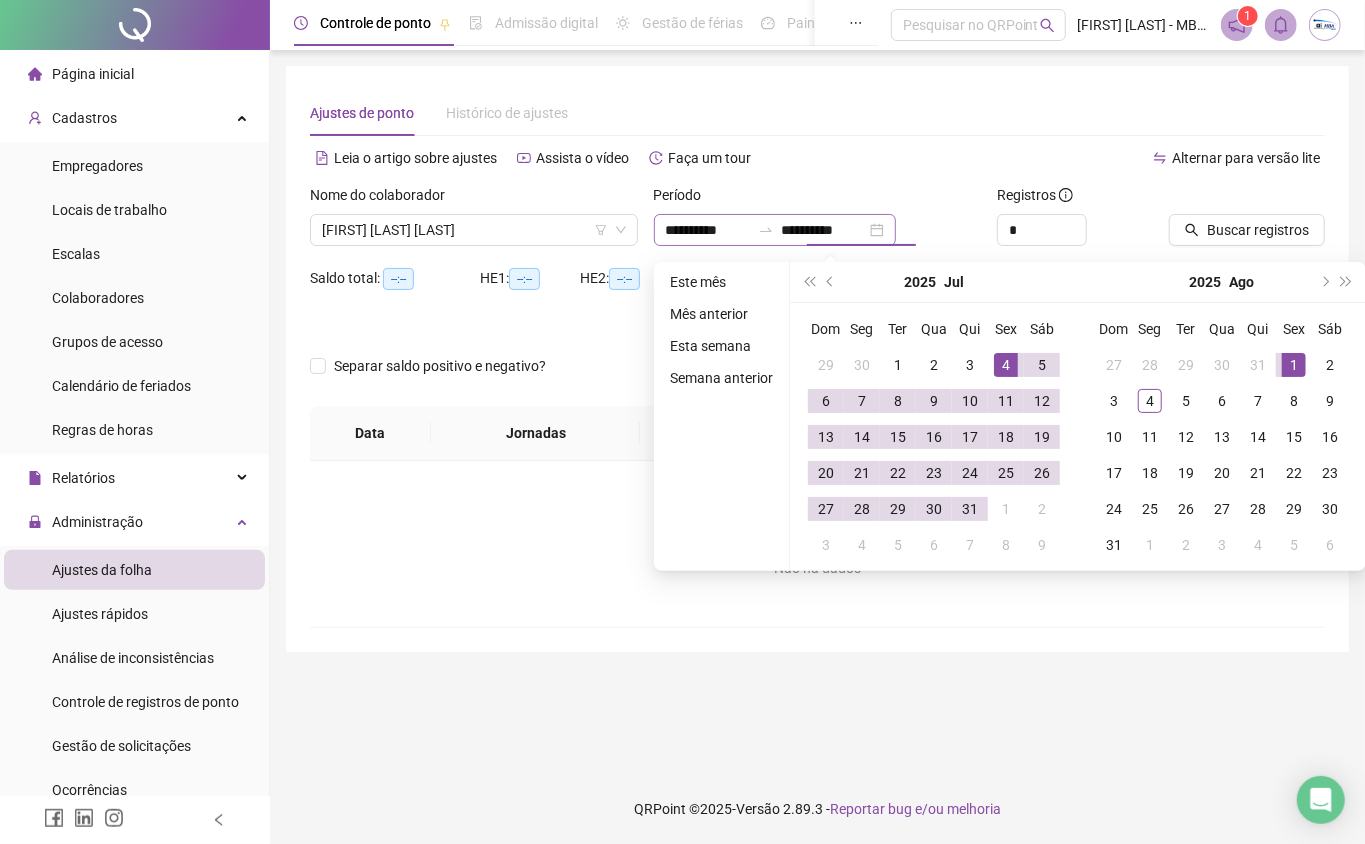 type on "**********" 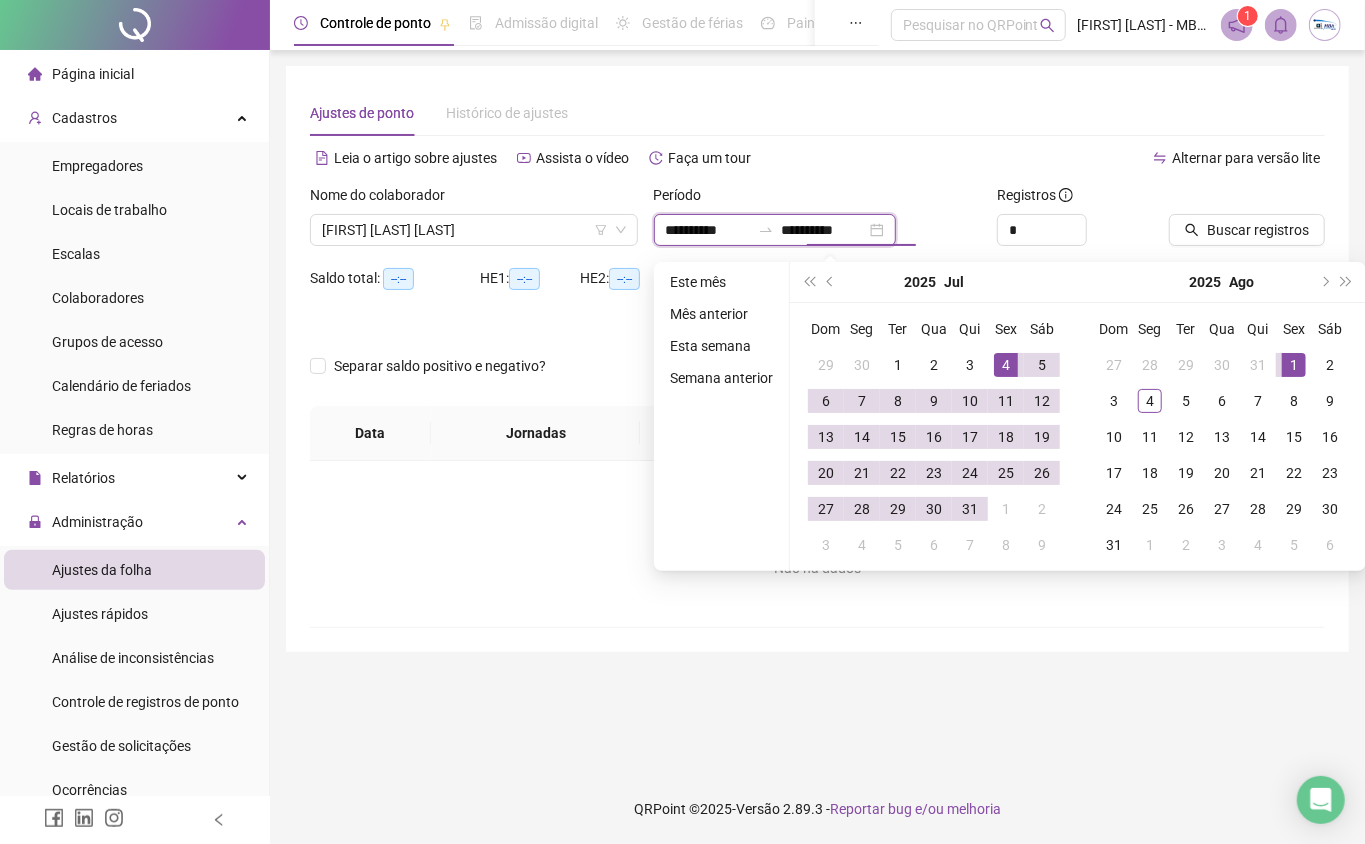 click on "**********" at bounding box center [708, 230] 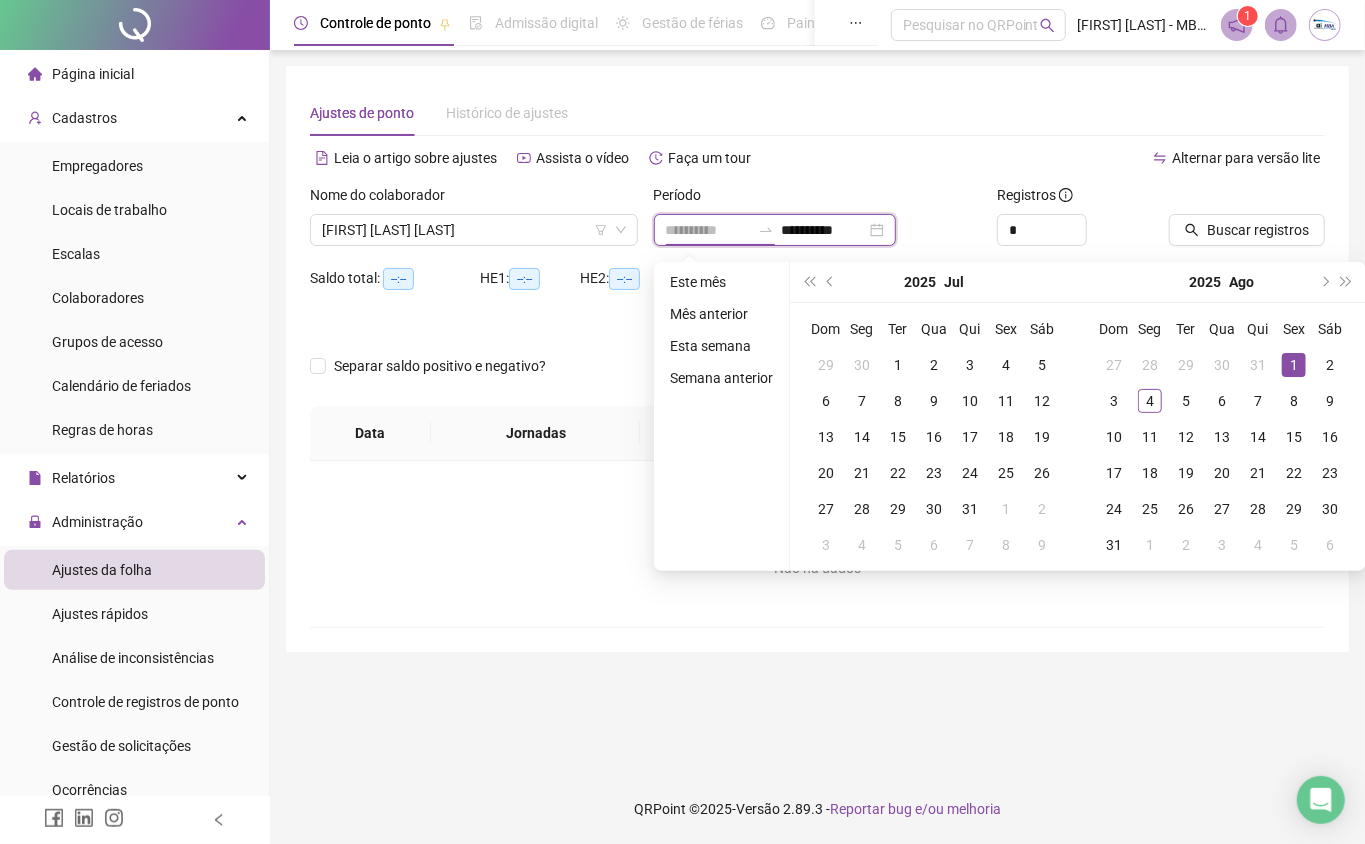 type on "**********" 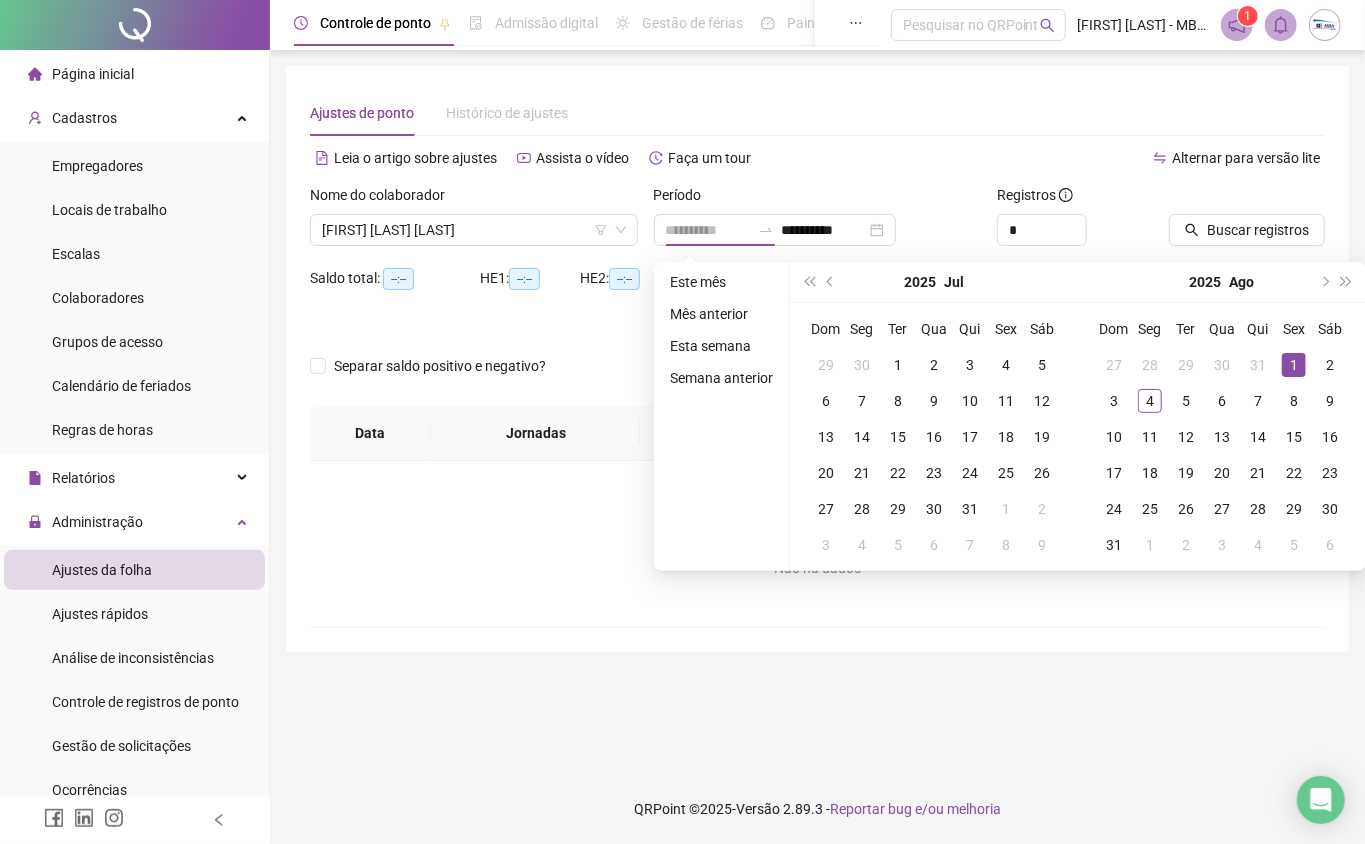 click on "1" at bounding box center (1294, 365) 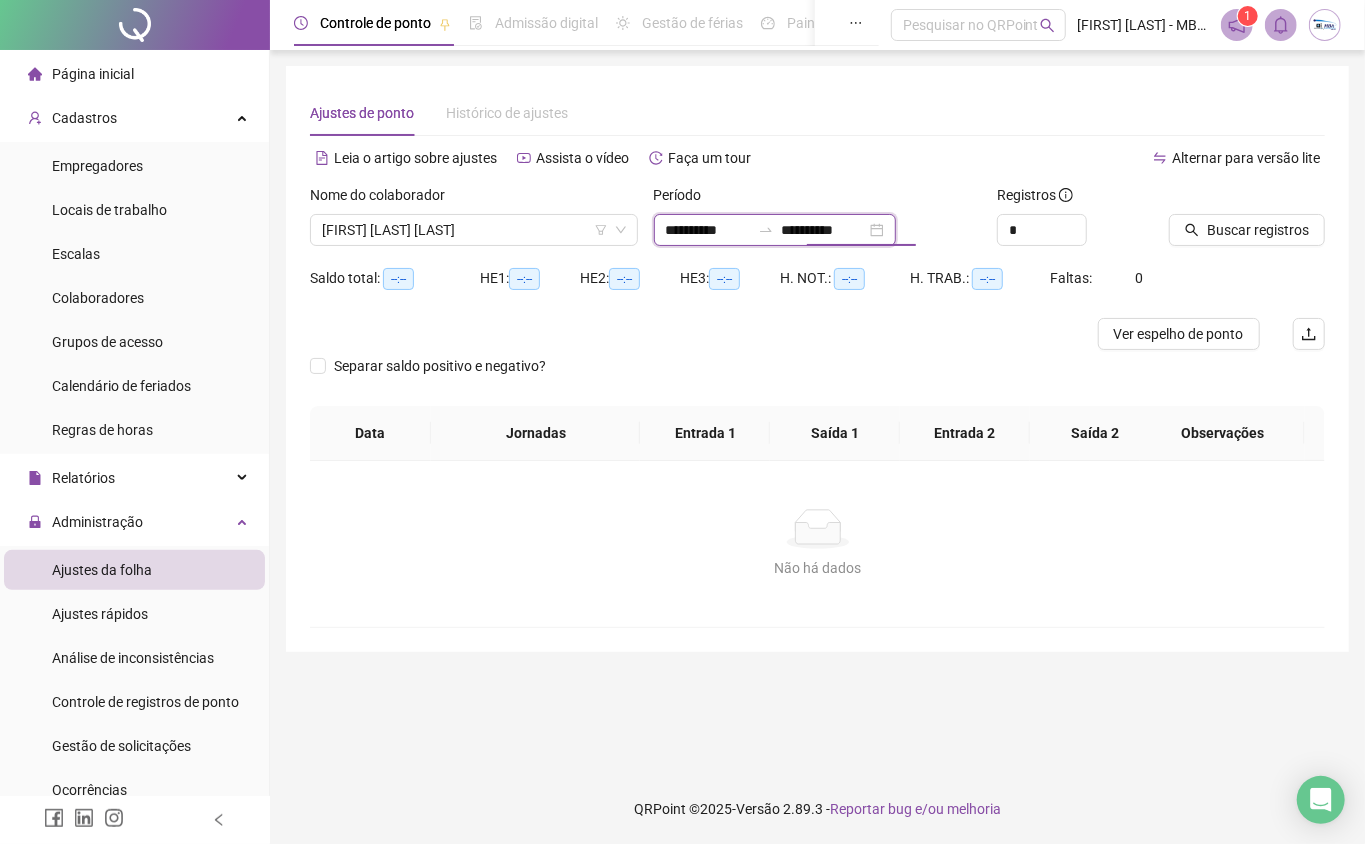 click on "**********" at bounding box center (824, 230) 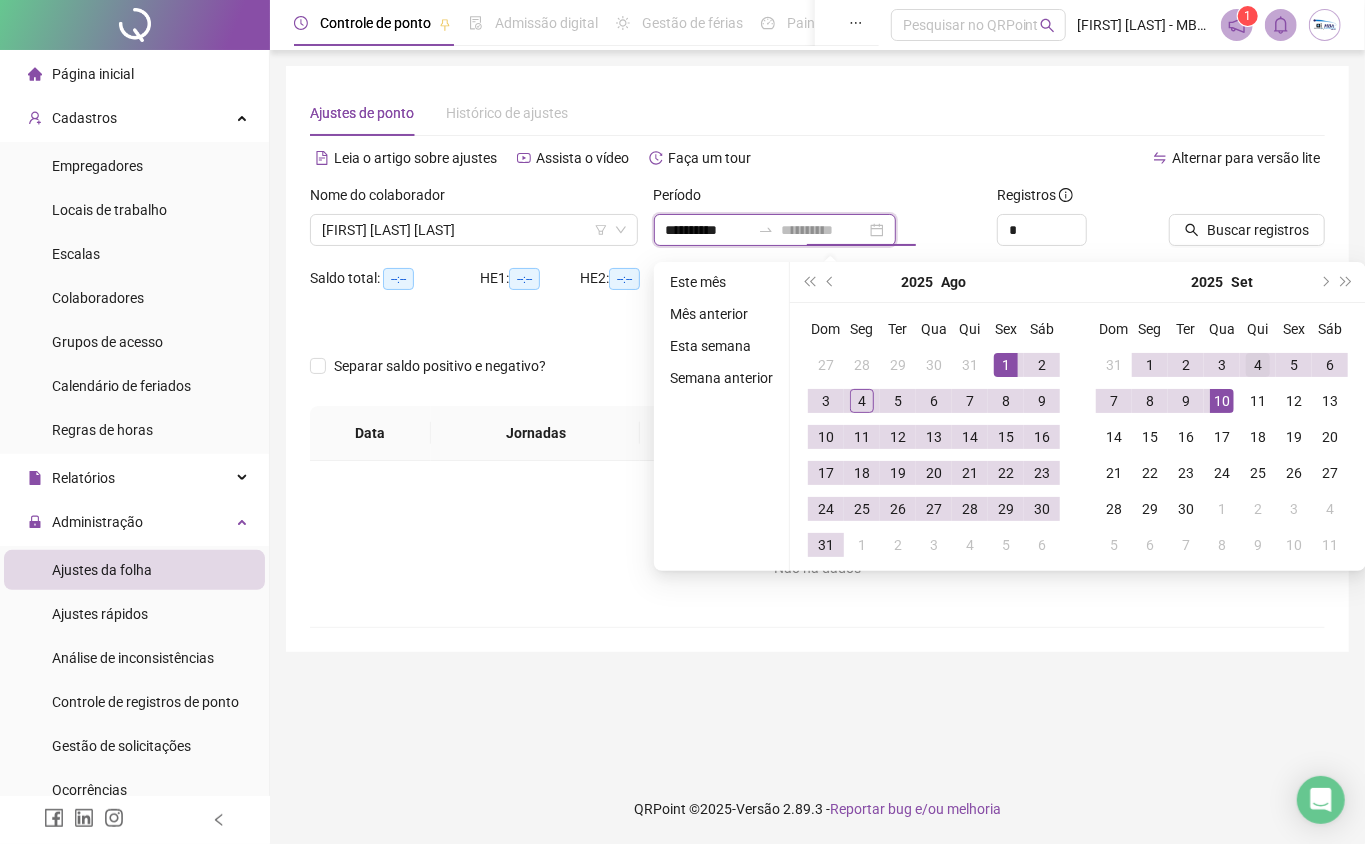 type on "**********" 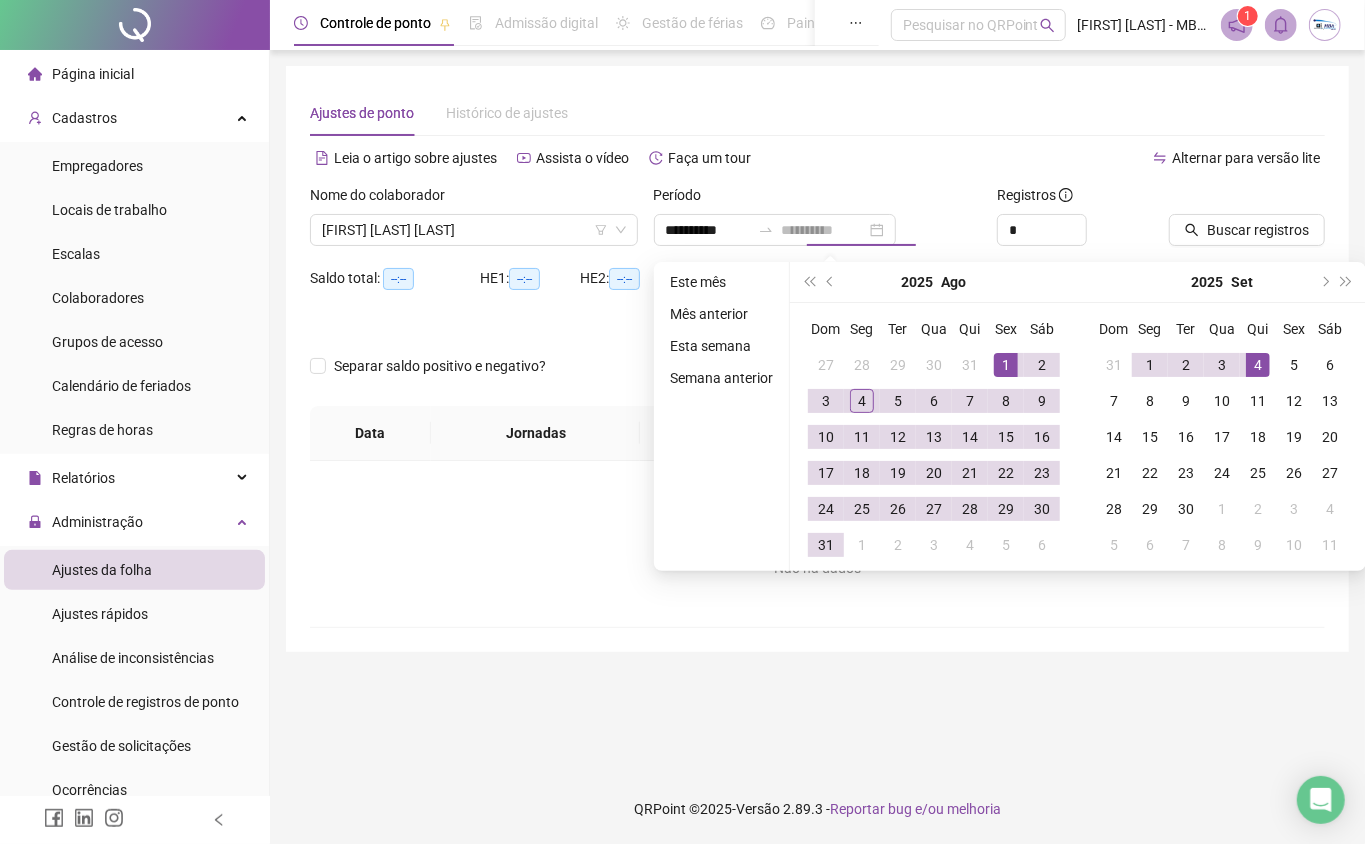 click on "4" at bounding box center [1258, 365] 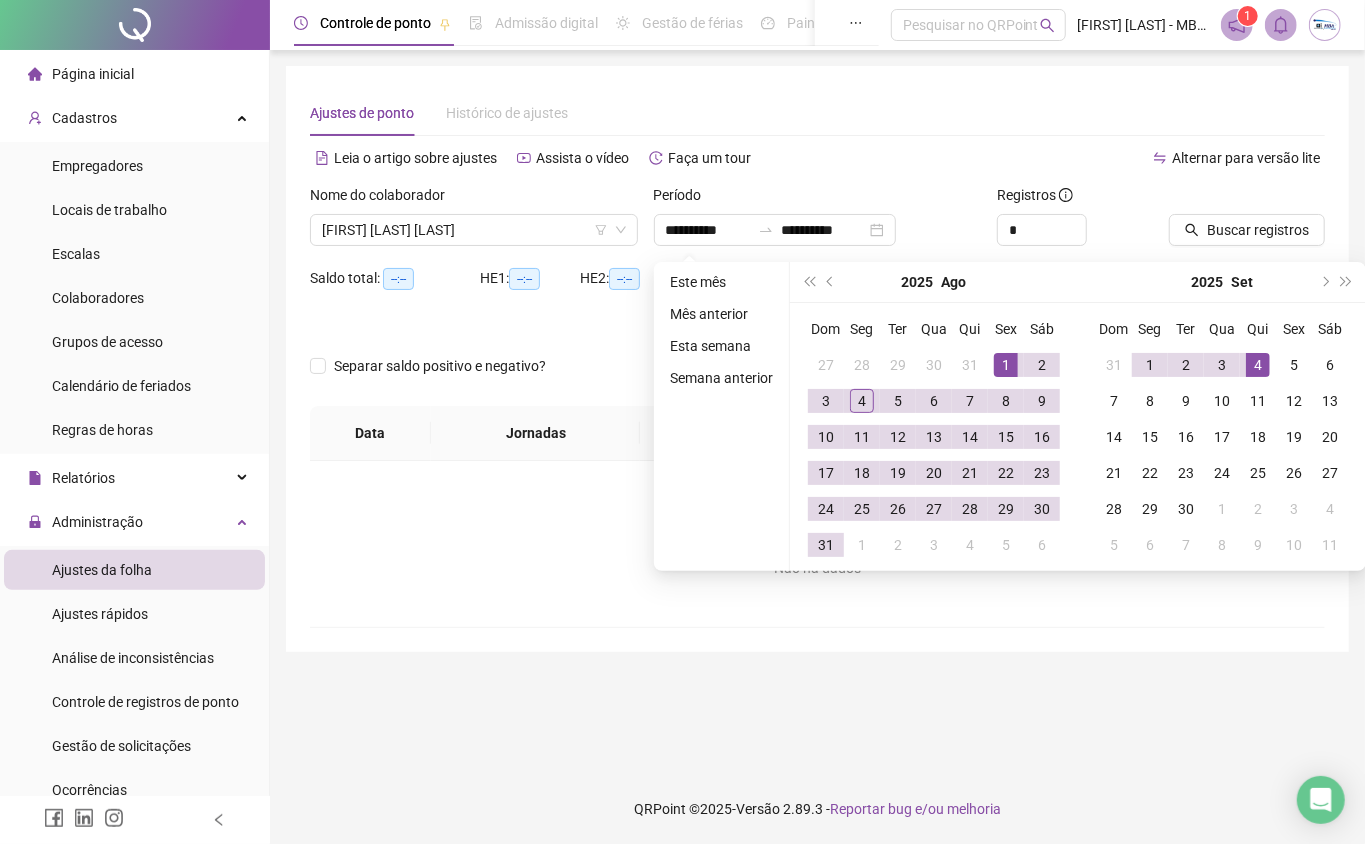 click on "Alternar para versão lite" at bounding box center [1072, 158] 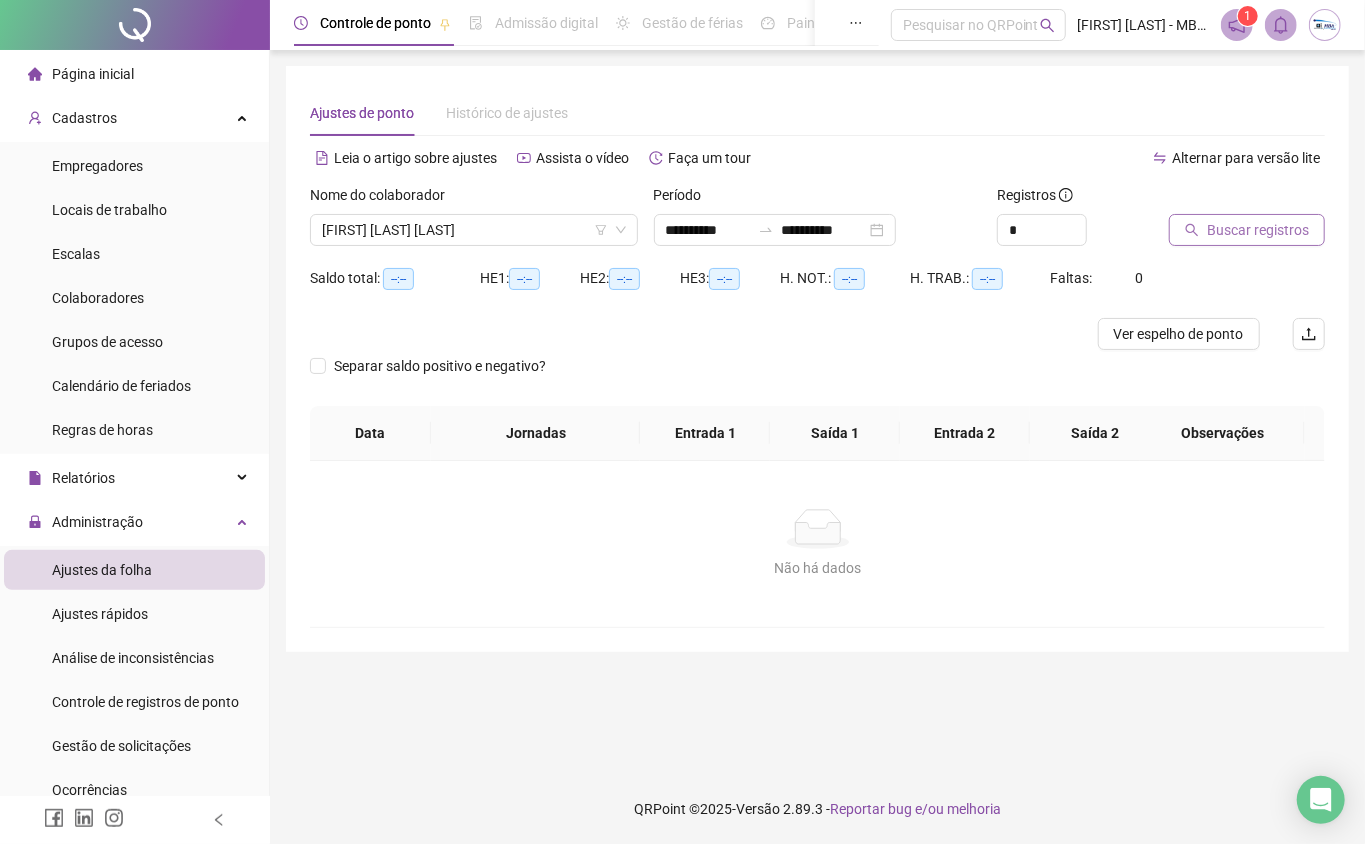 click on "Buscar registros" at bounding box center (1247, 230) 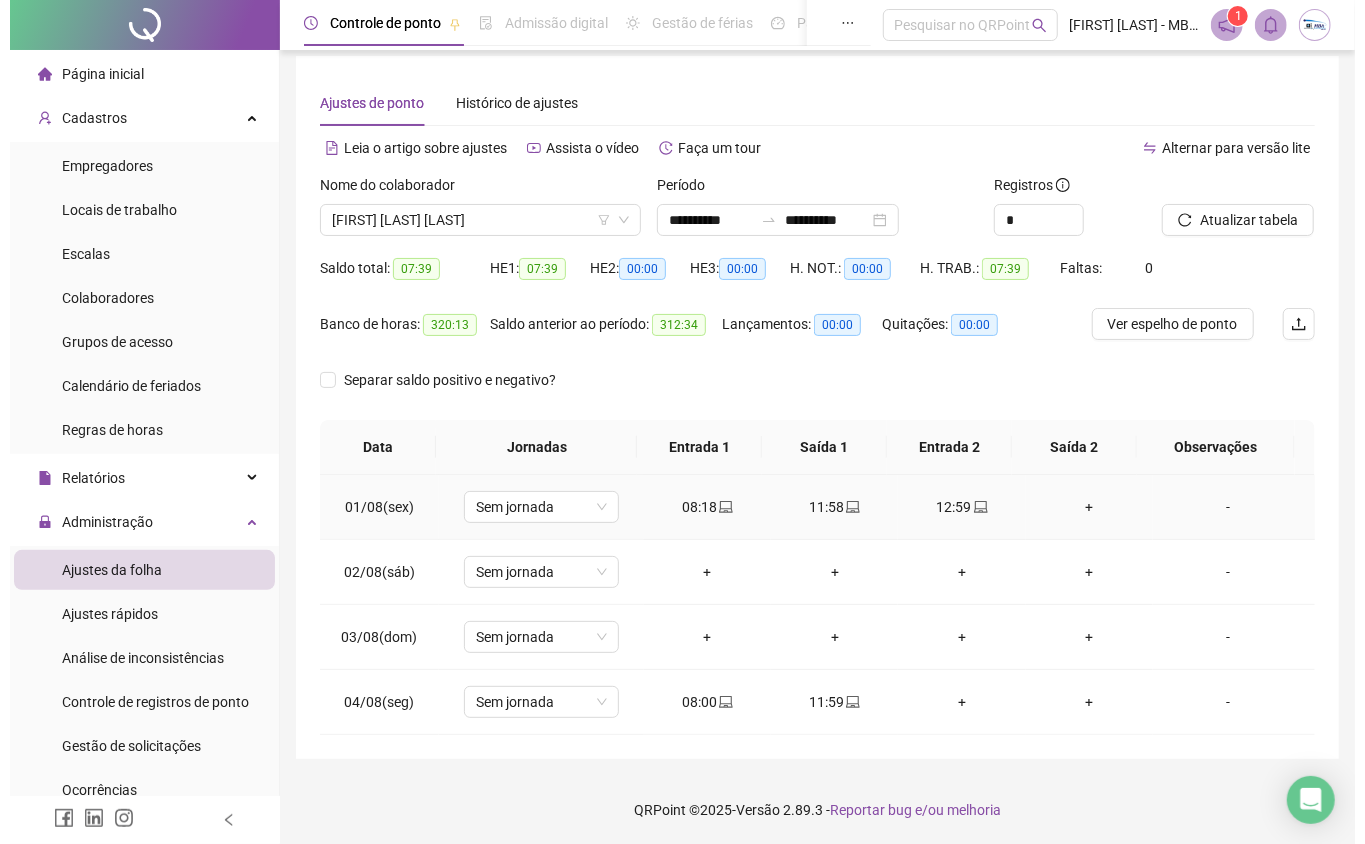 scroll, scrollTop: 13, scrollLeft: 0, axis: vertical 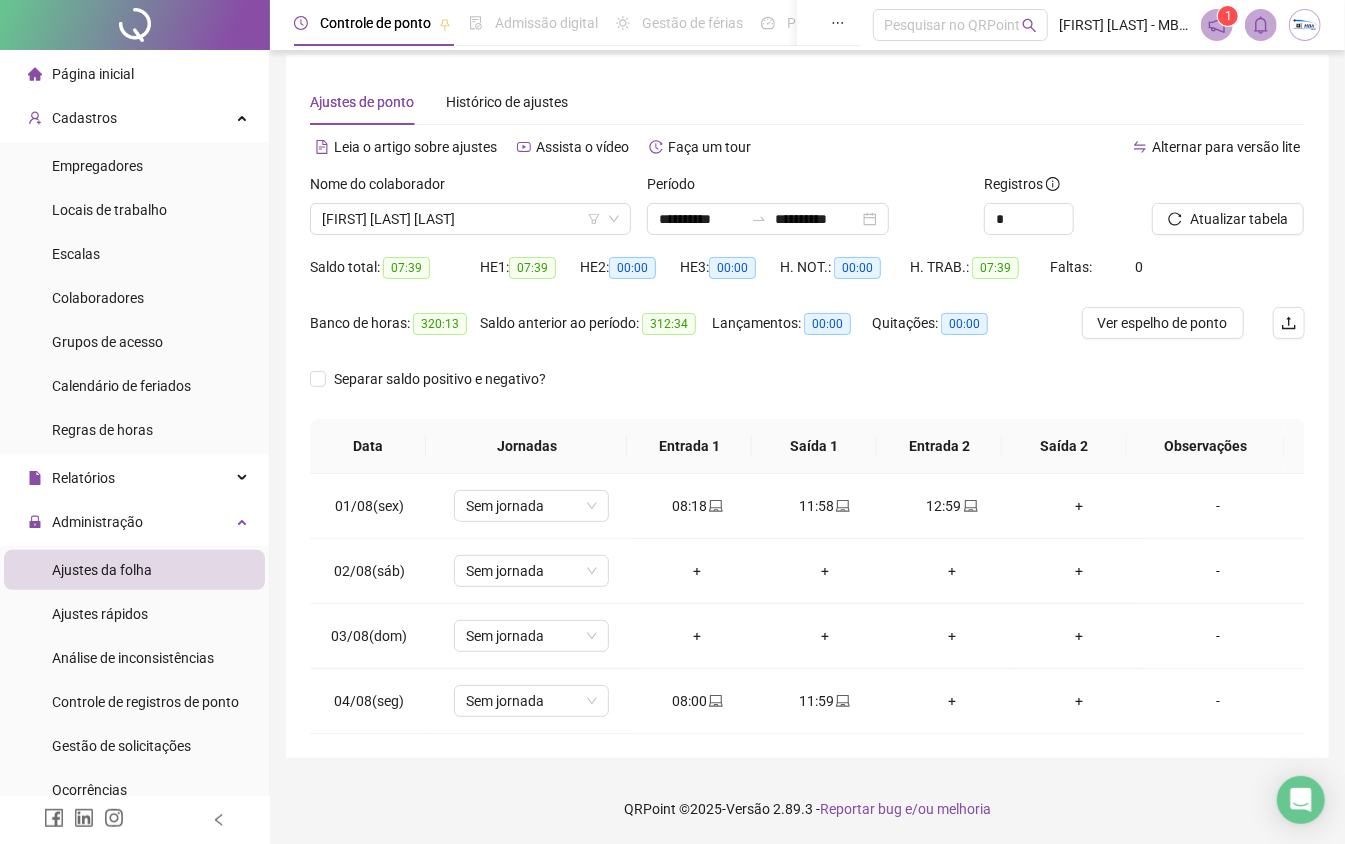 click on "Período" at bounding box center [807, 188] 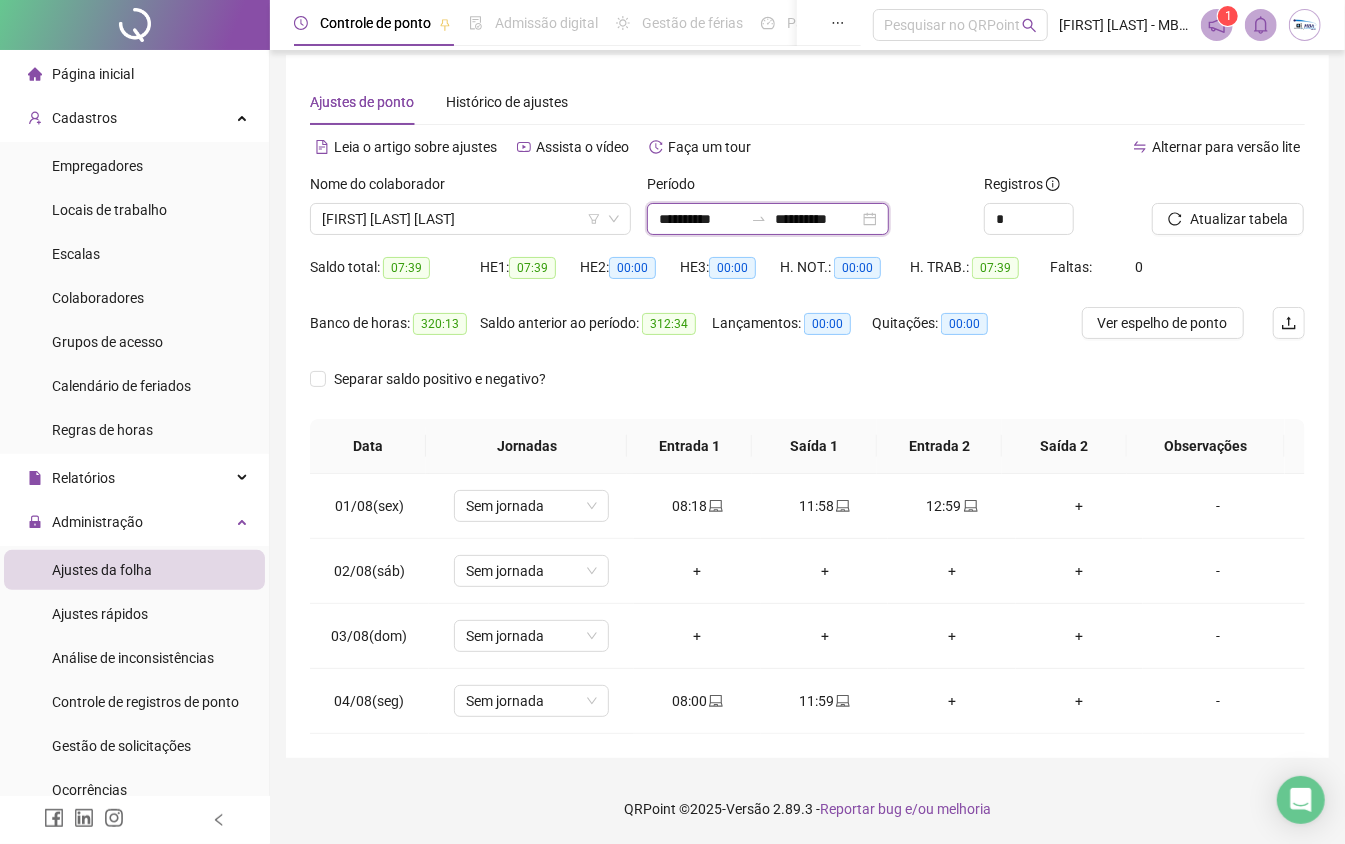 click on "**********" at bounding box center (701, 219) 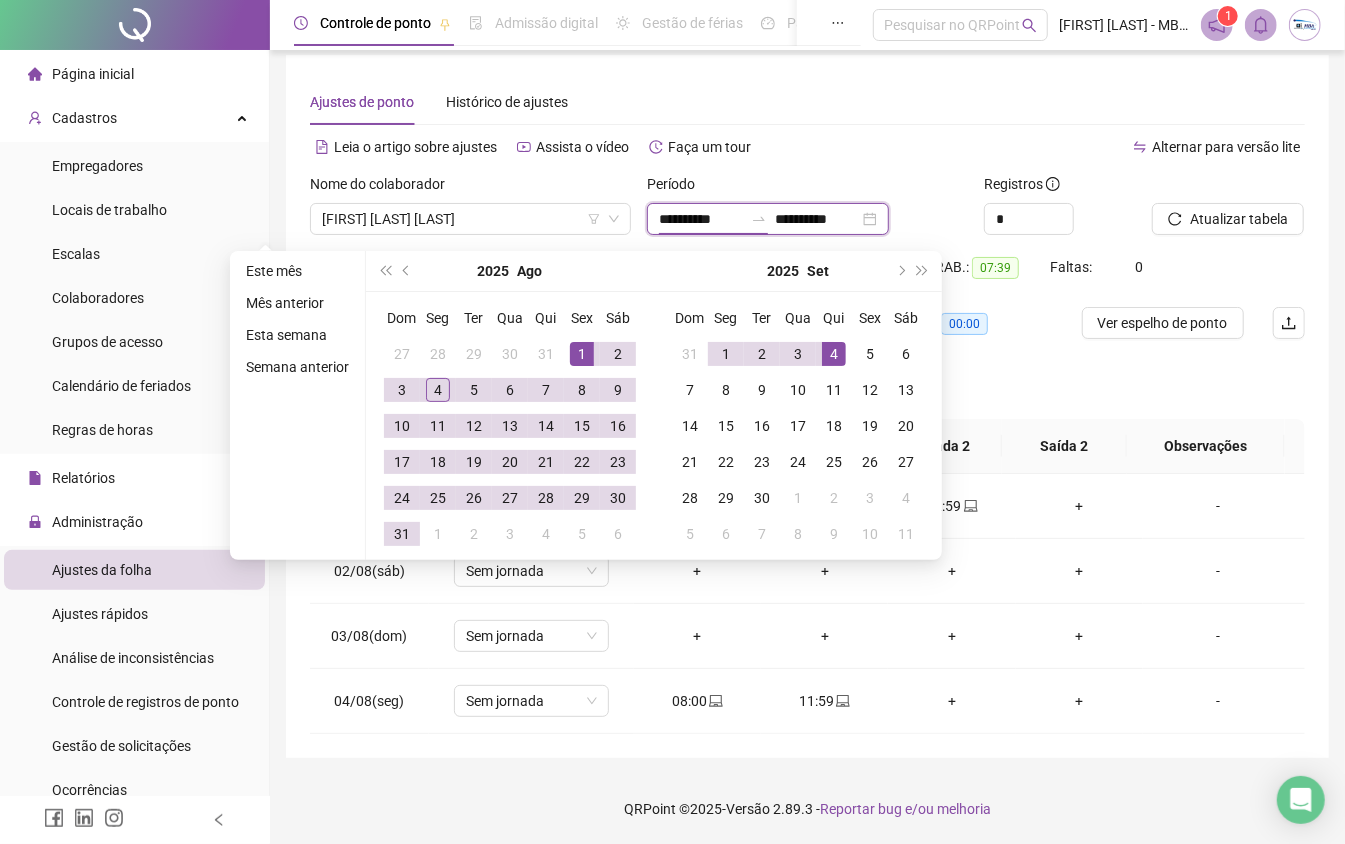 click on "**********" at bounding box center (768, 219) 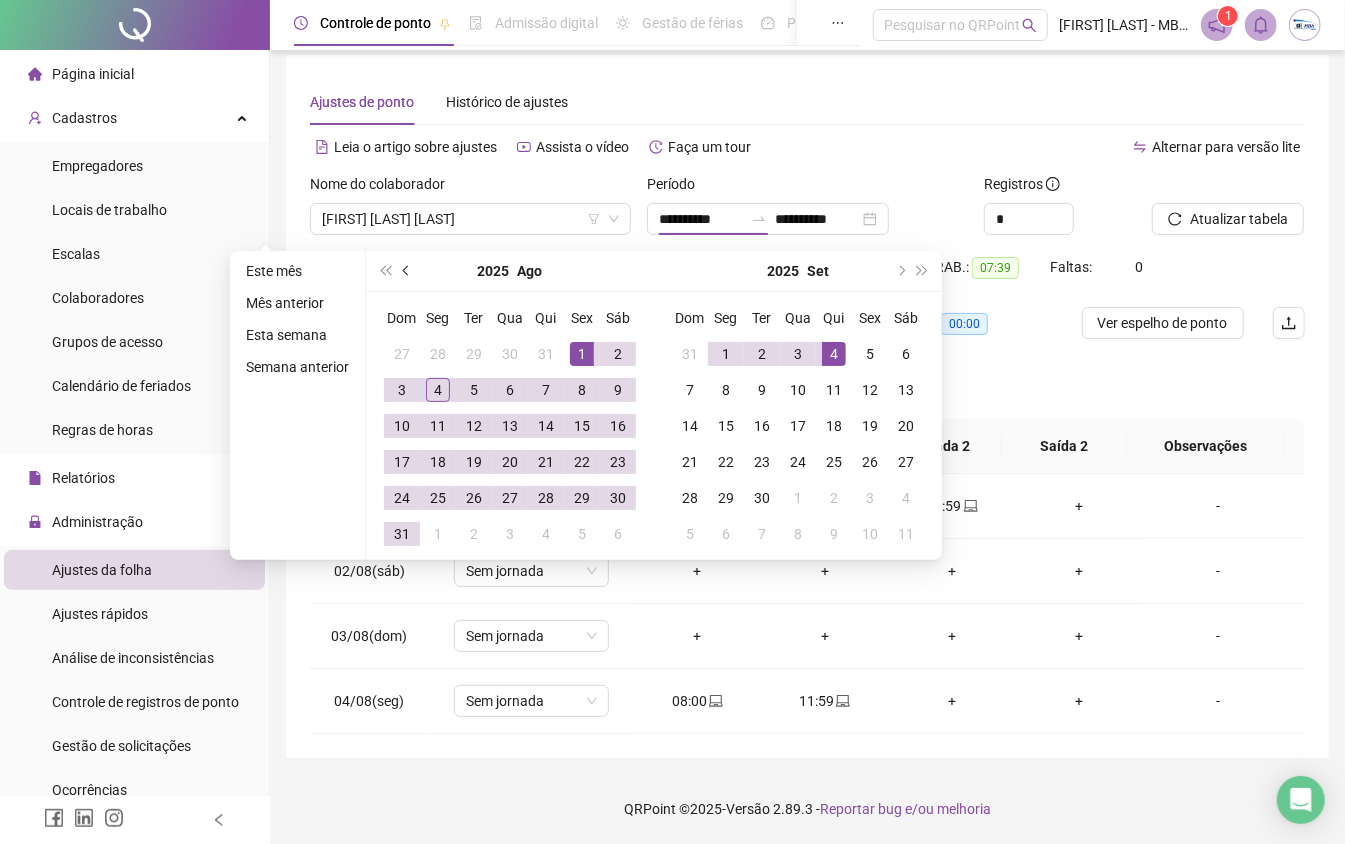 click at bounding box center (407, 271) 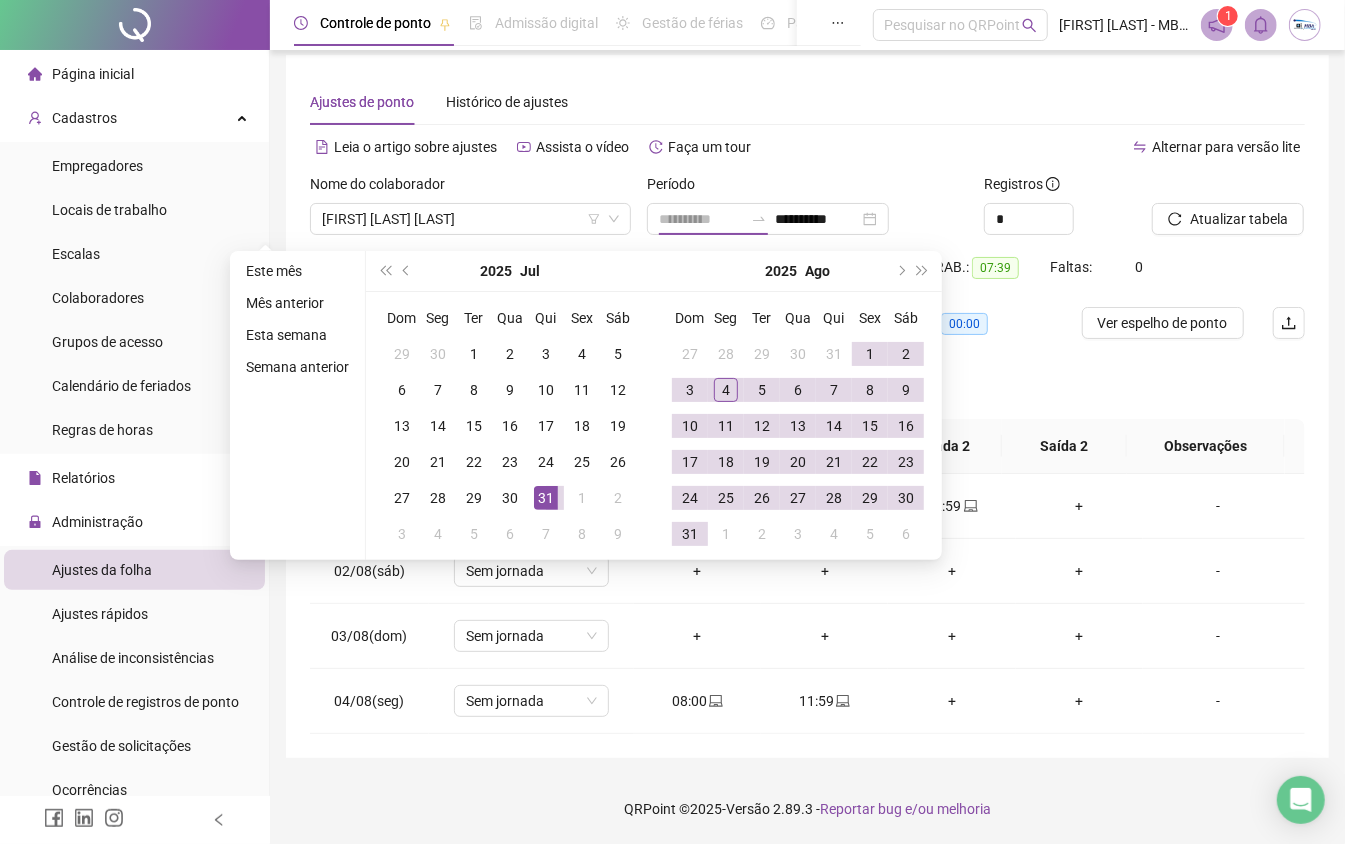 type on "**********" 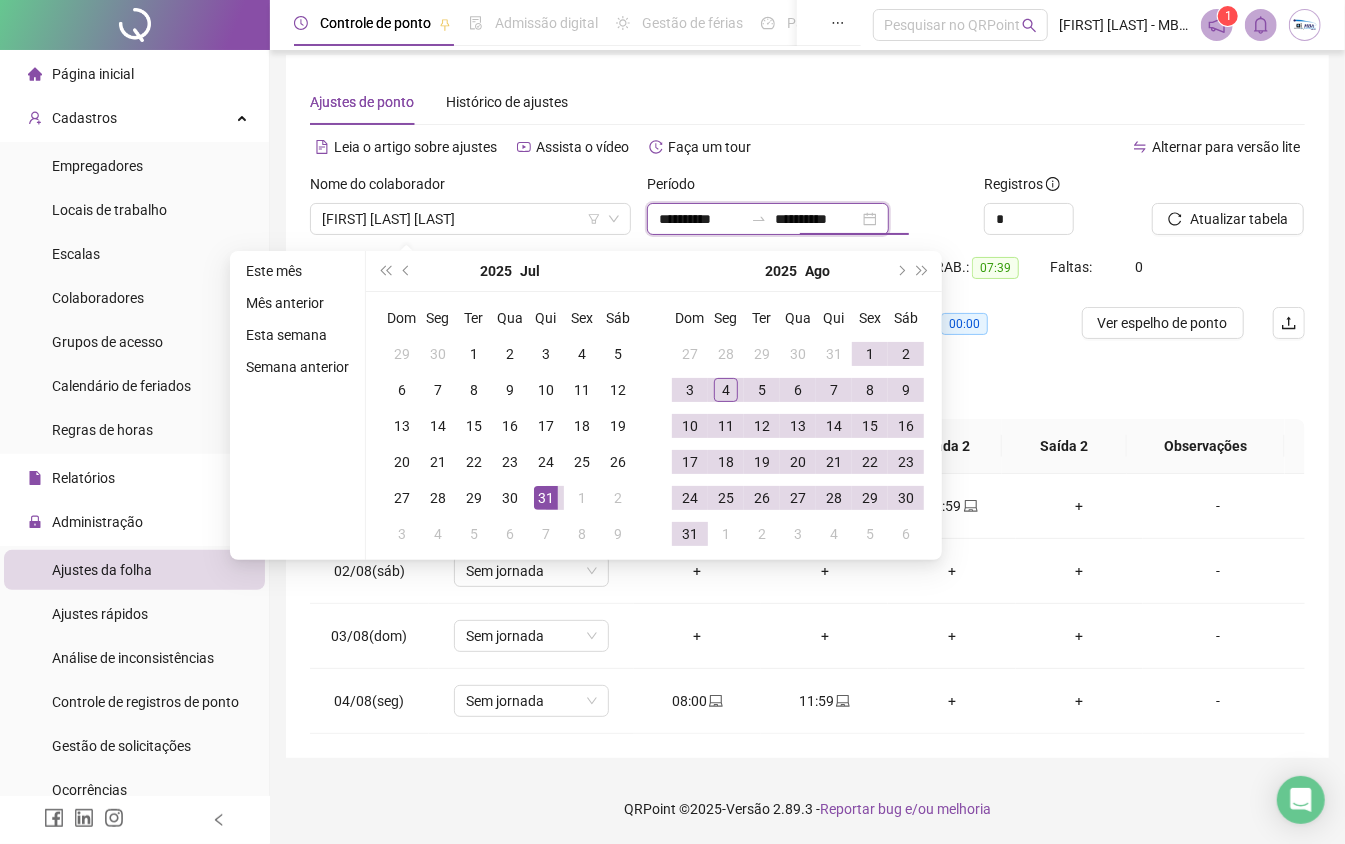 click on "**********" at bounding box center (817, 219) 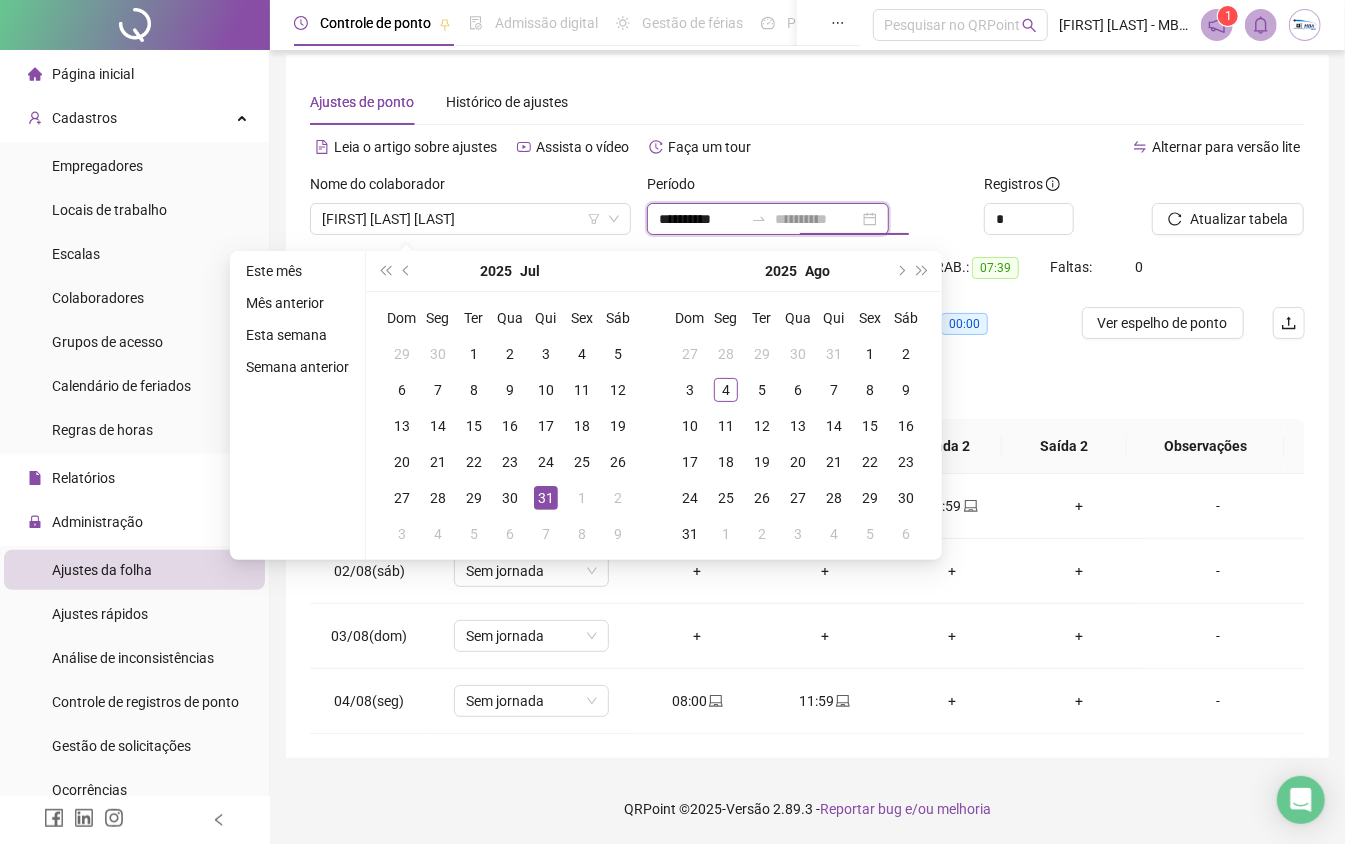 type on "**********" 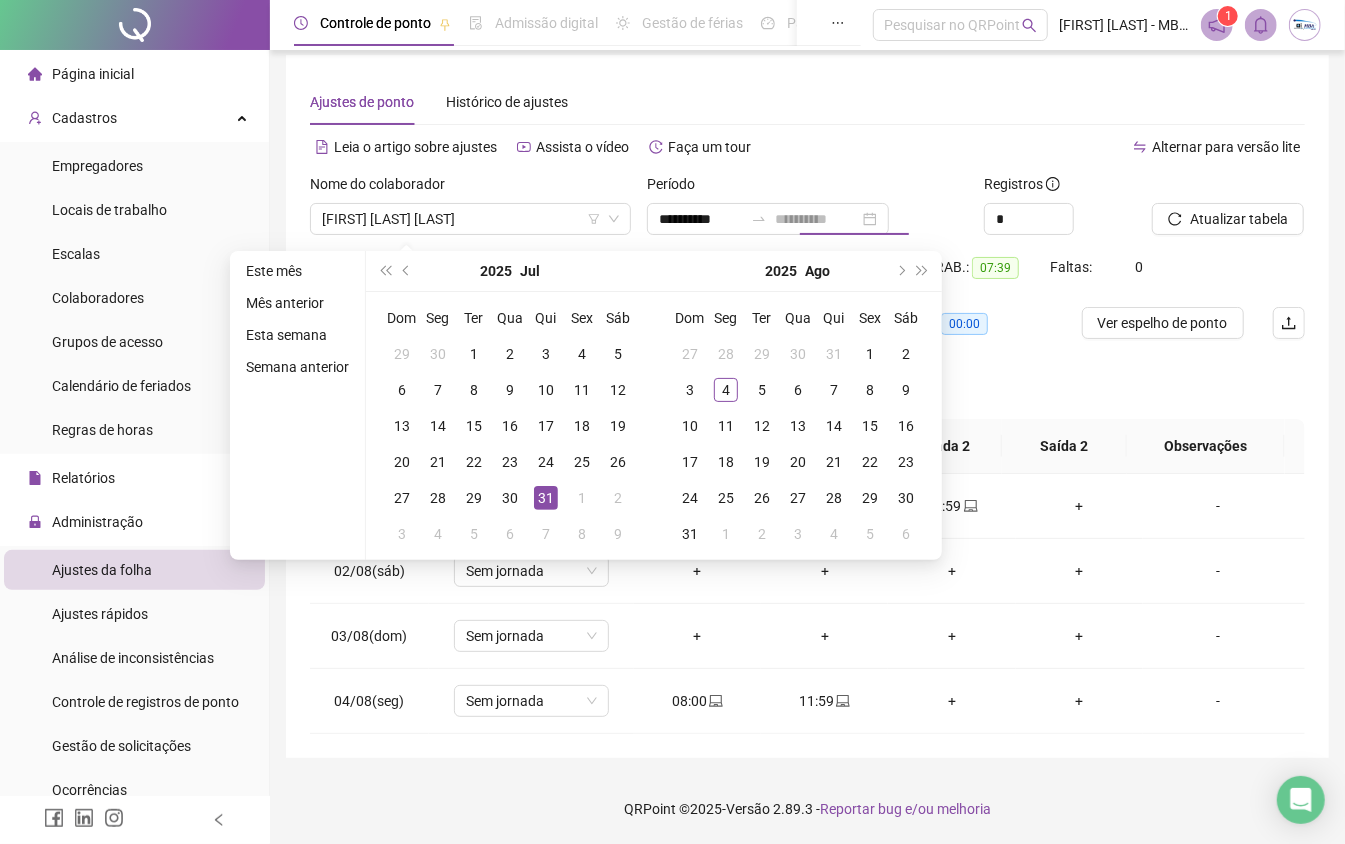 click on "31" at bounding box center [546, 498] 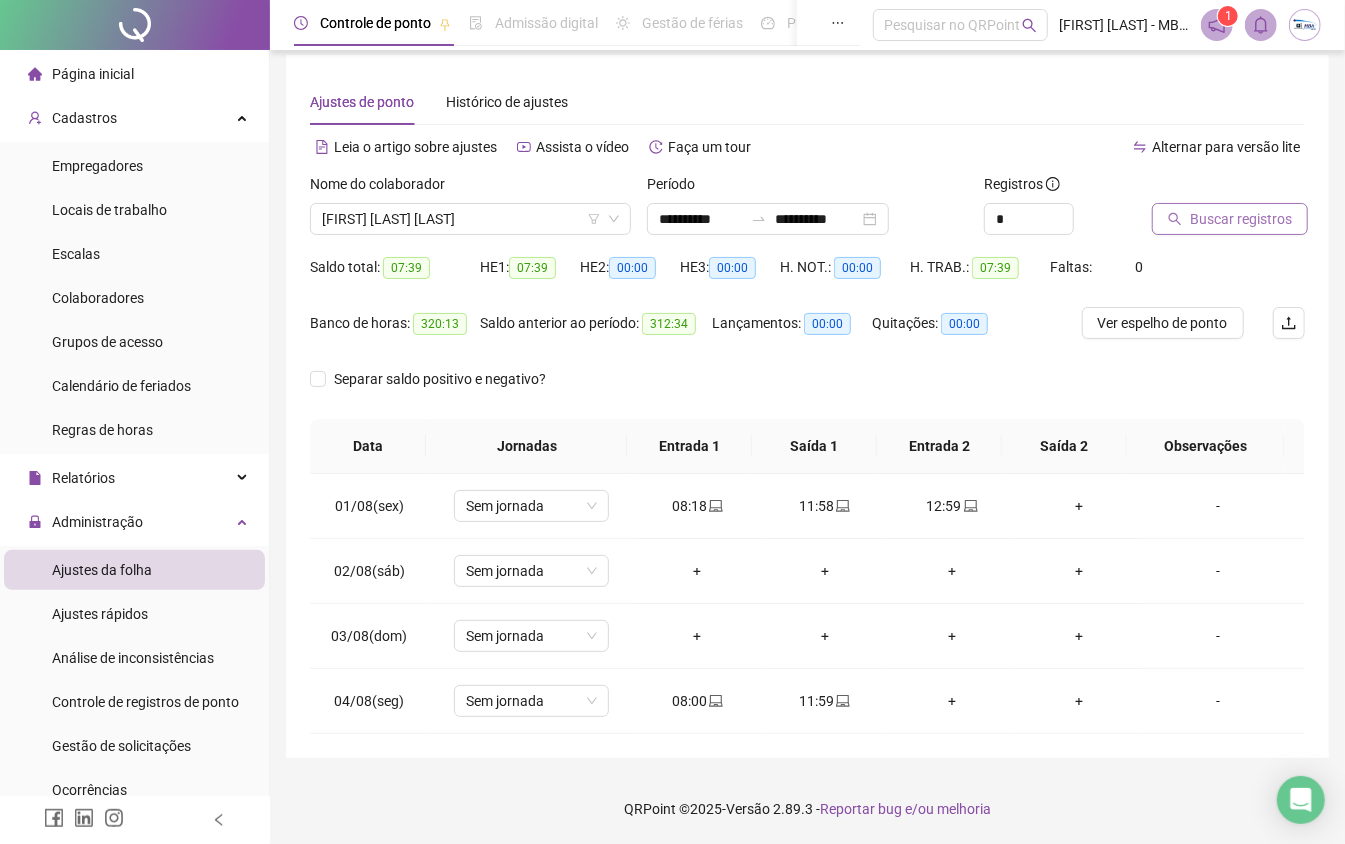 click on "Buscar registros" at bounding box center (1241, 219) 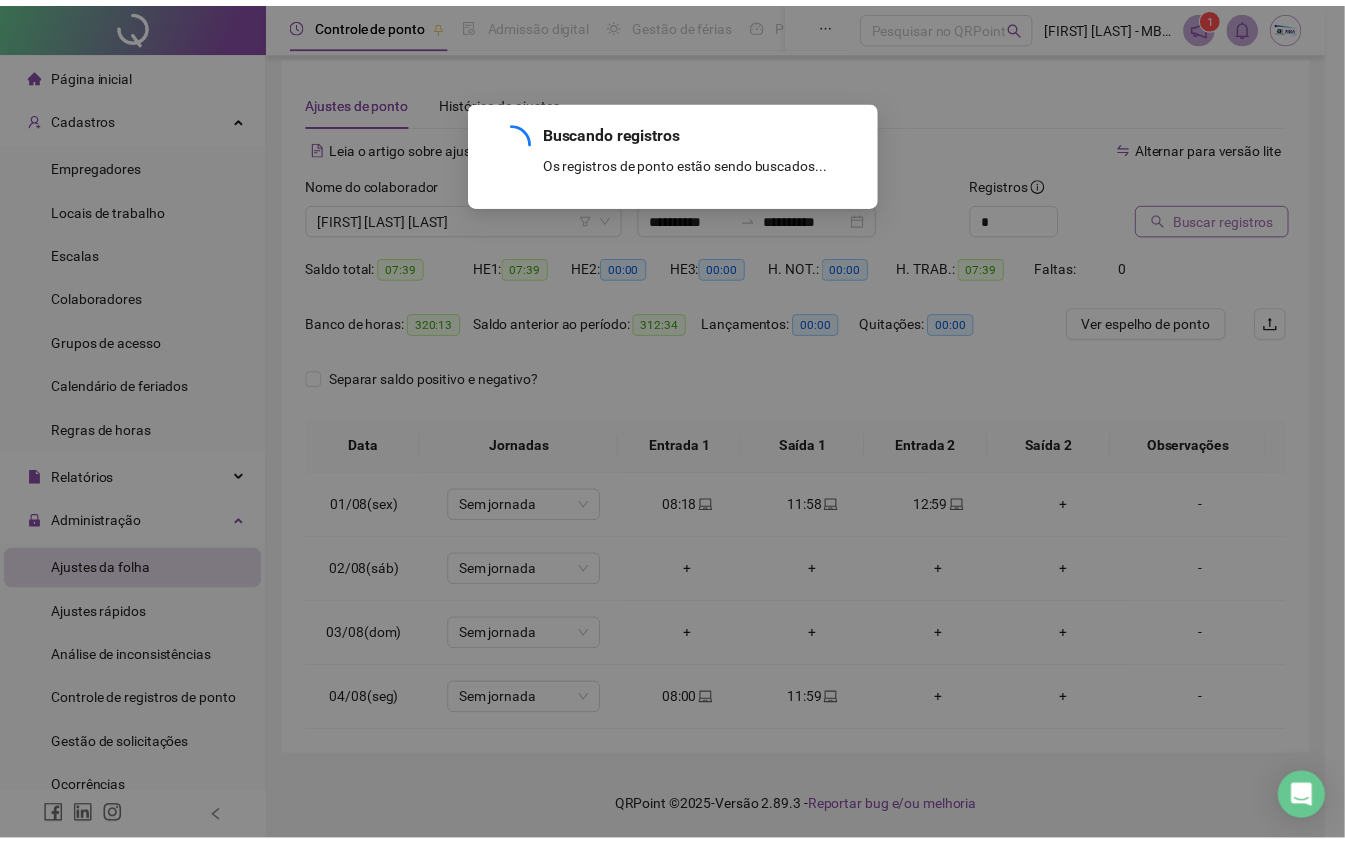 scroll, scrollTop: 0, scrollLeft: 0, axis: both 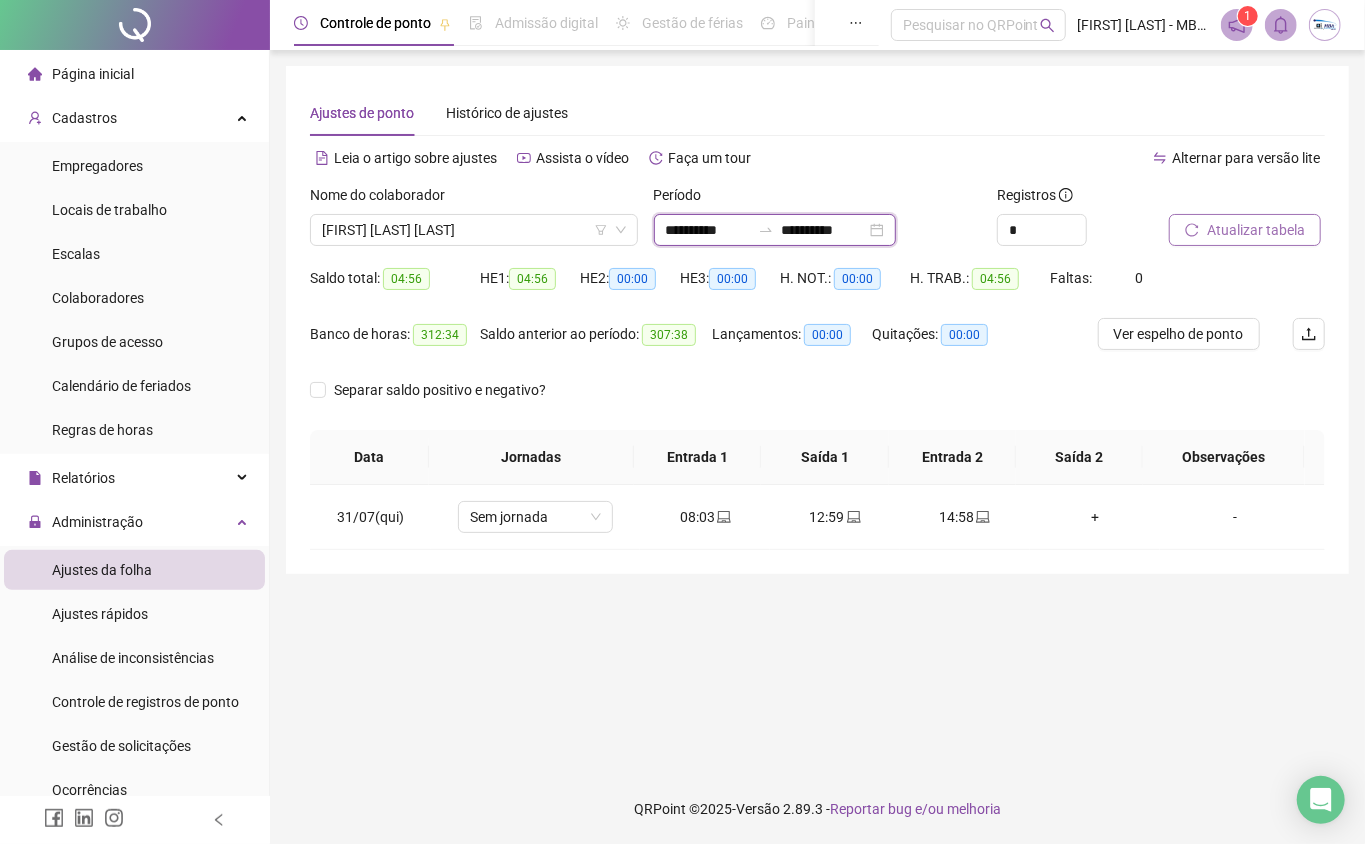 click on "**********" at bounding box center (708, 230) 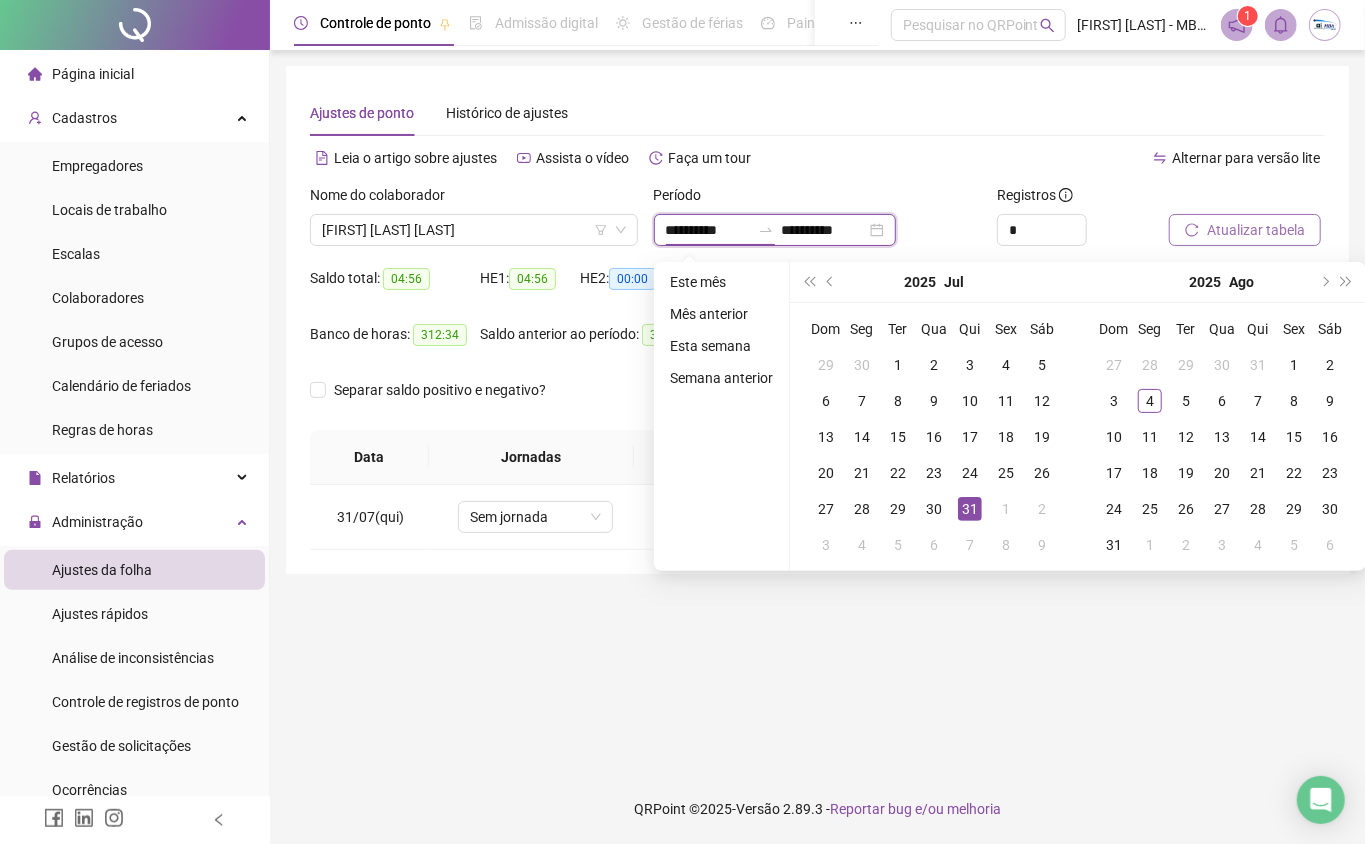 click on "**********" at bounding box center (708, 230) 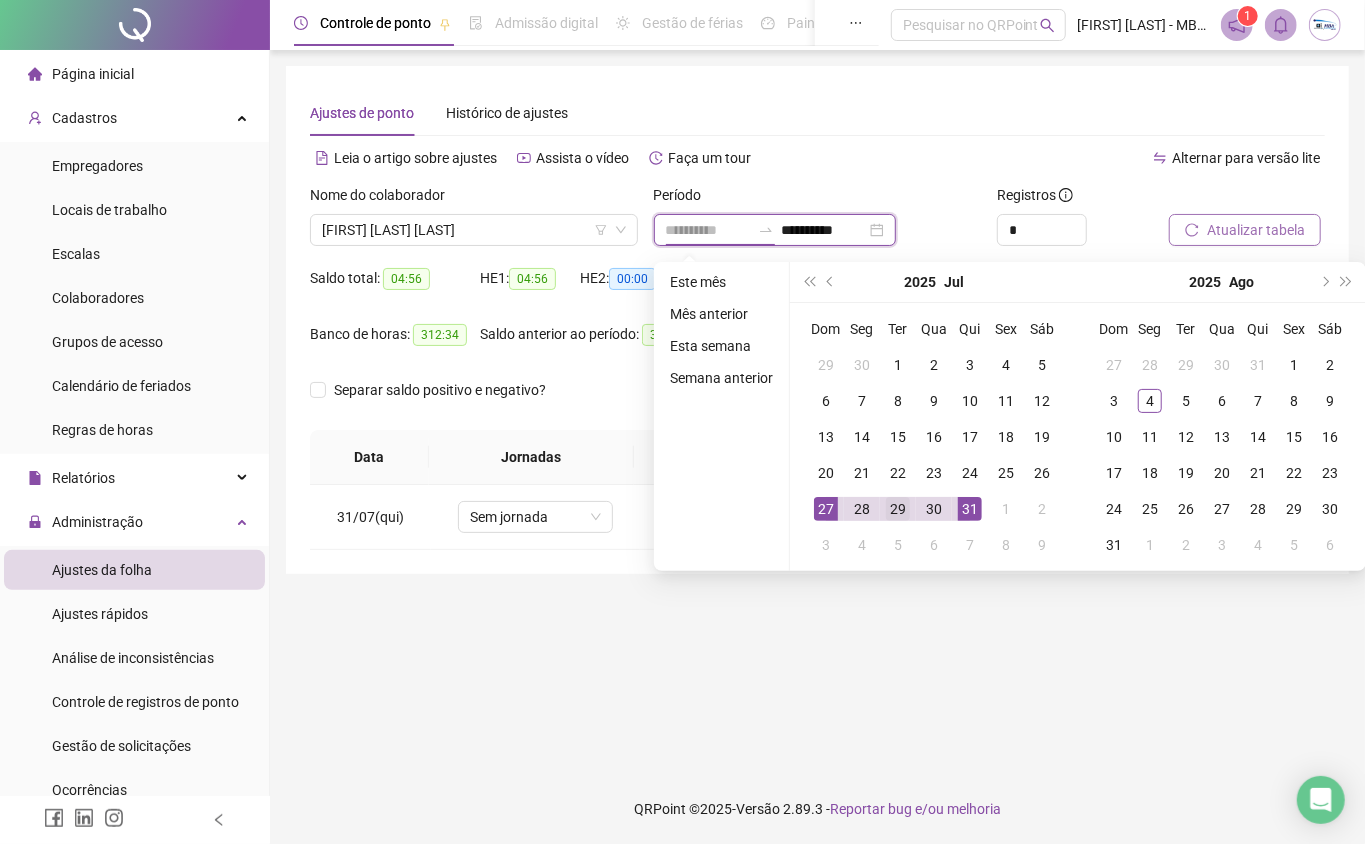 type on "**********" 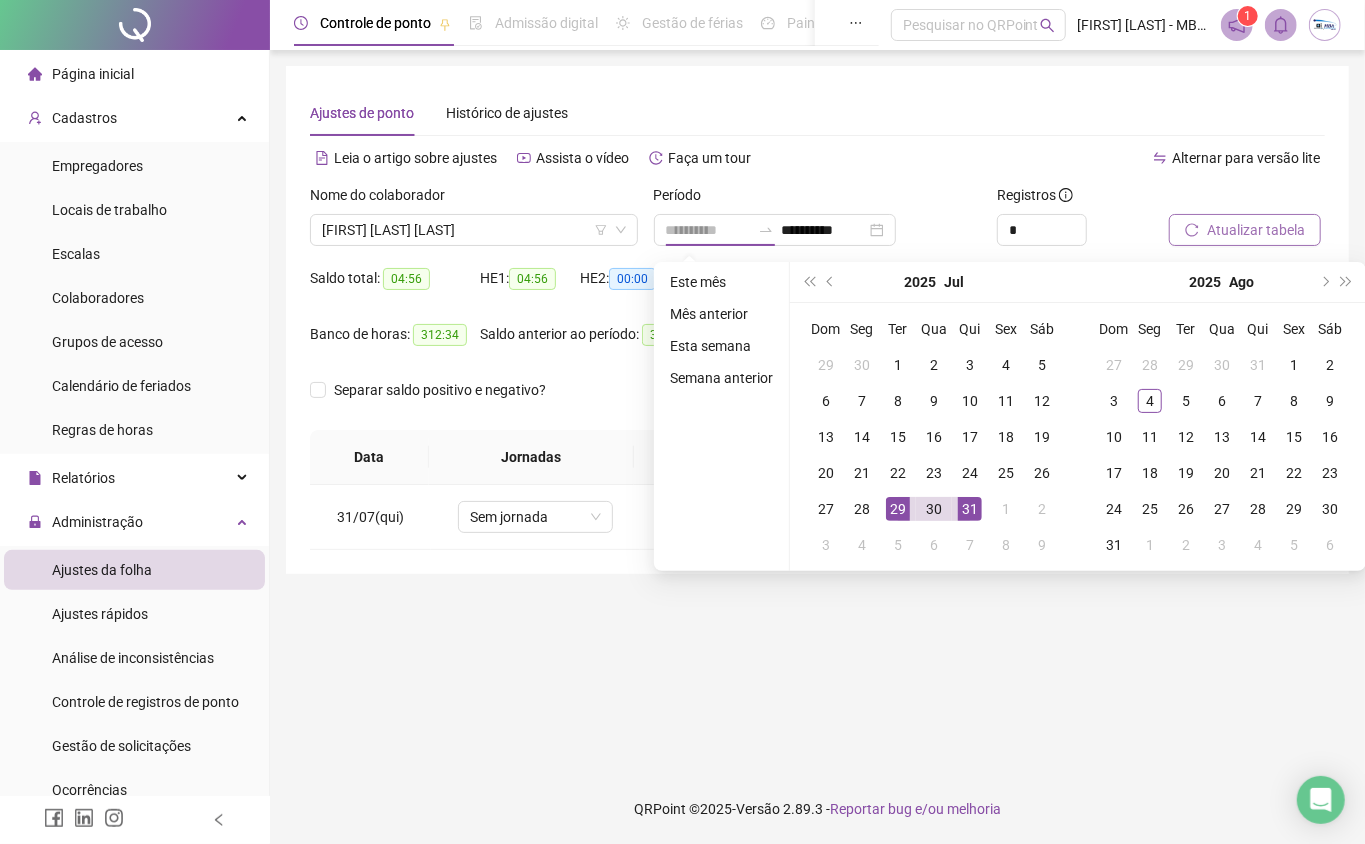 click on "29" at bounding box center (898, 509) 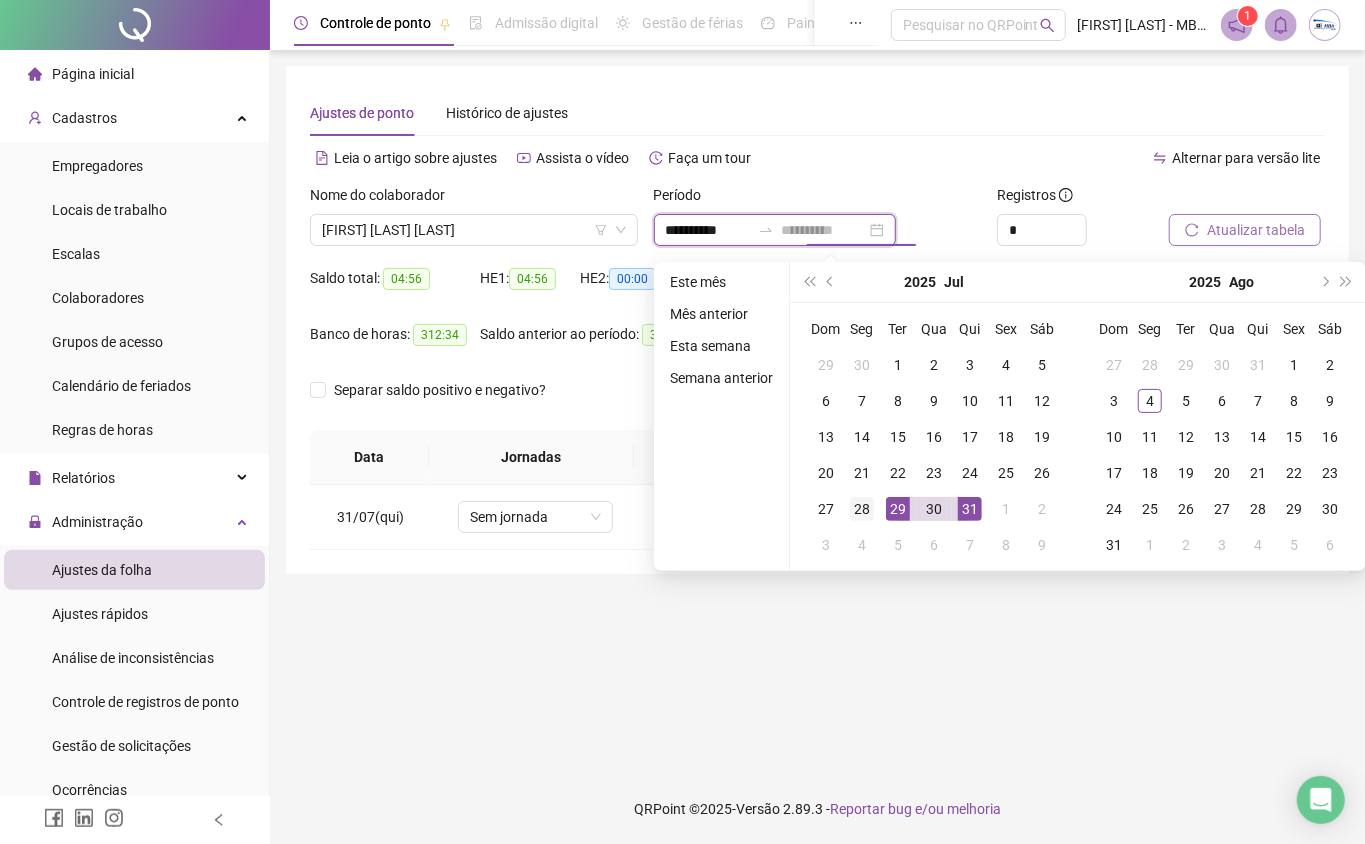 type on "**********" 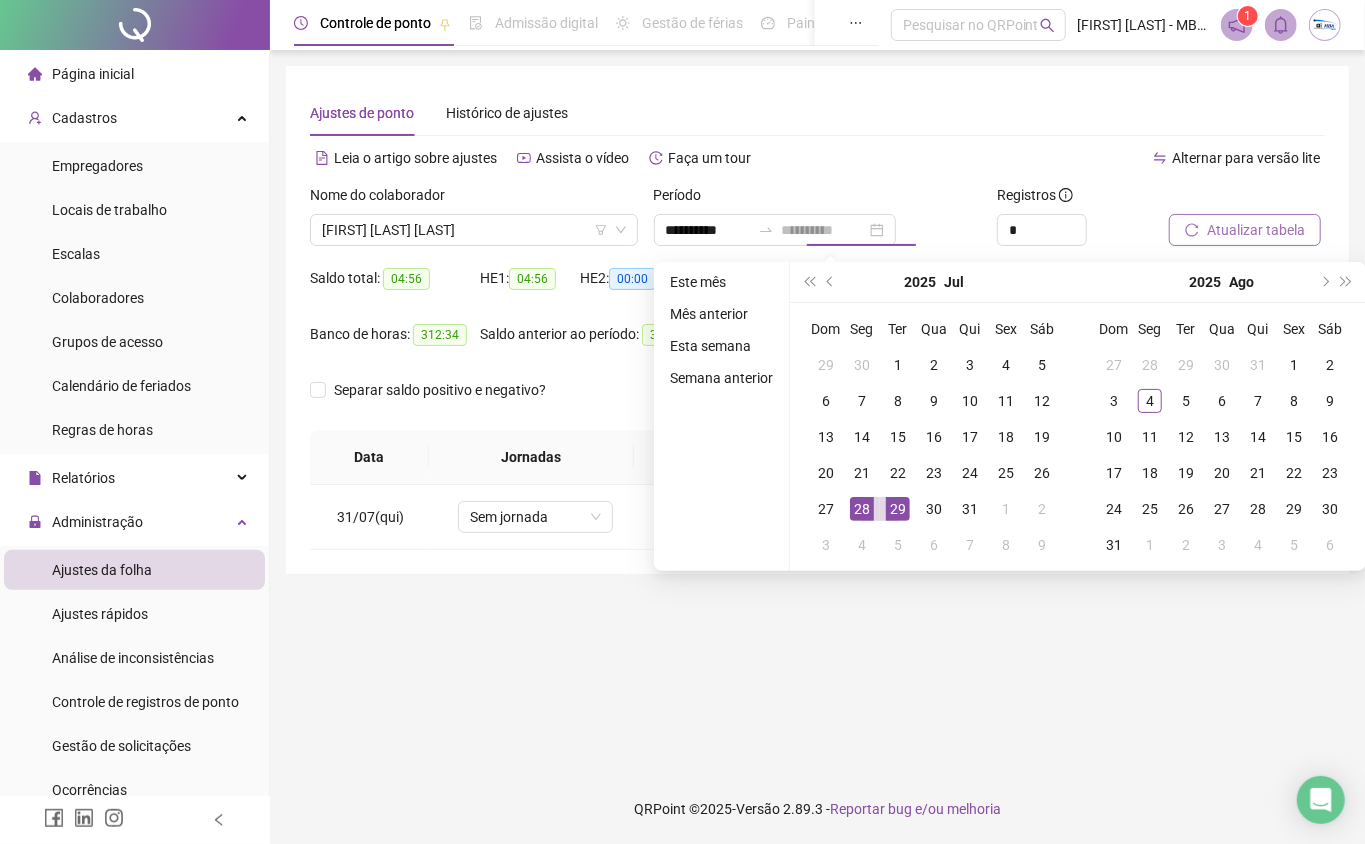 click on "28" at bounding box center (862, 509) 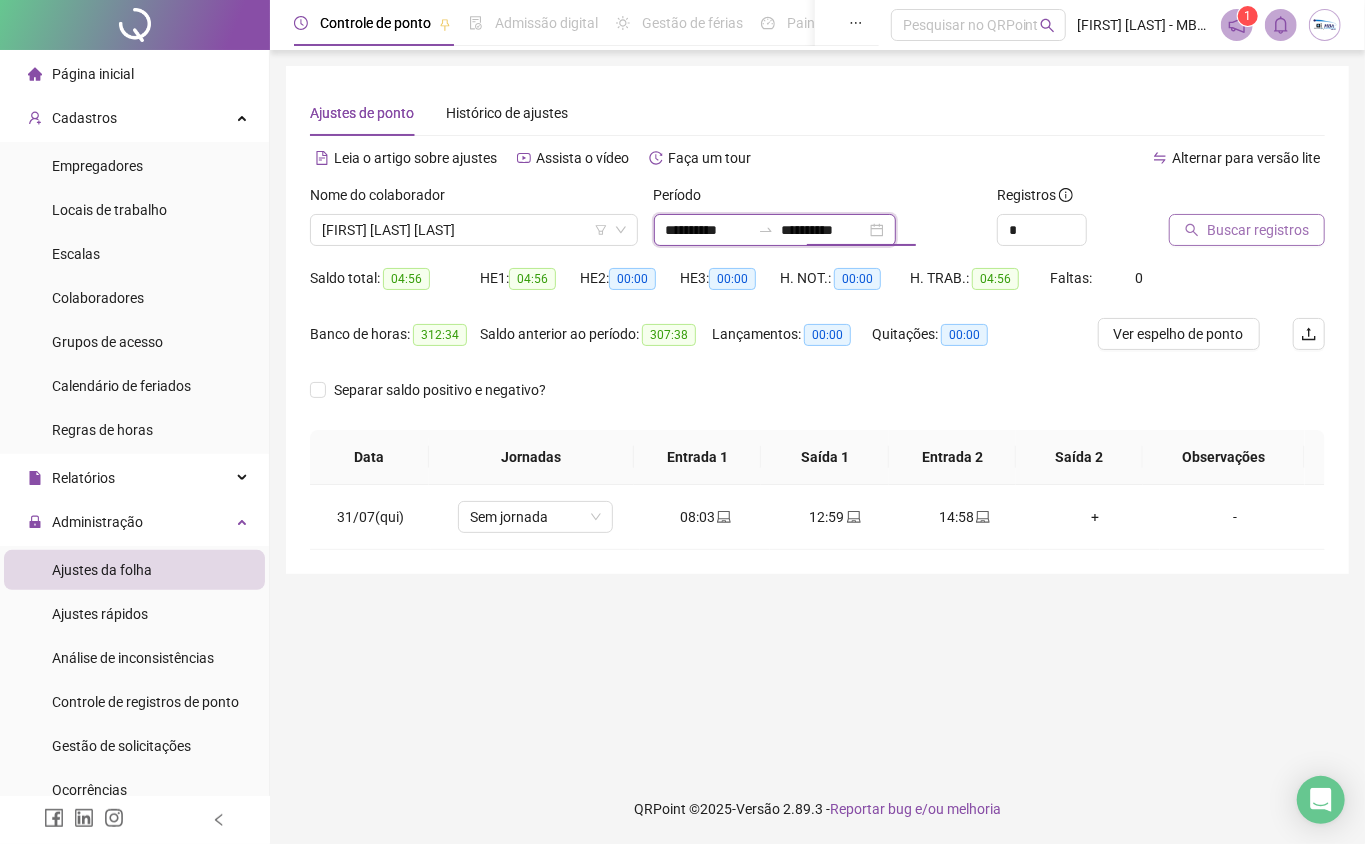 click on "**********" at bounding box center (824, 230) 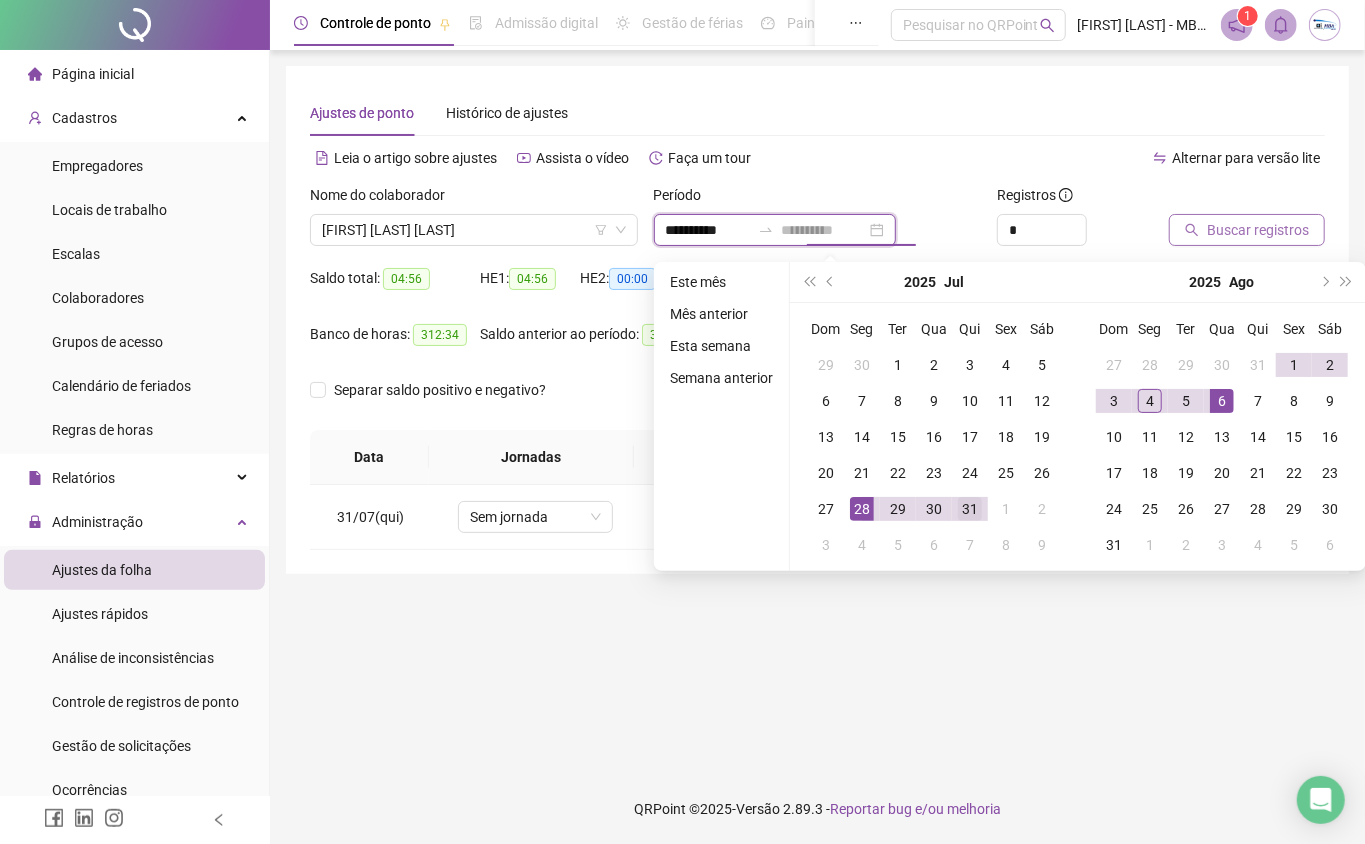 type on "**********" 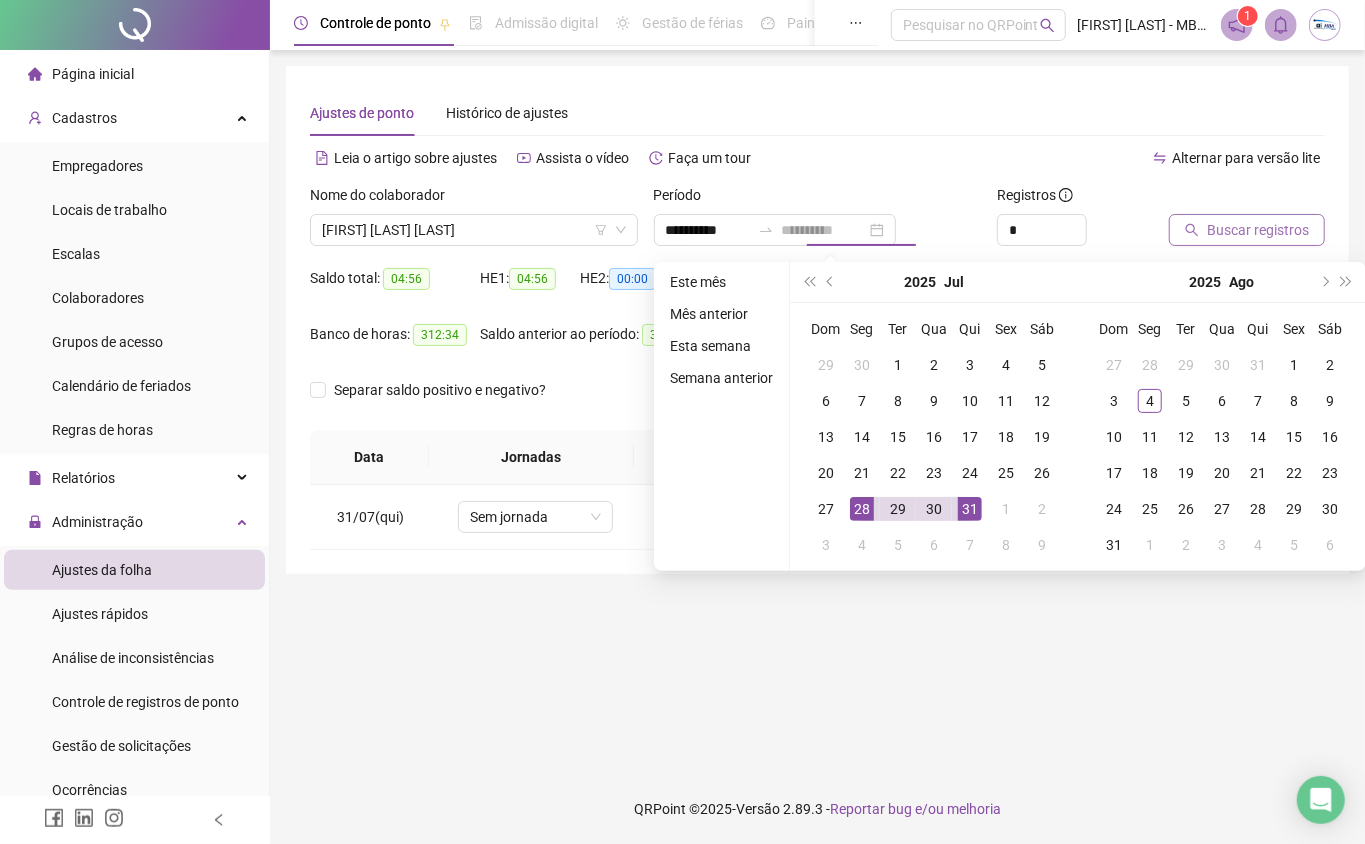 click on "31" at bounding box center [970, 509] 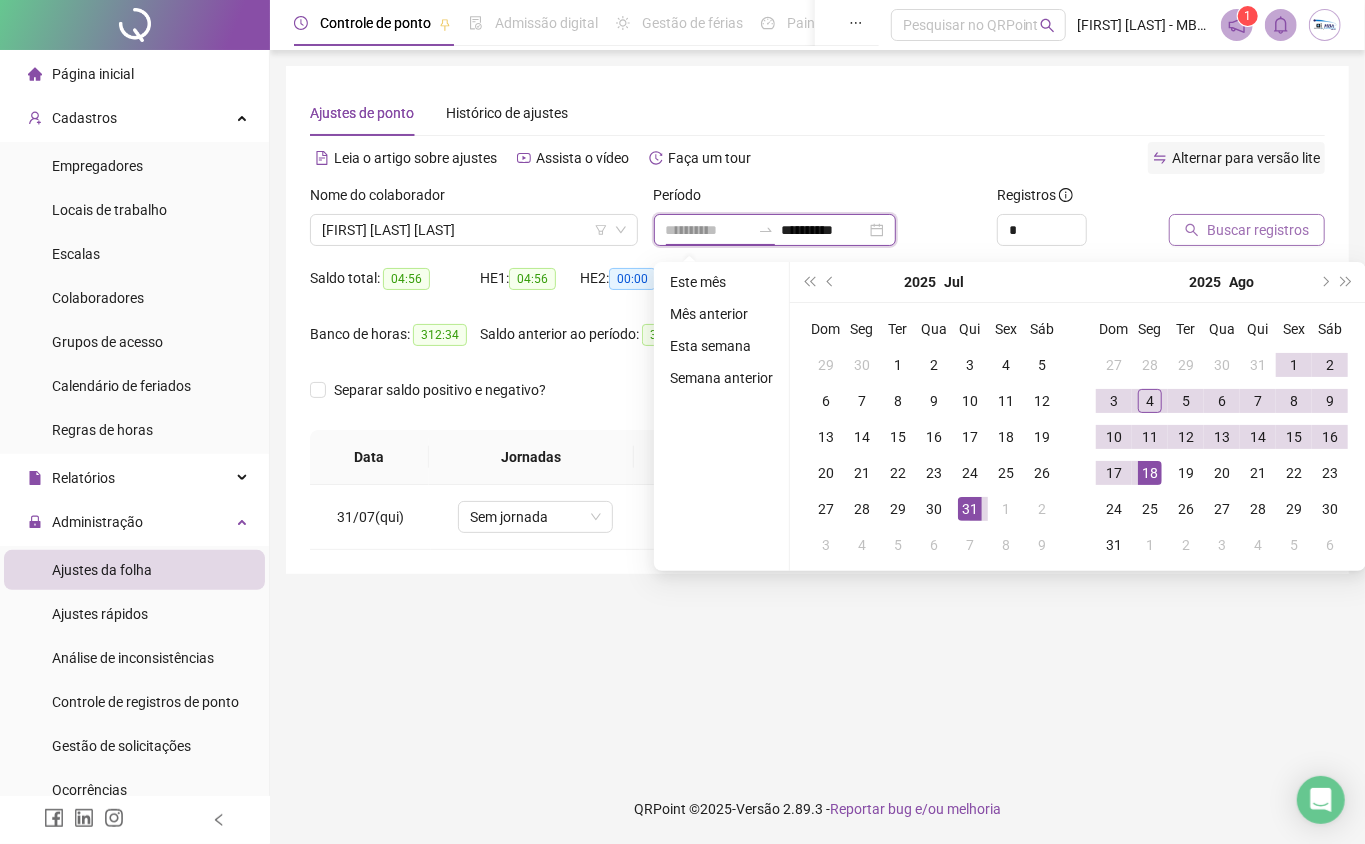 type on "**********" 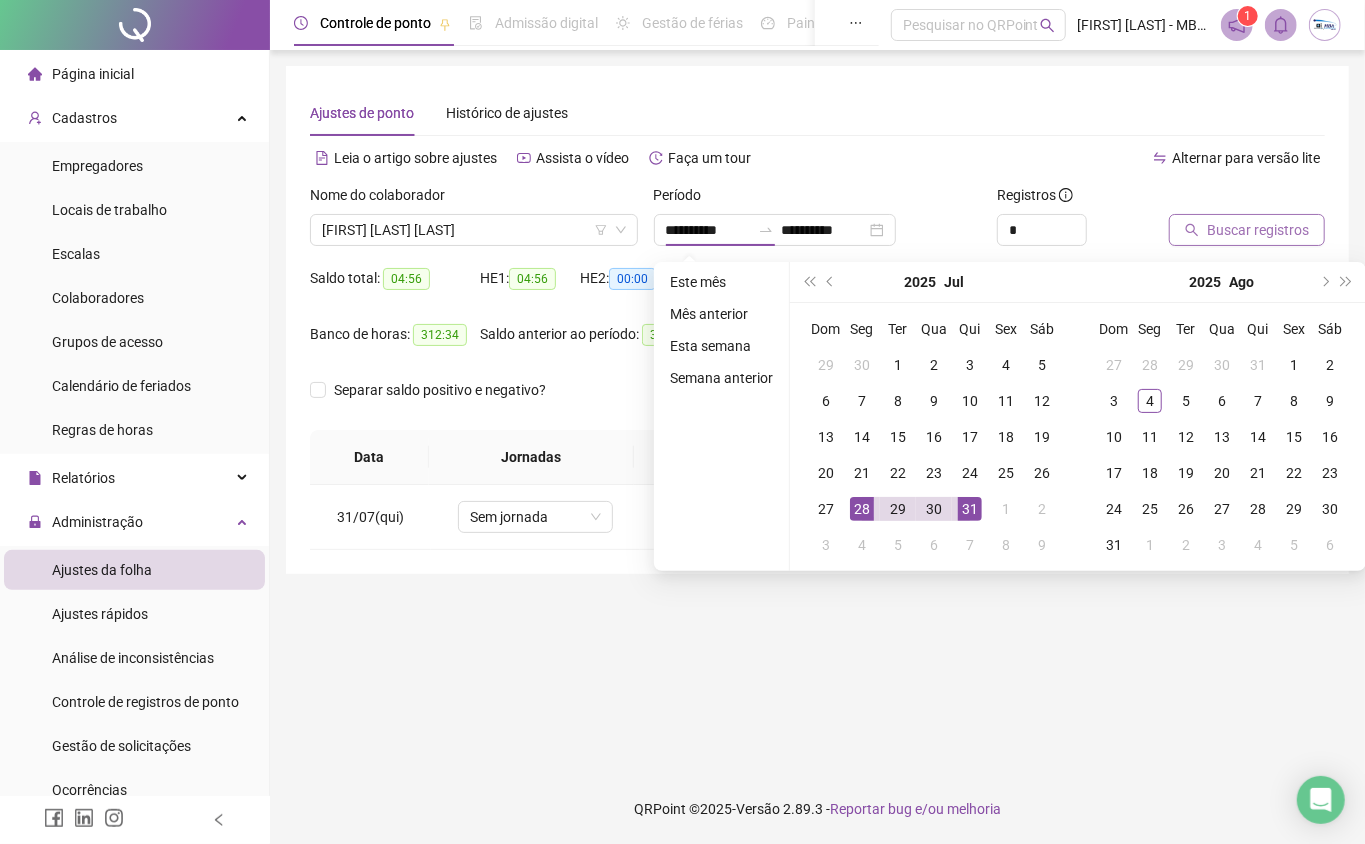 click on "Buscar registros" at bounding box center [1247, 223] 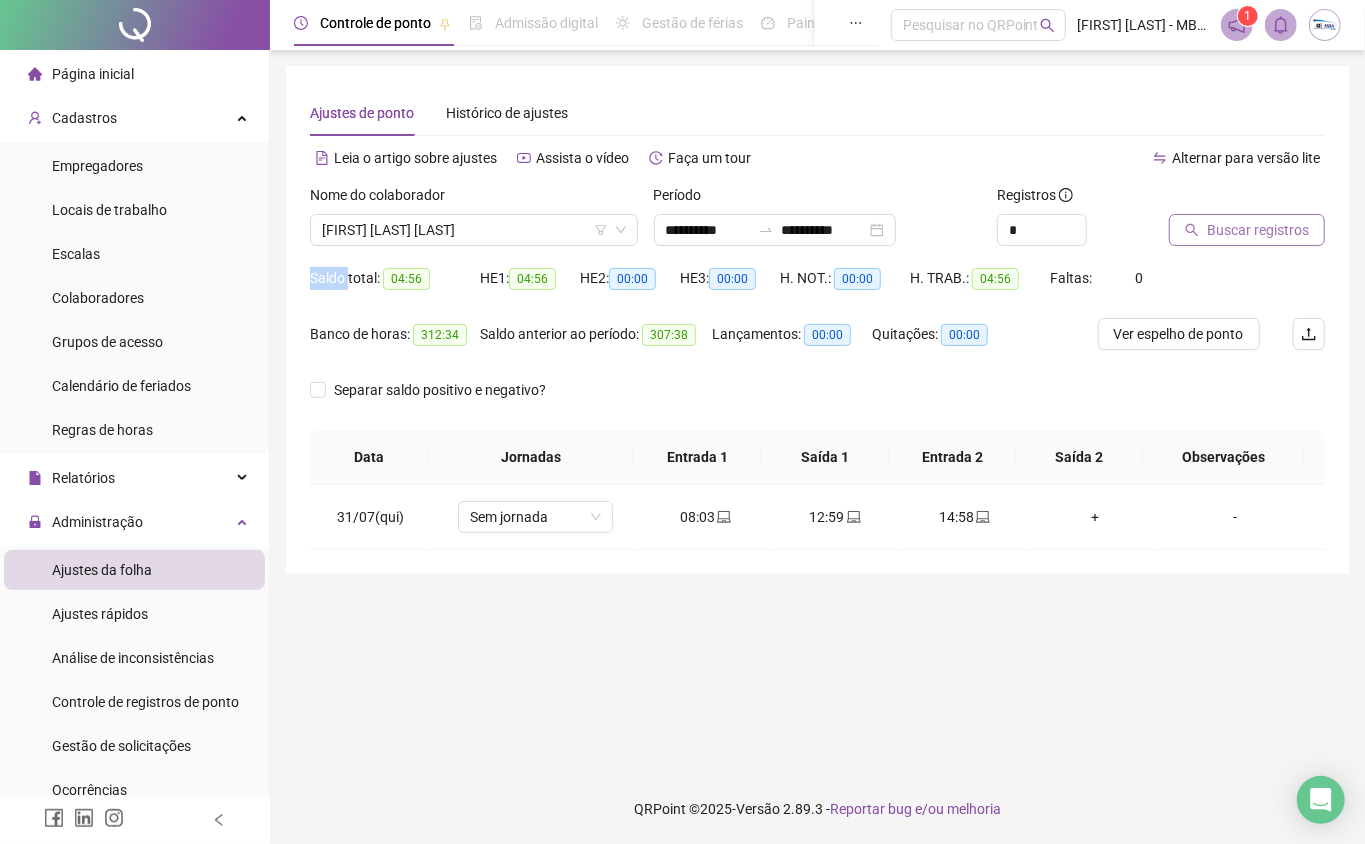 click on "Buscar registros" at bounding box center (1258, 230) 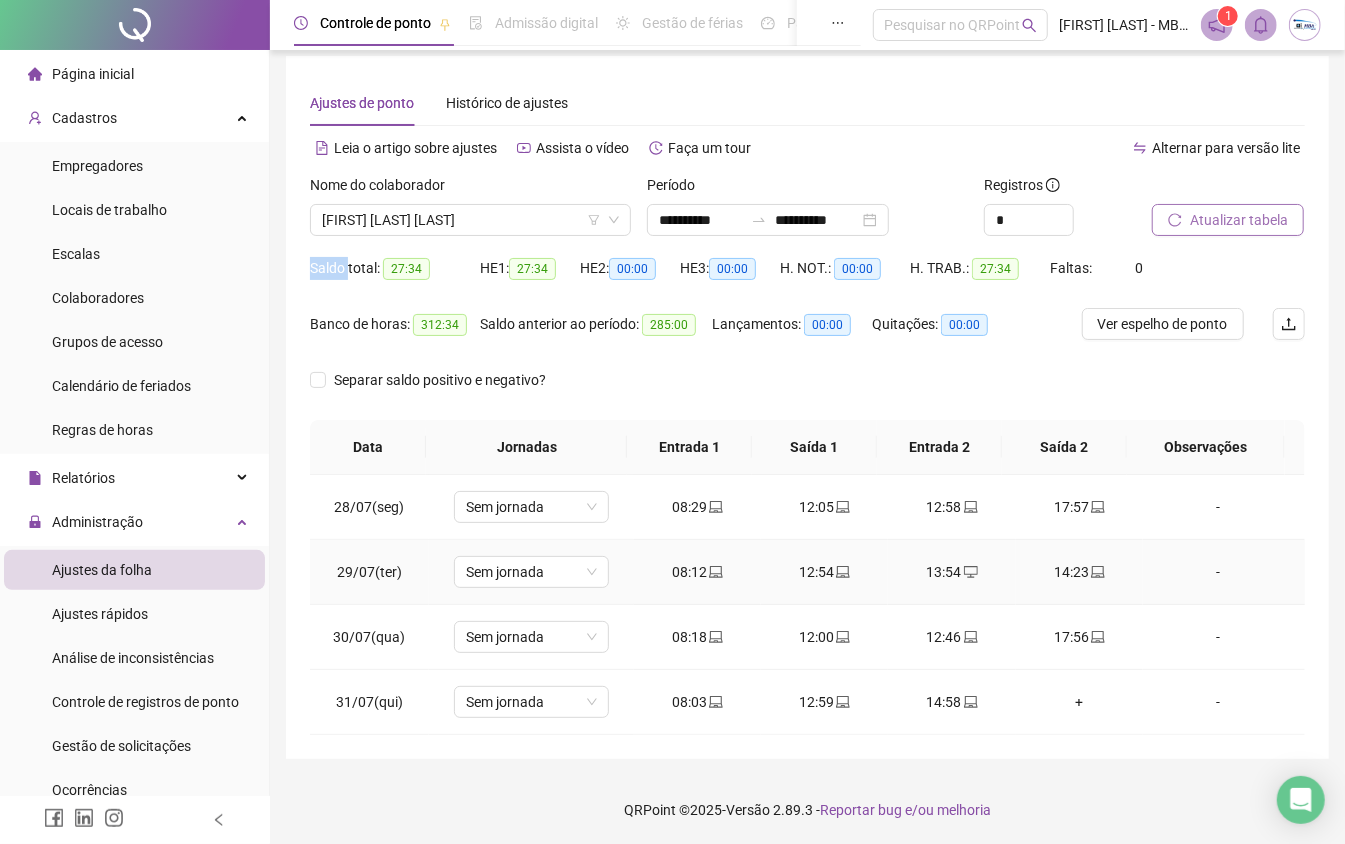 scroll, scrollTop: 13, scrollLeft: 0, axis: vertical 